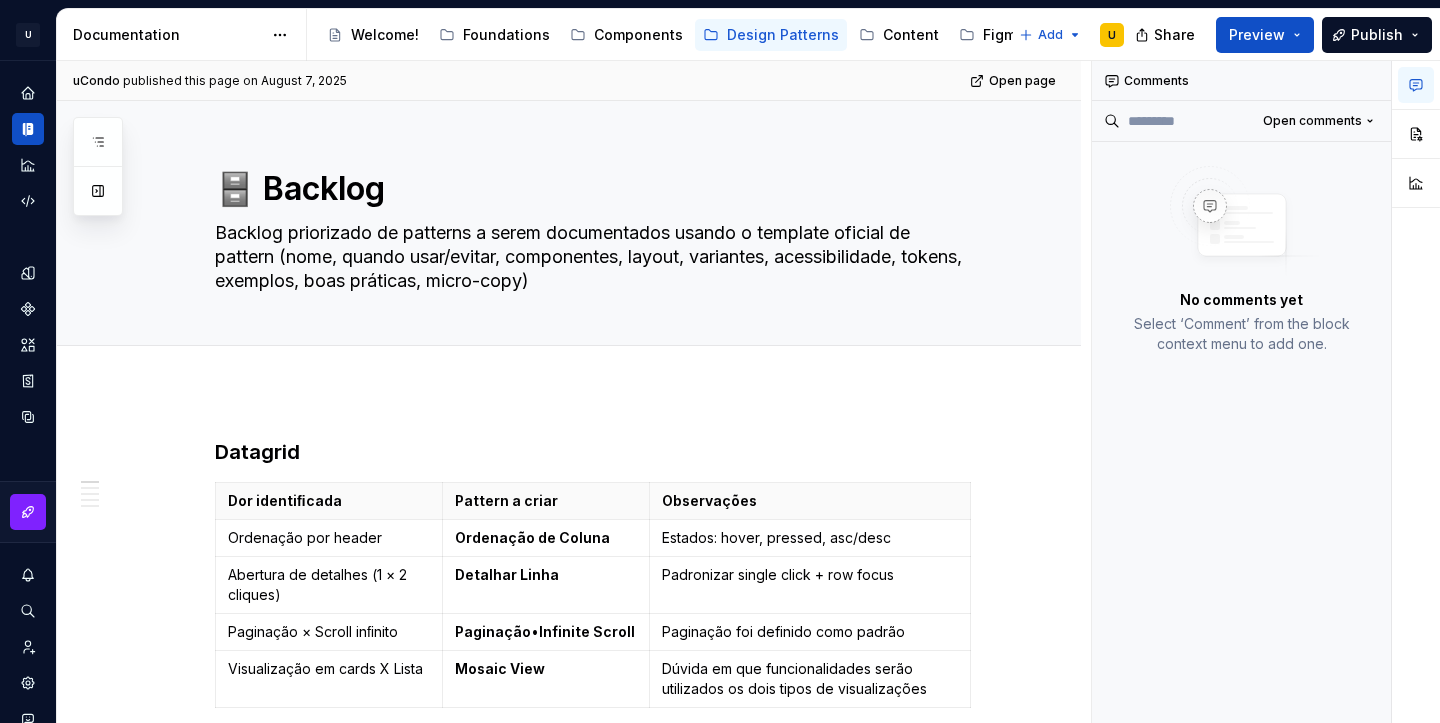 scroll, scrollTop: 0, scrollLeft: 0, axis: both 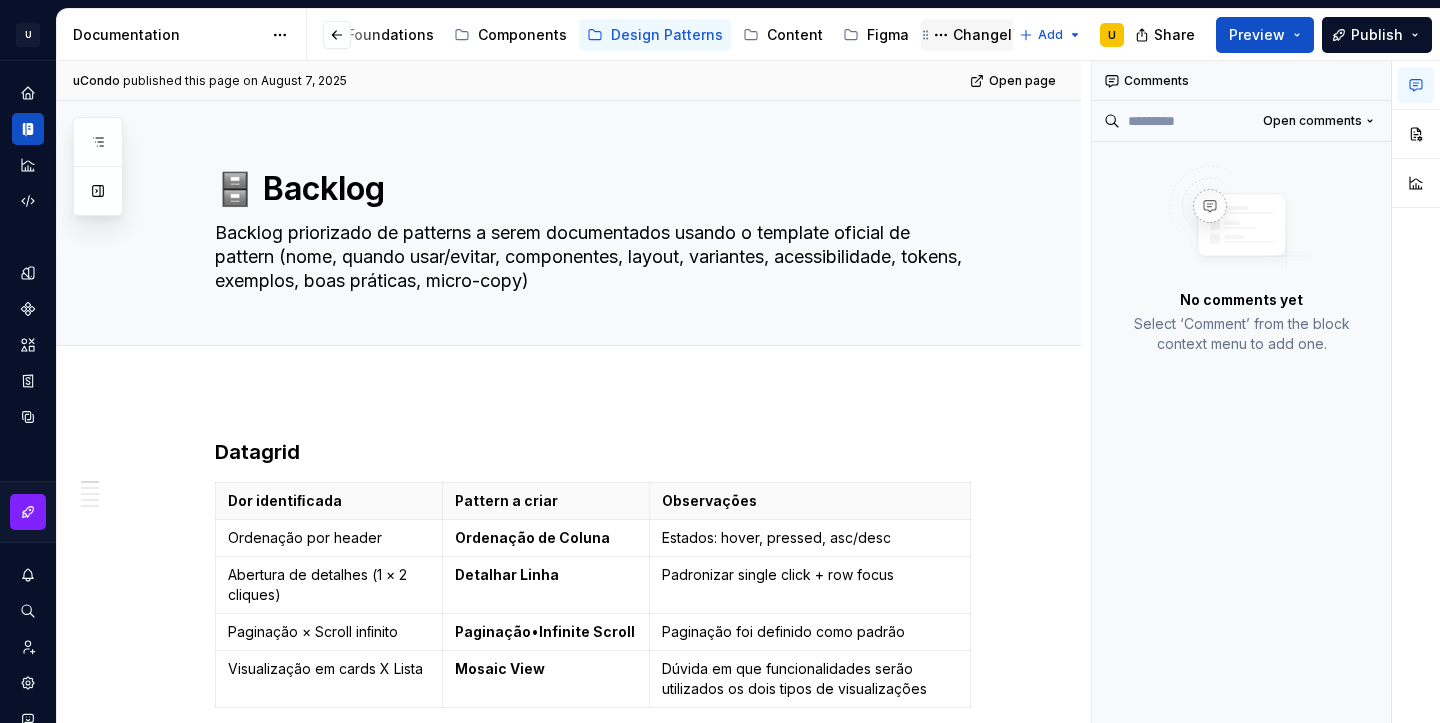 click on "Changelog" at bounding box center [991, 35] 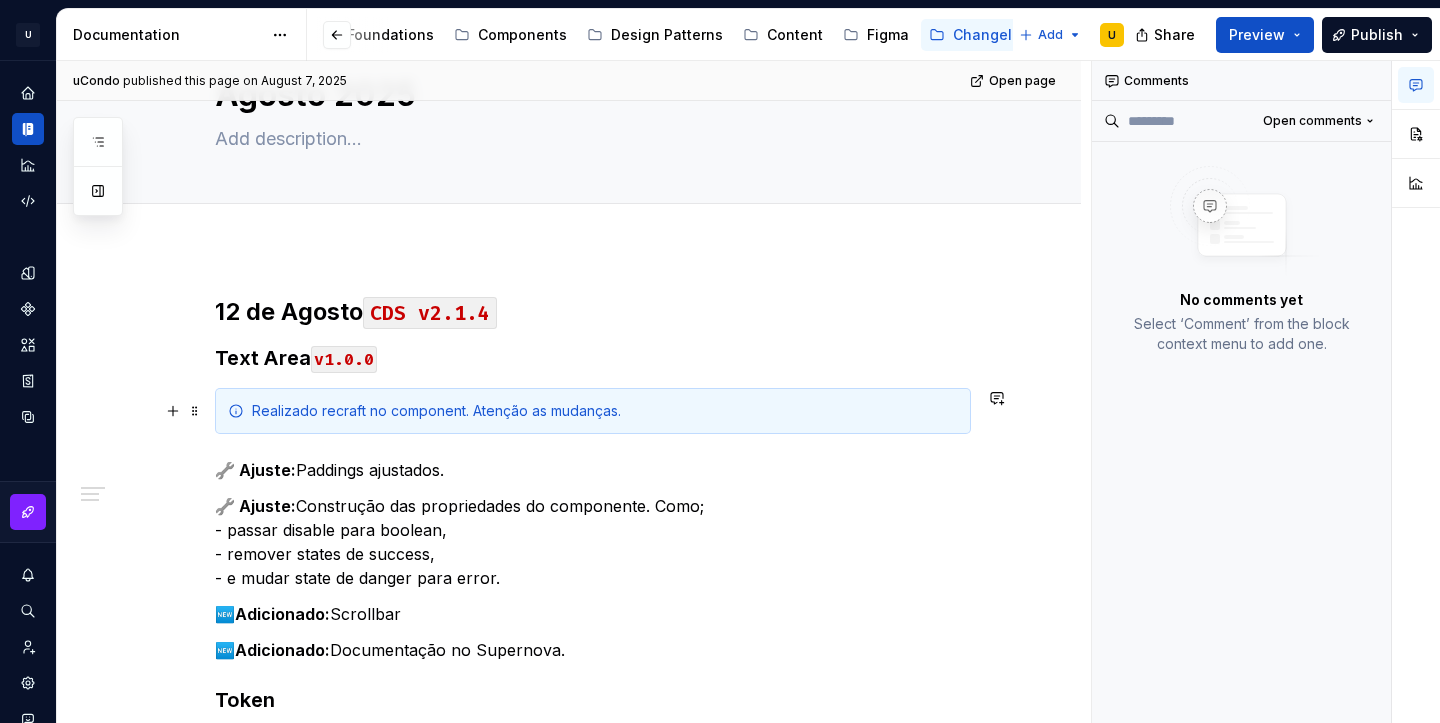 scroll, scrollTop: 525, scrollLeft: 0, axis: vertical 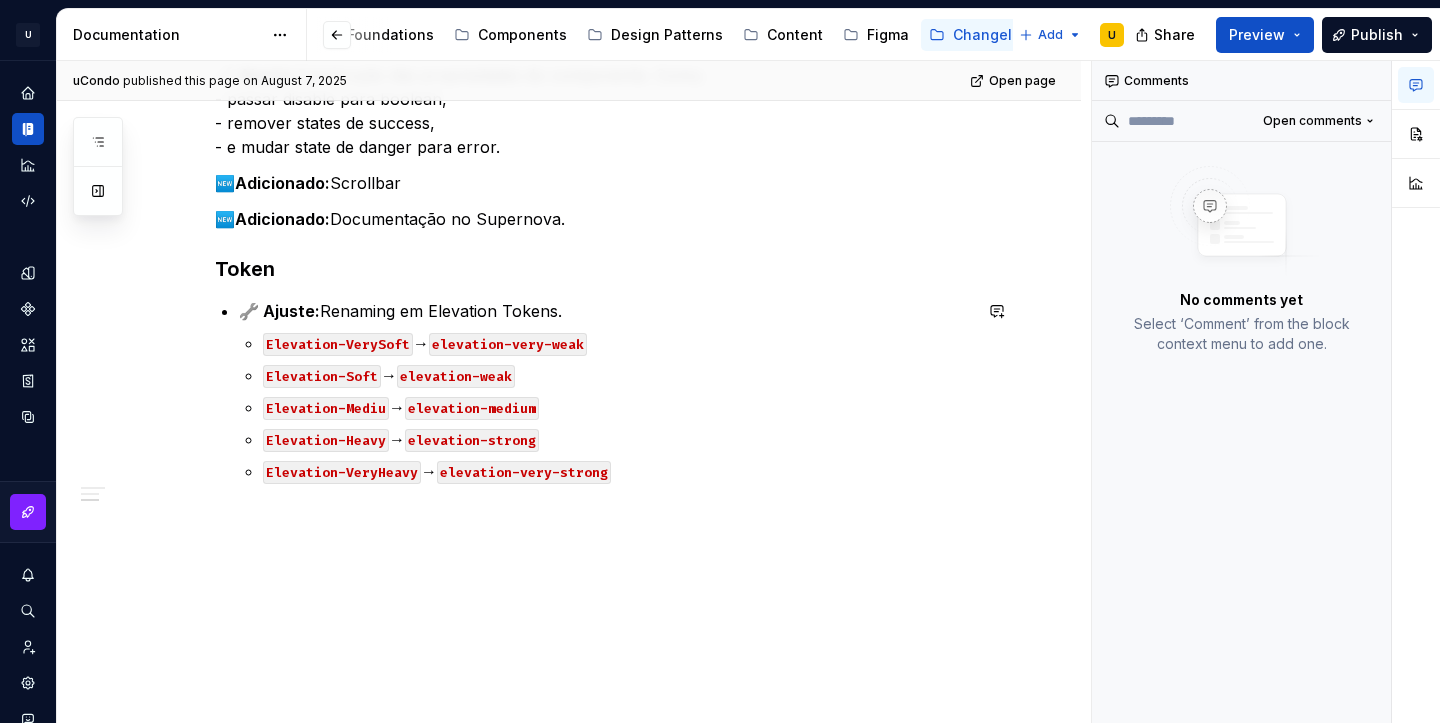 click on "12 de Agosto  CDS v2.1.4 Text Area  v1.0.0 Realizado recraft no component. Atenção as mudanças. 🔧 Ajuste:  Paddings ajustados. 🔧 Ajuste:  Construção das propriedades do componente. Como; - passar disable para boolean, - remover states de success, - e mudar state de danger para error. 🆕  Adicionado:  Scrollbar 🆕  Adicionado:  Documentação no Supernova. Token 🔧 Ajuste:  Renaming em Elevation Tokens. Elevation-VerySoft  →  elevation-very-weak Elevation-Soft  →  elevation-weak Elevation-Mediu  →  elevation-medium Elevation-Heavy  →  elevation-strong Elevation-VeryHeavy  →  elevation-very-strong" at bounding box center (593, 186) 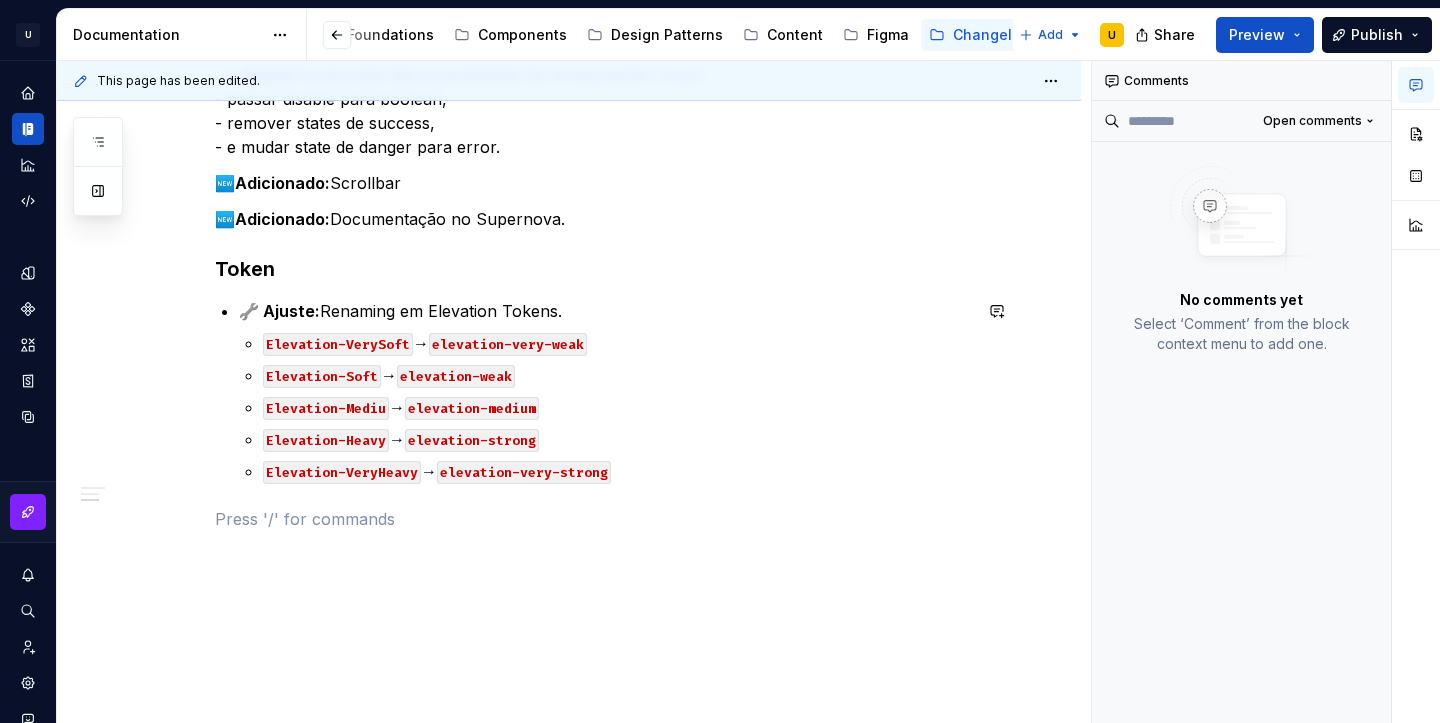 type 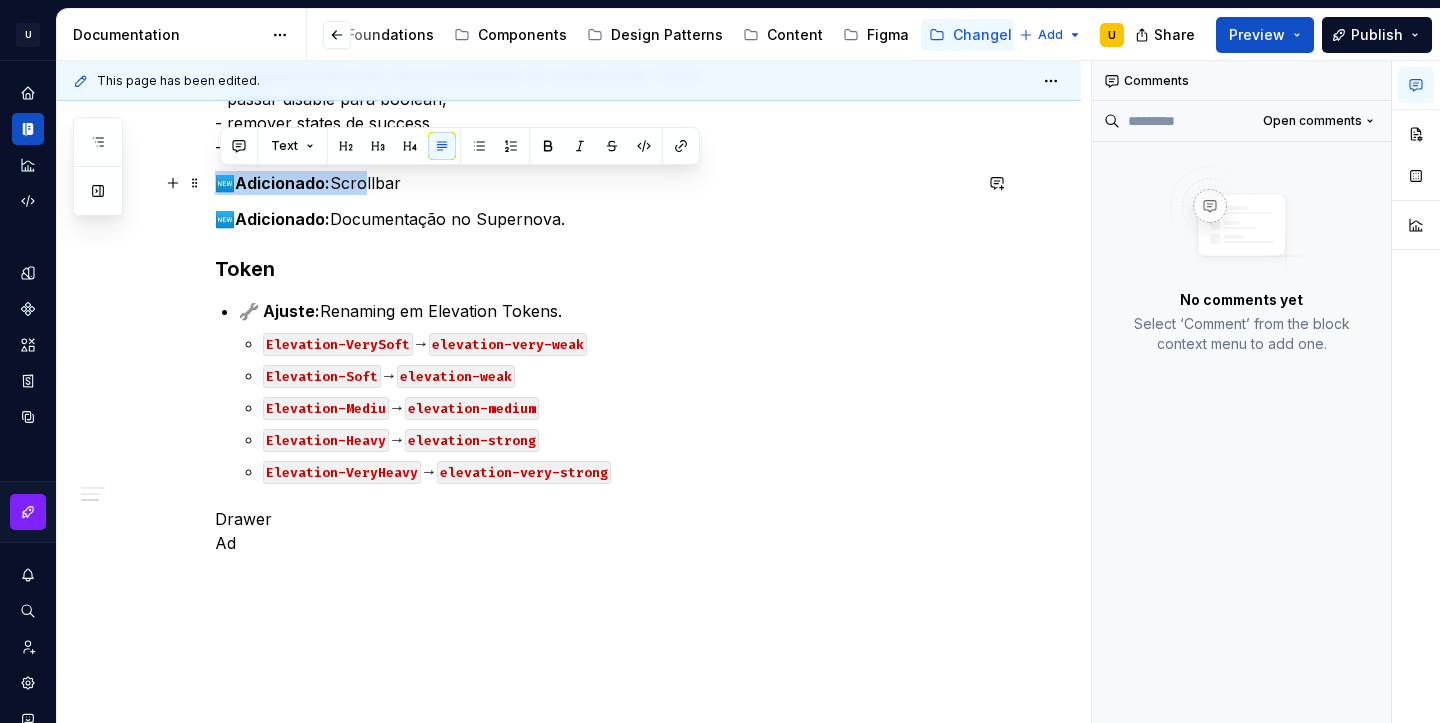 drag, startPoint x: 363, startPoint y: 178, endPoint x: 213, endPoint y: 180, distance: 150.01334 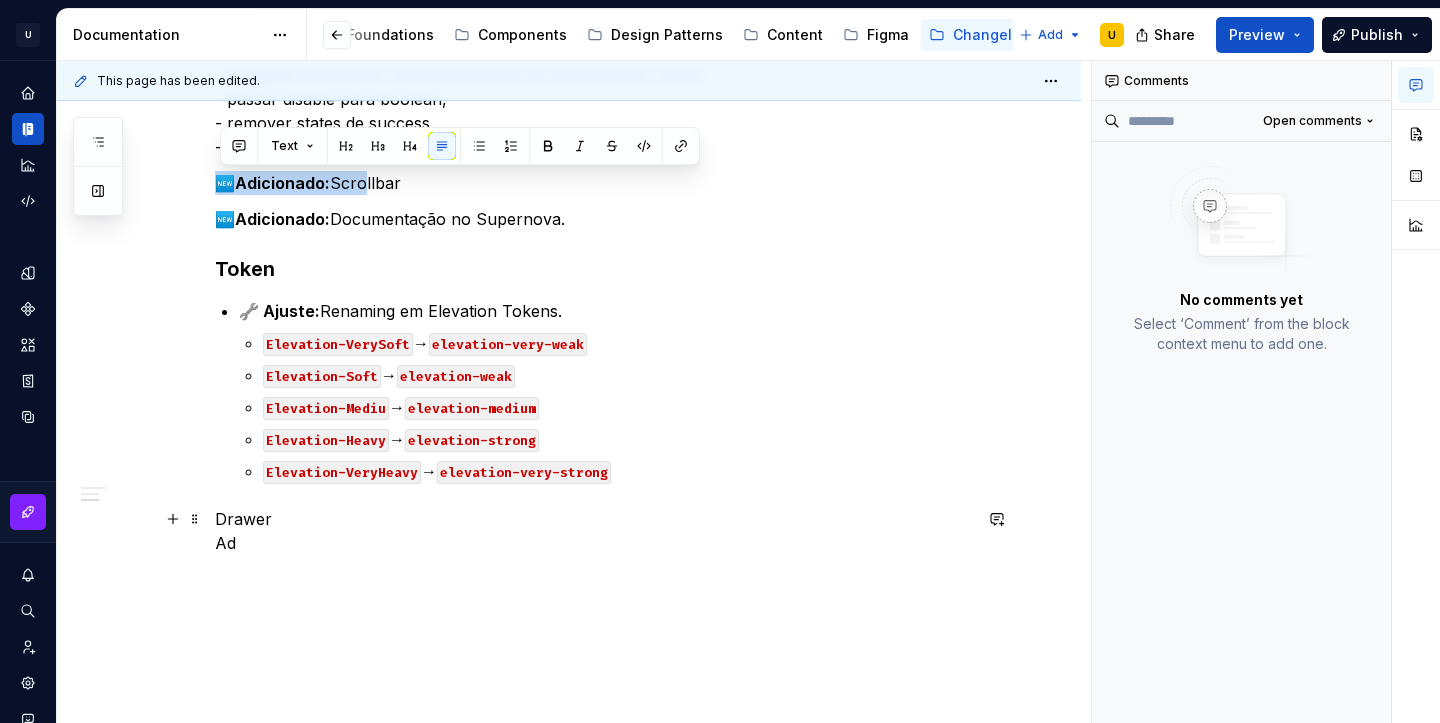 click on "Drawer Ad" at bounding box center (593, 531) 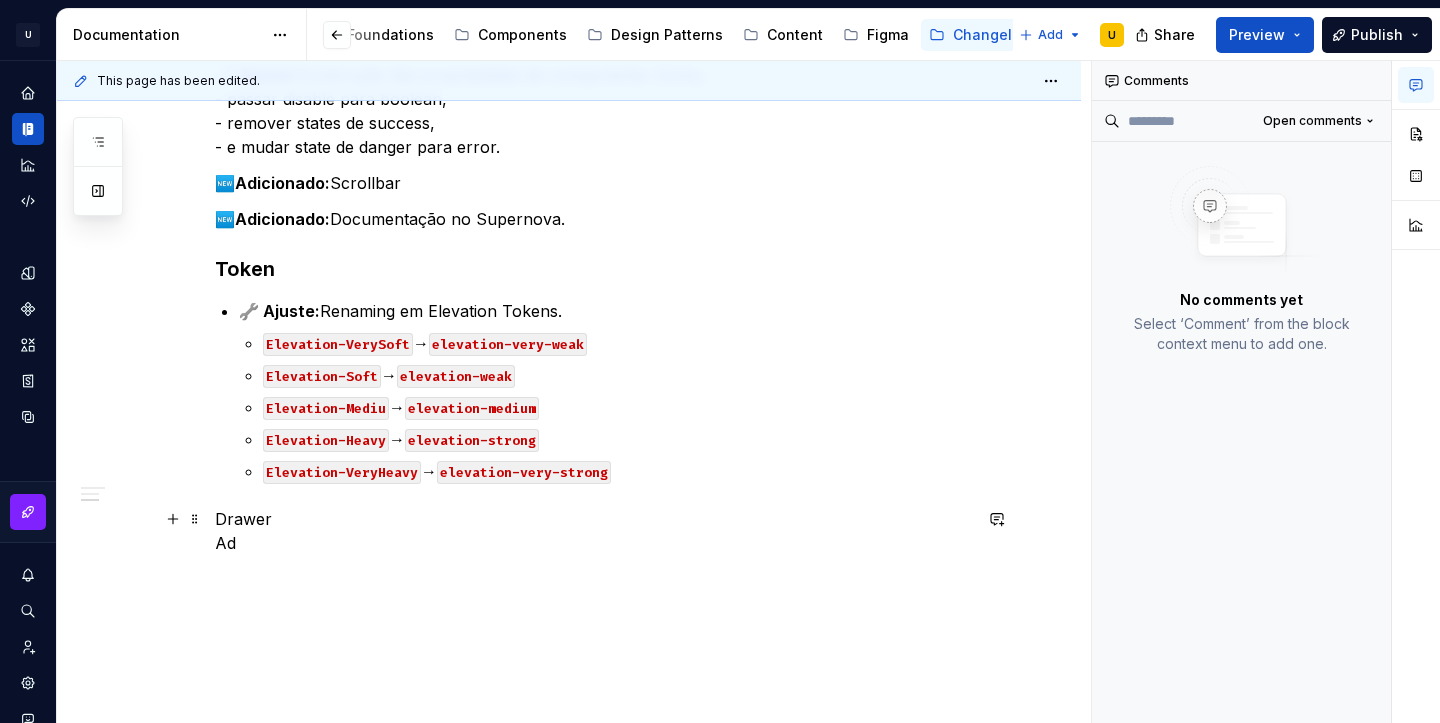 click on "Drawer Ad" at bounding box center [593, 531] 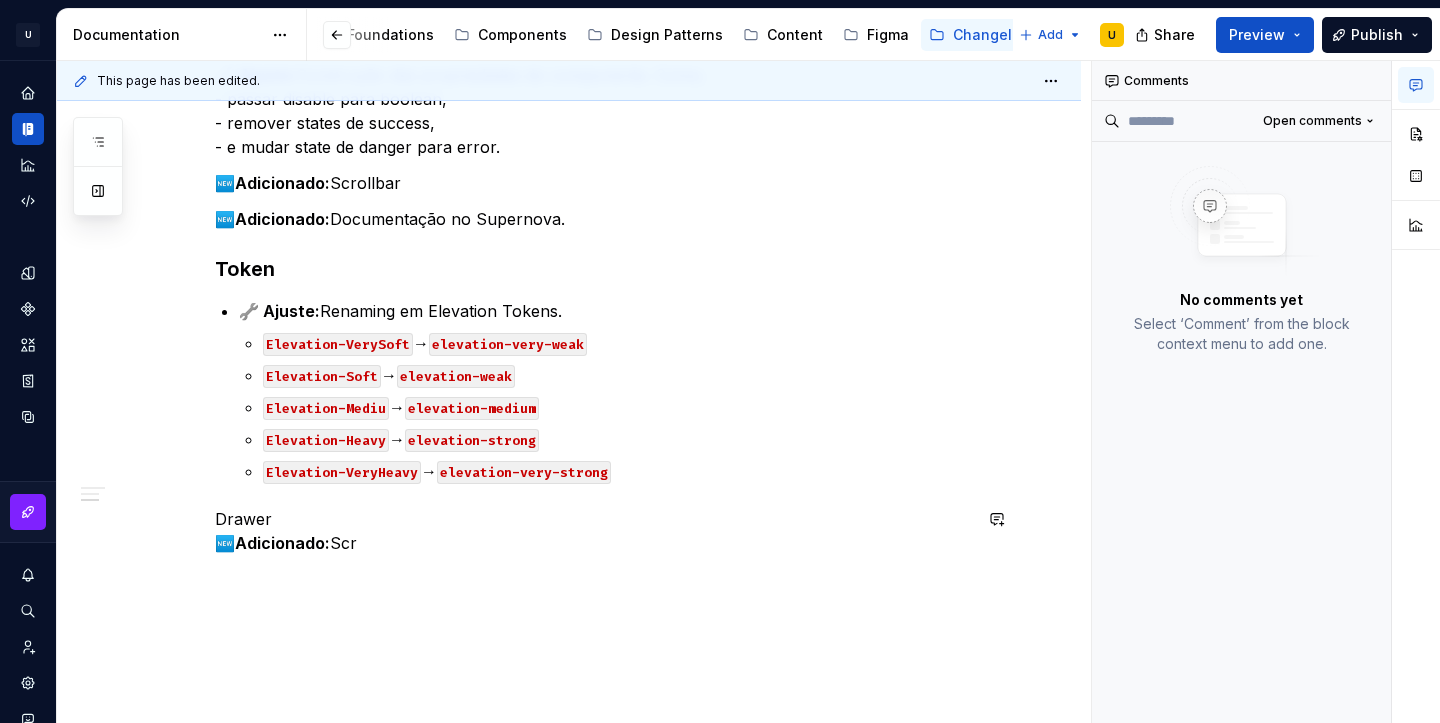 click on "Drawer 🆕  Adicionado:  Scr" at bounding box center (593, 531) 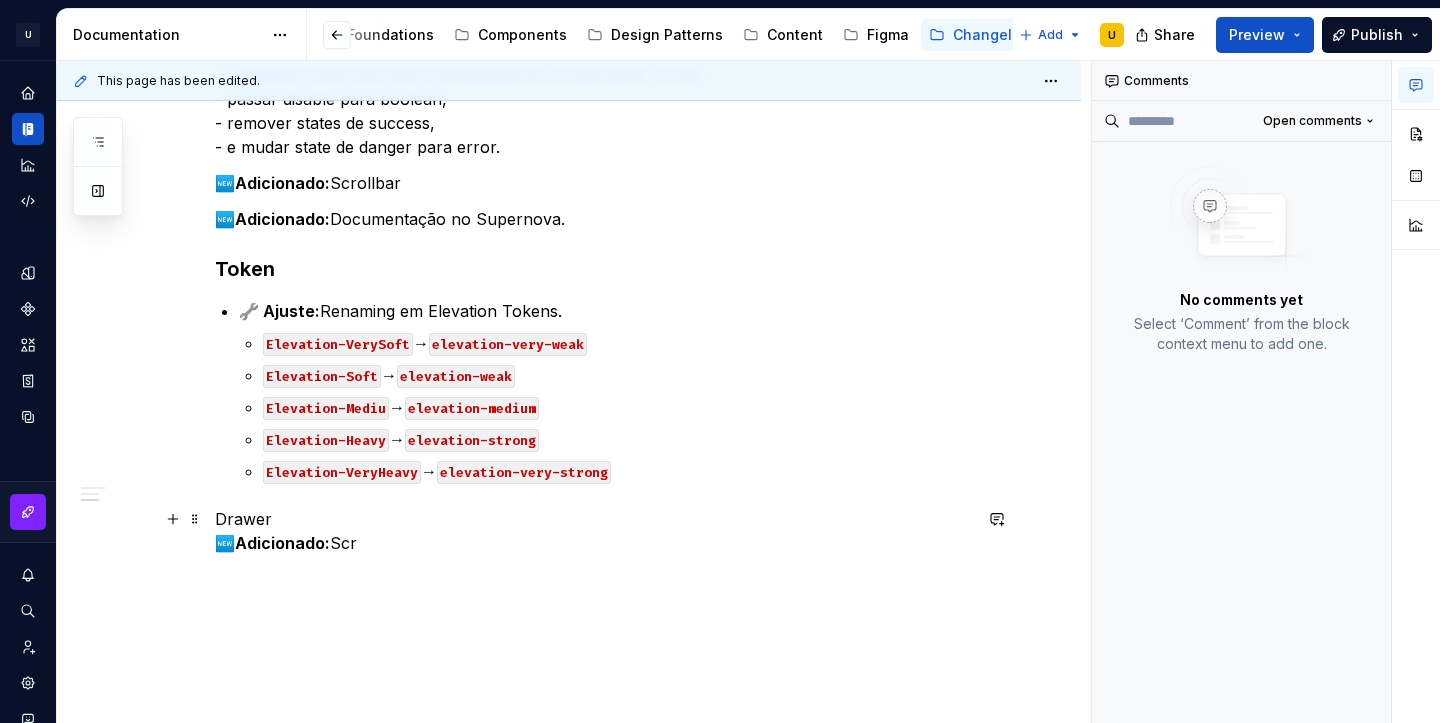 click on "Drawer 🆕  Adicionado:  Scr" at bounding box center [593, 531] 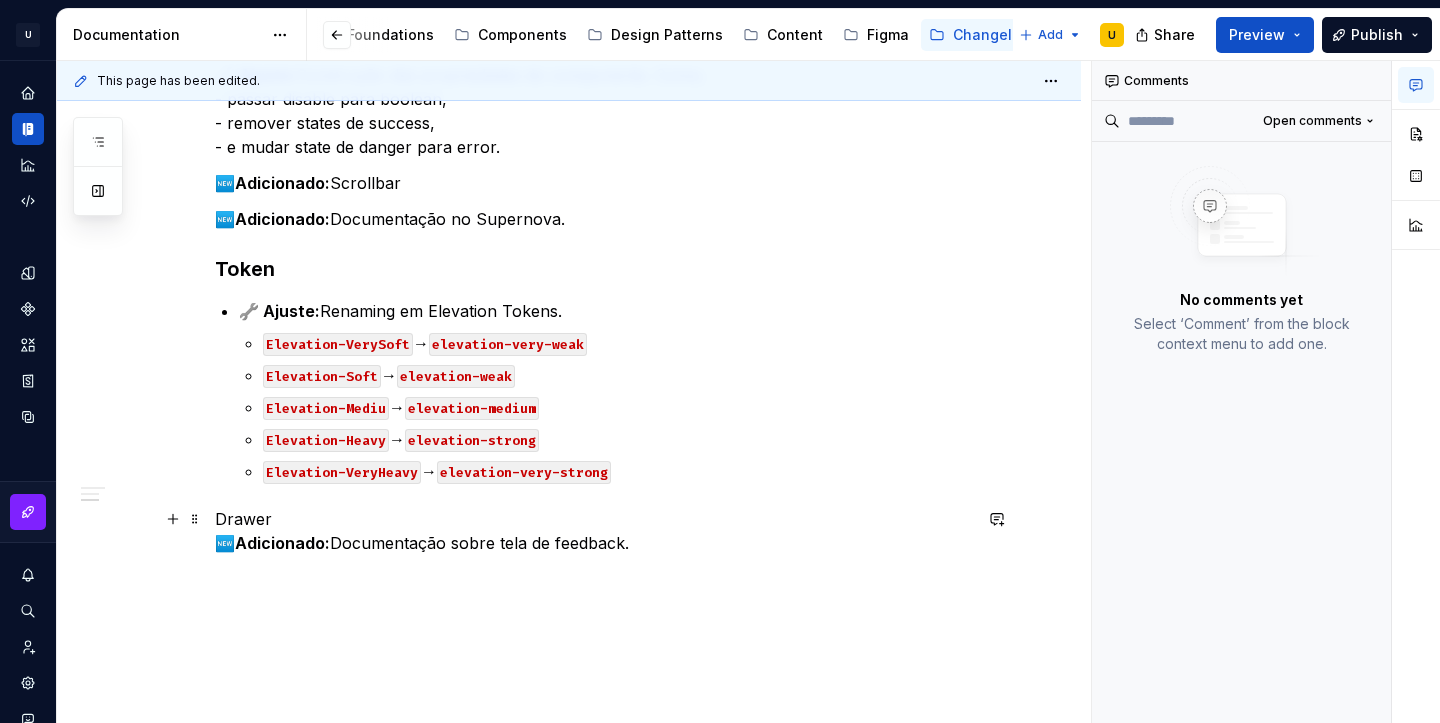 click on "Drawer 🆕  Adicionado:  Documentação sobre tela de feedback." at bounding box center (593, 531) 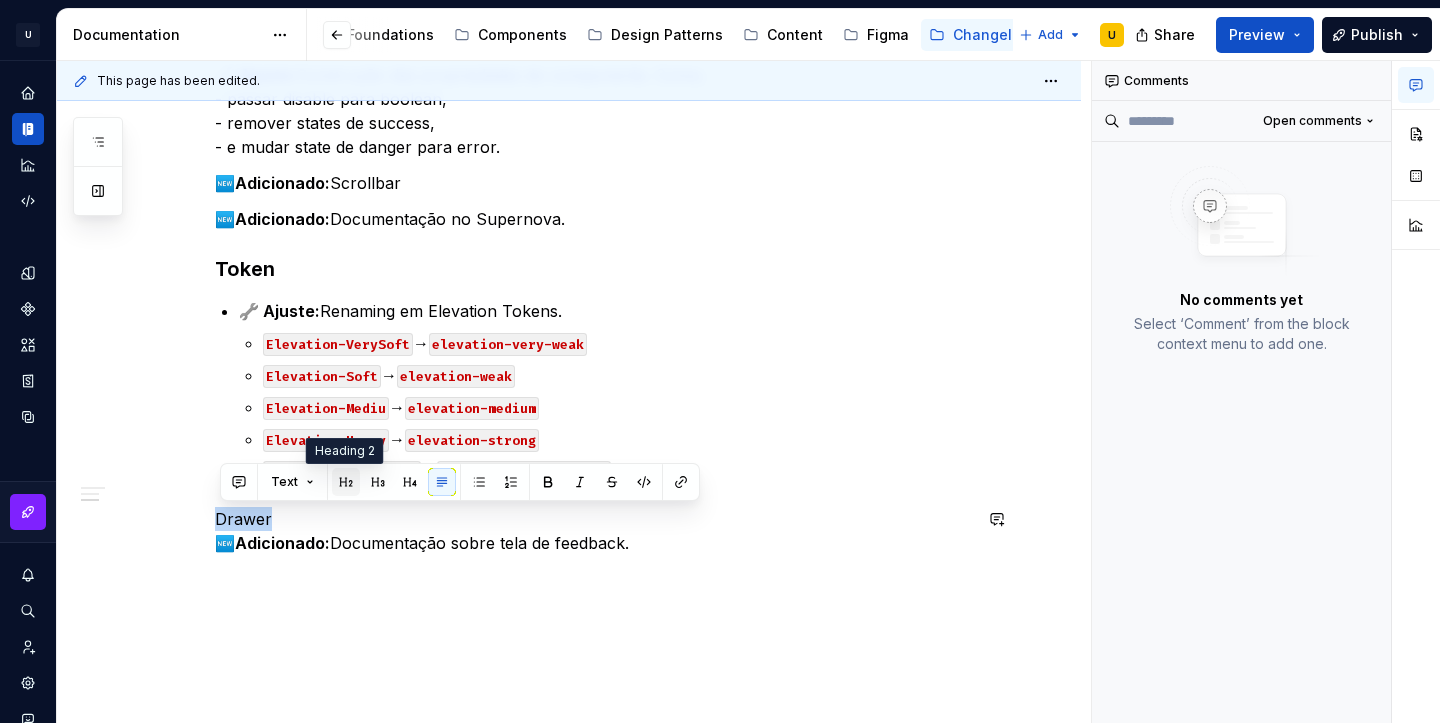click at bounding box center [346, 482] 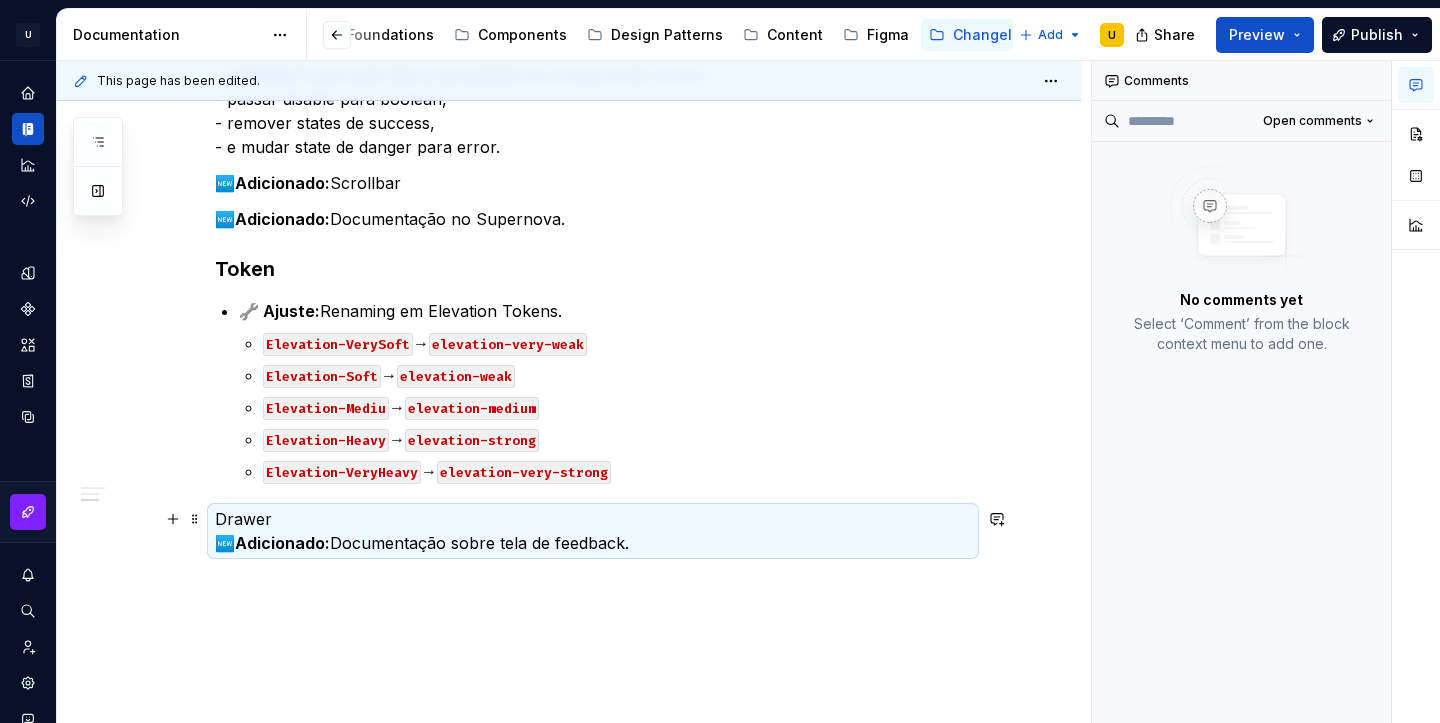 click on "Drawer 🆕  Adicionado:  Documentação sobre tela de feedback." at bounding box center (593, 531) 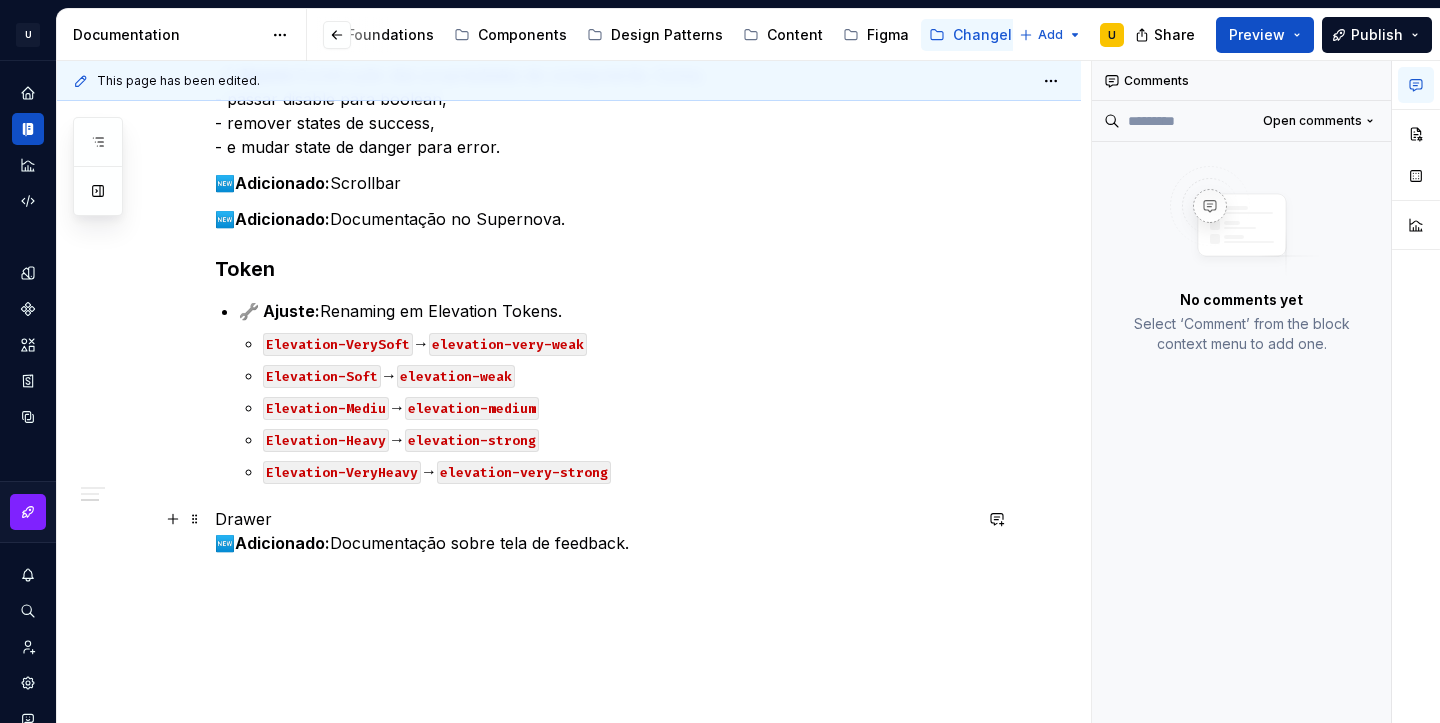 click on "[DAY] de [MONTH] CDS v2.1.4 Text Area v1.0.0 Realizado recraft no component. Atenção as mudanças. 🔧 Ajuste: Paddings ajustados. 🔧 Ajuste: Construção das propriedades do componente. Como; - passar disable para boolean, - remover states de success, - e mudar state de danger para error. 🆕 Adicionado: Scrollbar 🆕 Adicionado: Documentação no Supernova. Token 🔧 Ajuste: Renaming em Elevation Tokens. Elevation-VerySoft → elevation-very-weak Elevation-Soft → elevation-weak Elevation-Mediu → elevation-medium Elevation-Heavy → elevation-strong Elevation-VeryHeavy → elevation-very-strong Drawer 🆕 Adicionado: Documentação sobre tela de feedback." at bounding box center (569, 306) 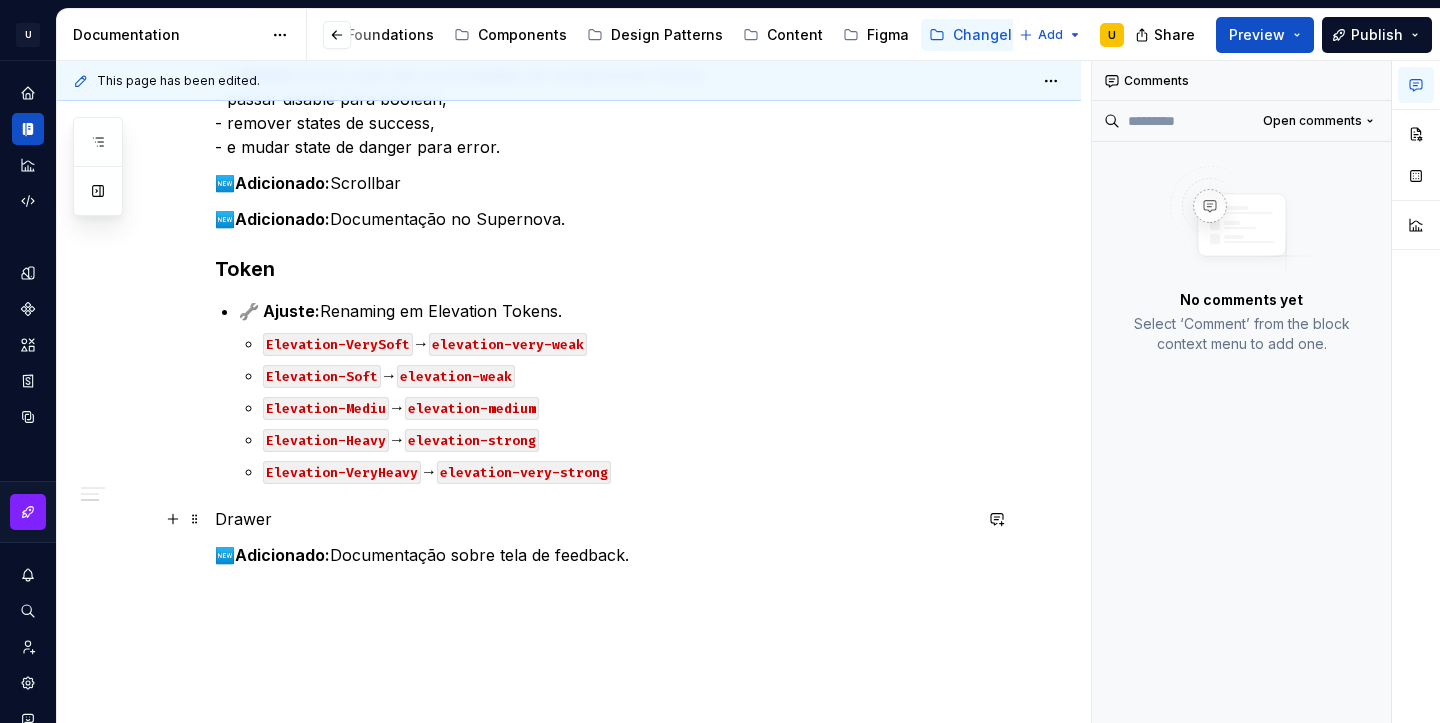 click on "Drawer" at bounding box center (593, 519) 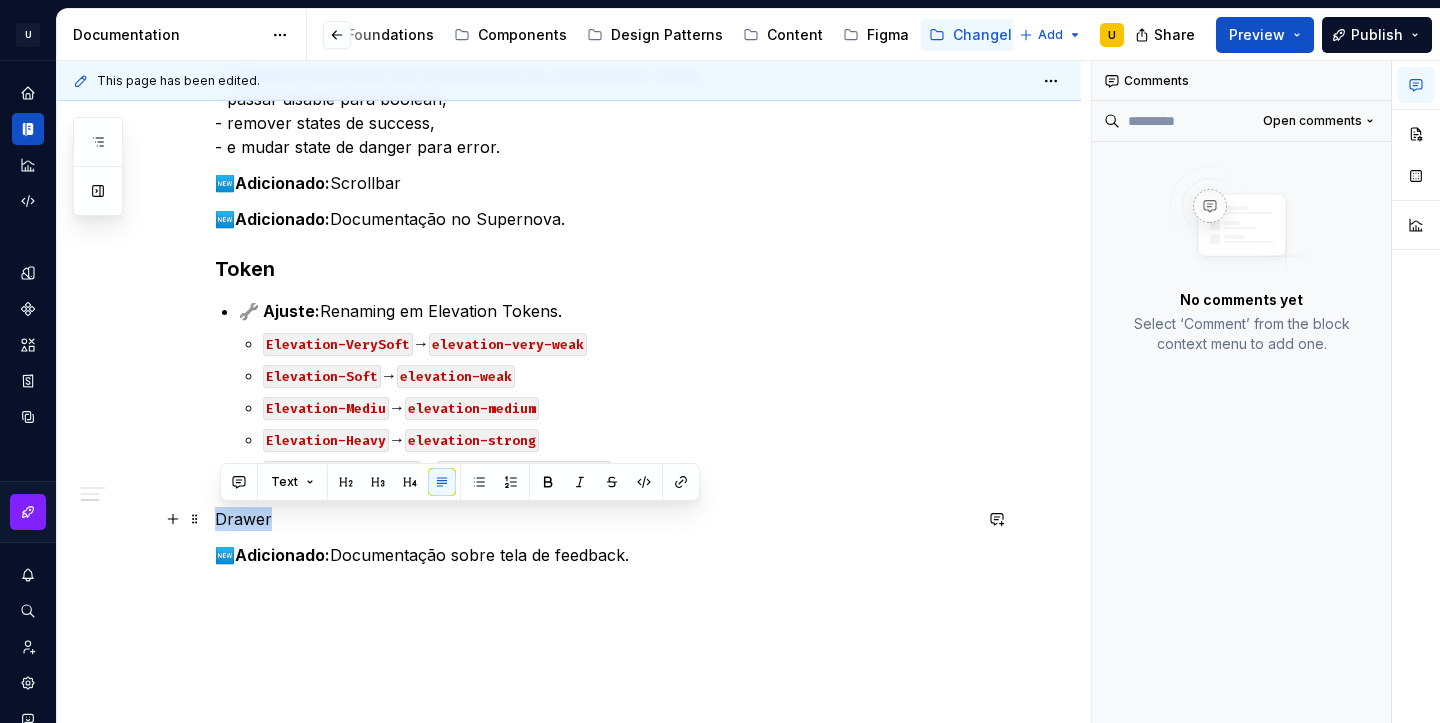 click on "Drawer" at bounding box center [593, 519] 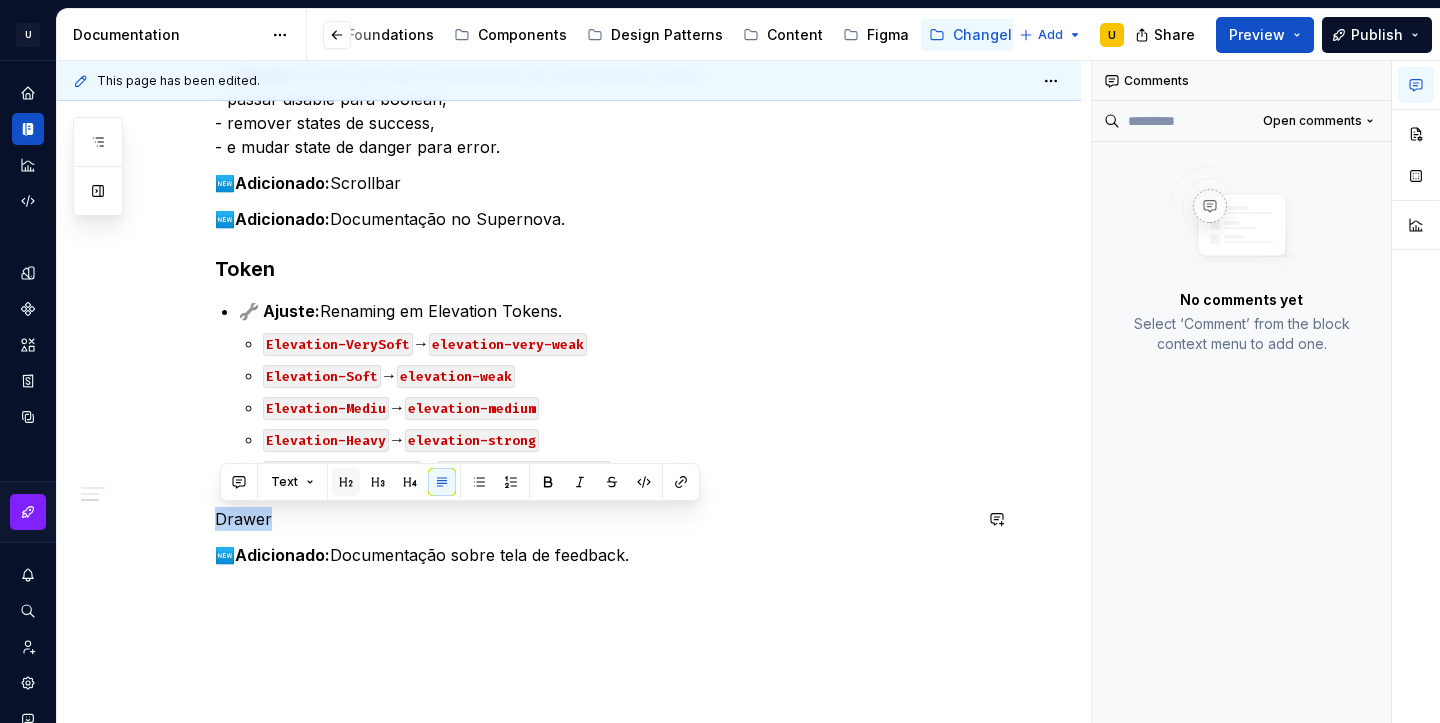 click at bounding box center [346, 482] 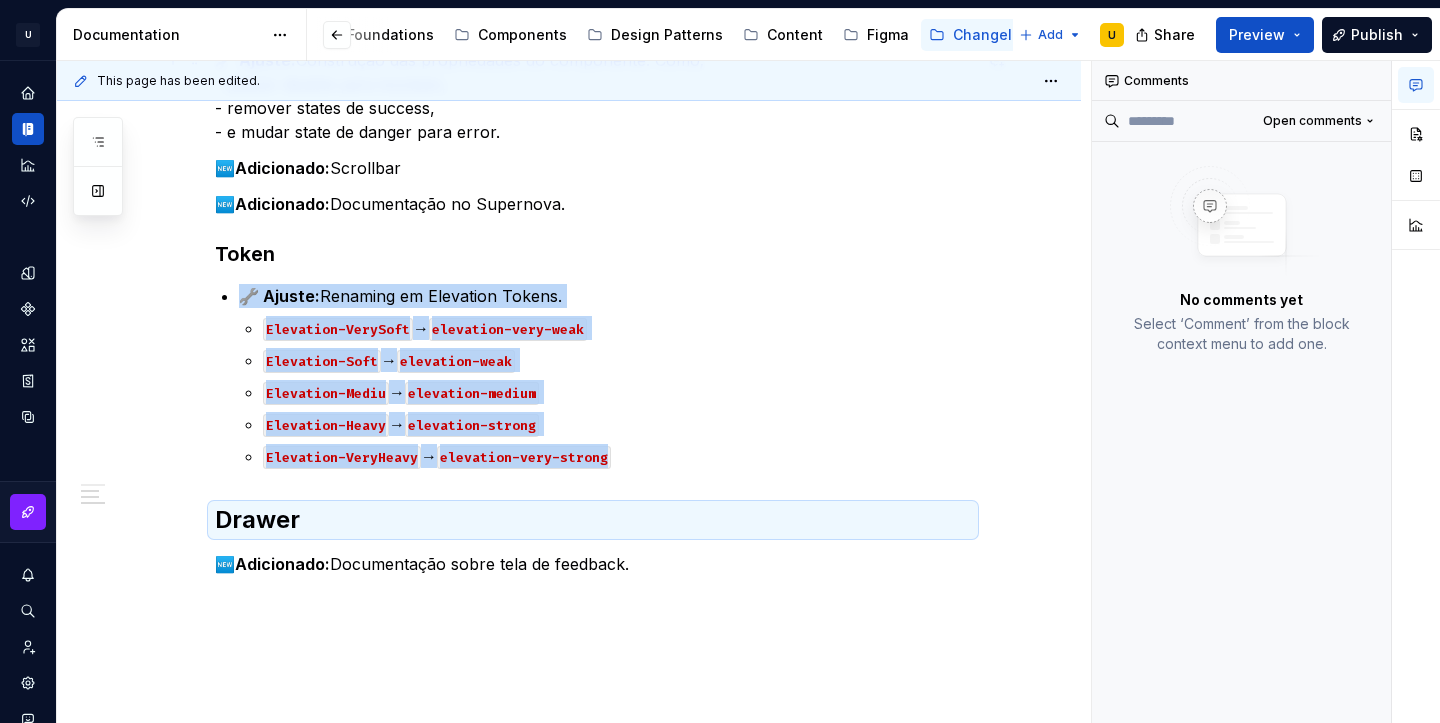 scroll, scrollTop: 633, scrollLeft: 0, axis: vertical 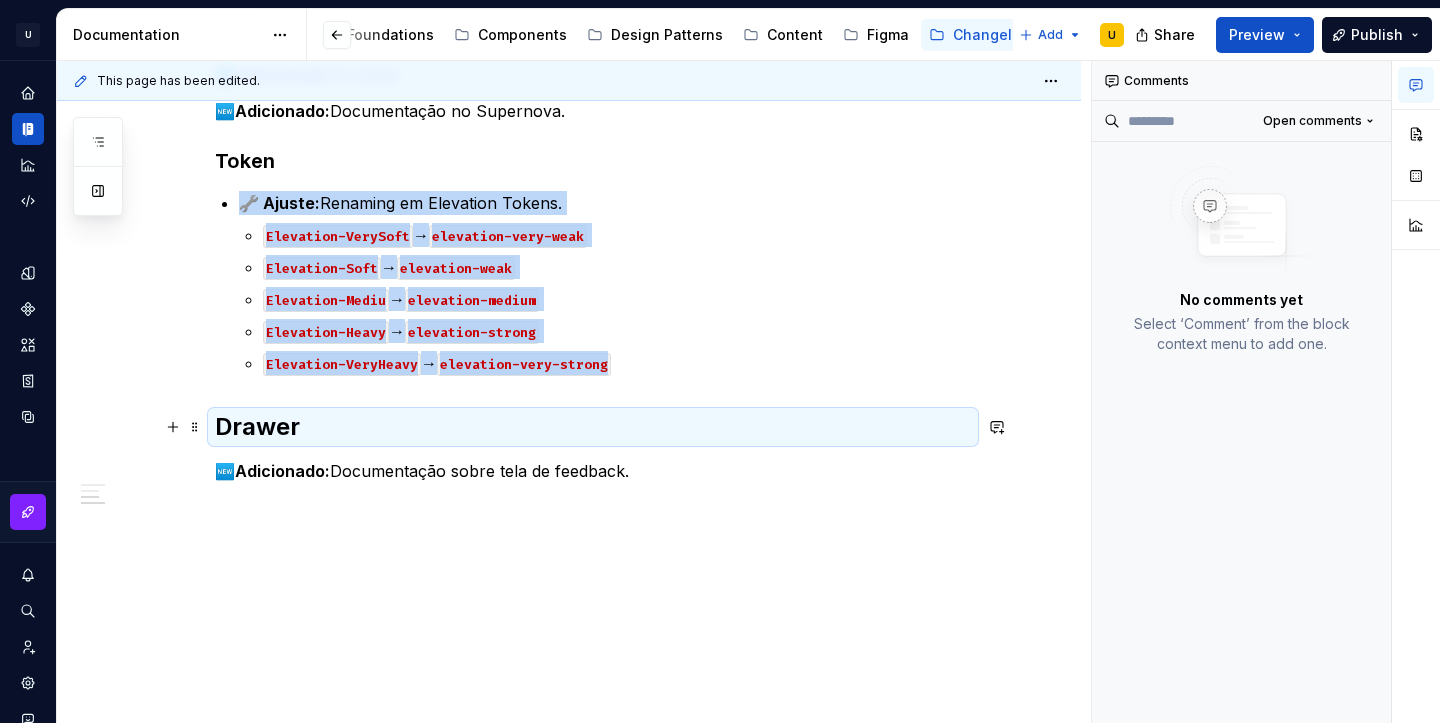 click on "Drawer" at bounding box center [593, 427] 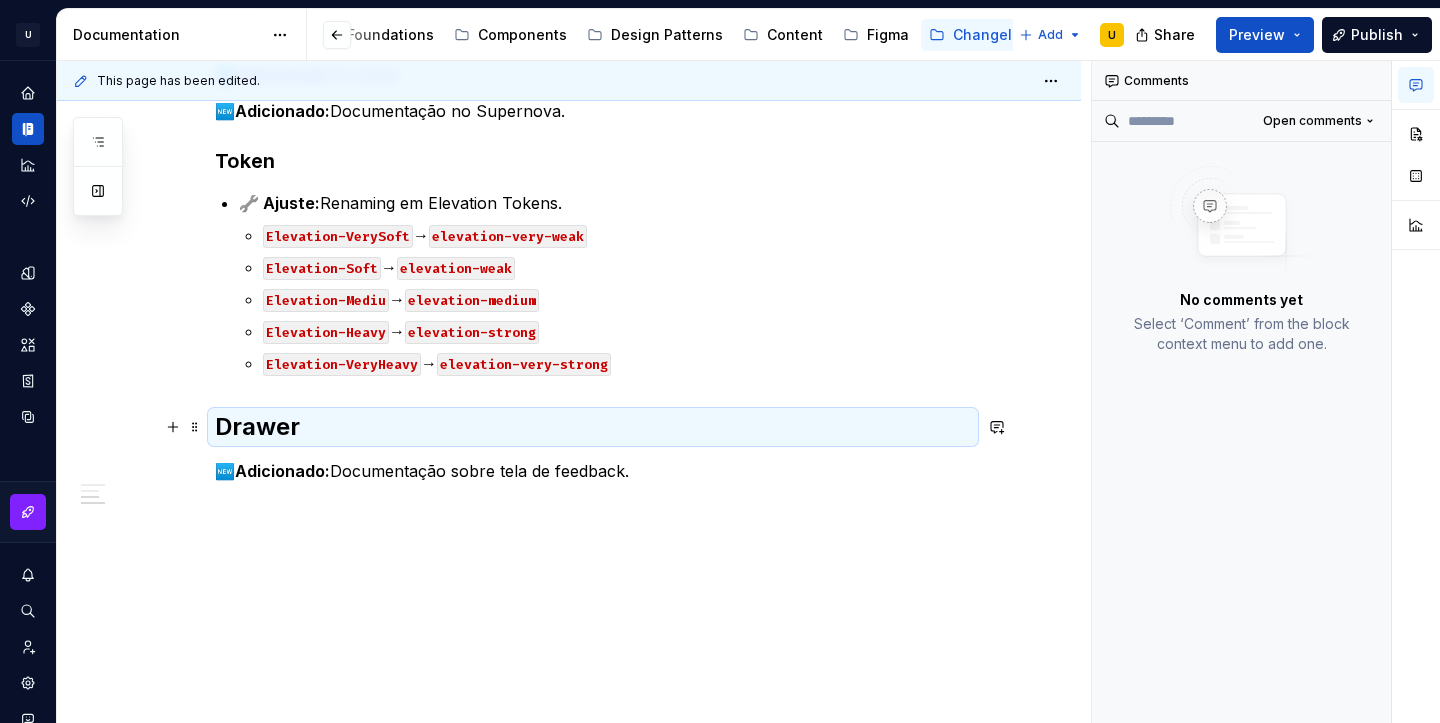 click on "Drawer" at bounding box center [593, 427] 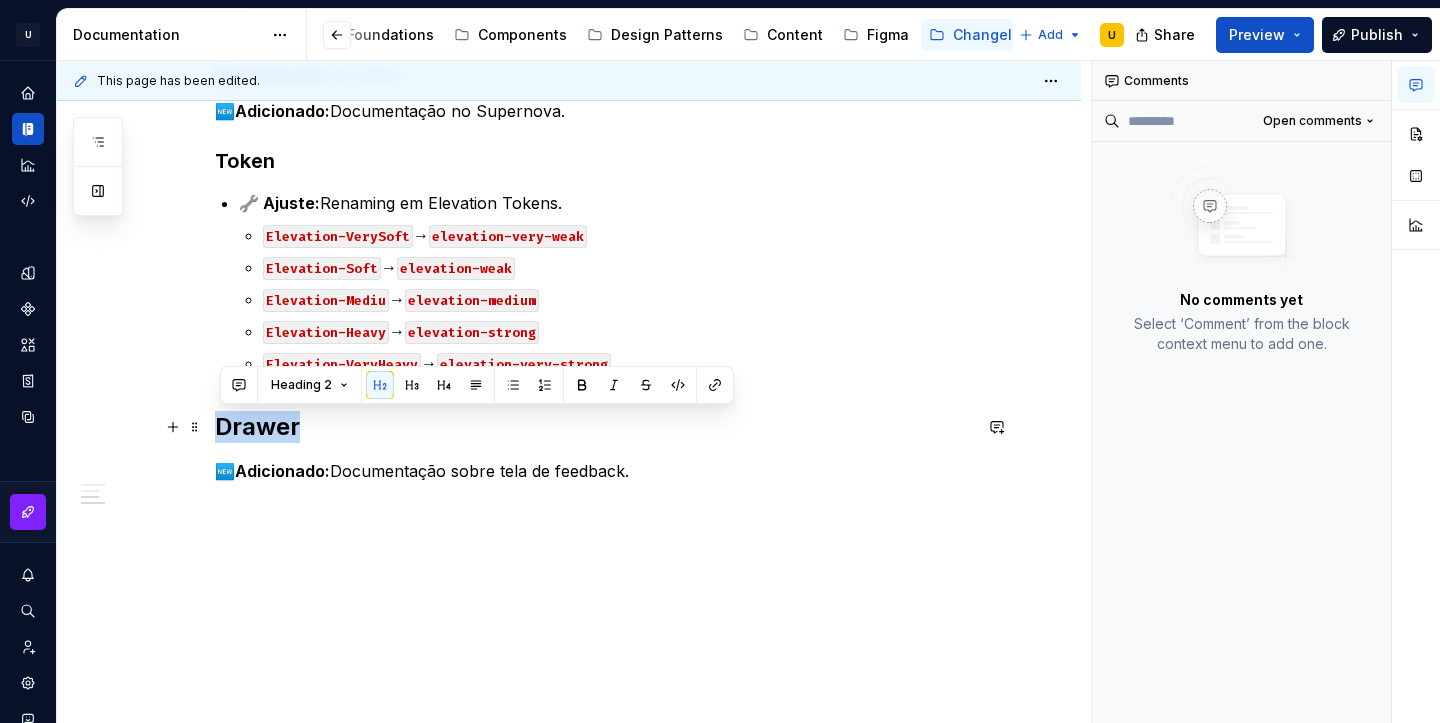 click on "Drawer" at bounding box center [593, 427] 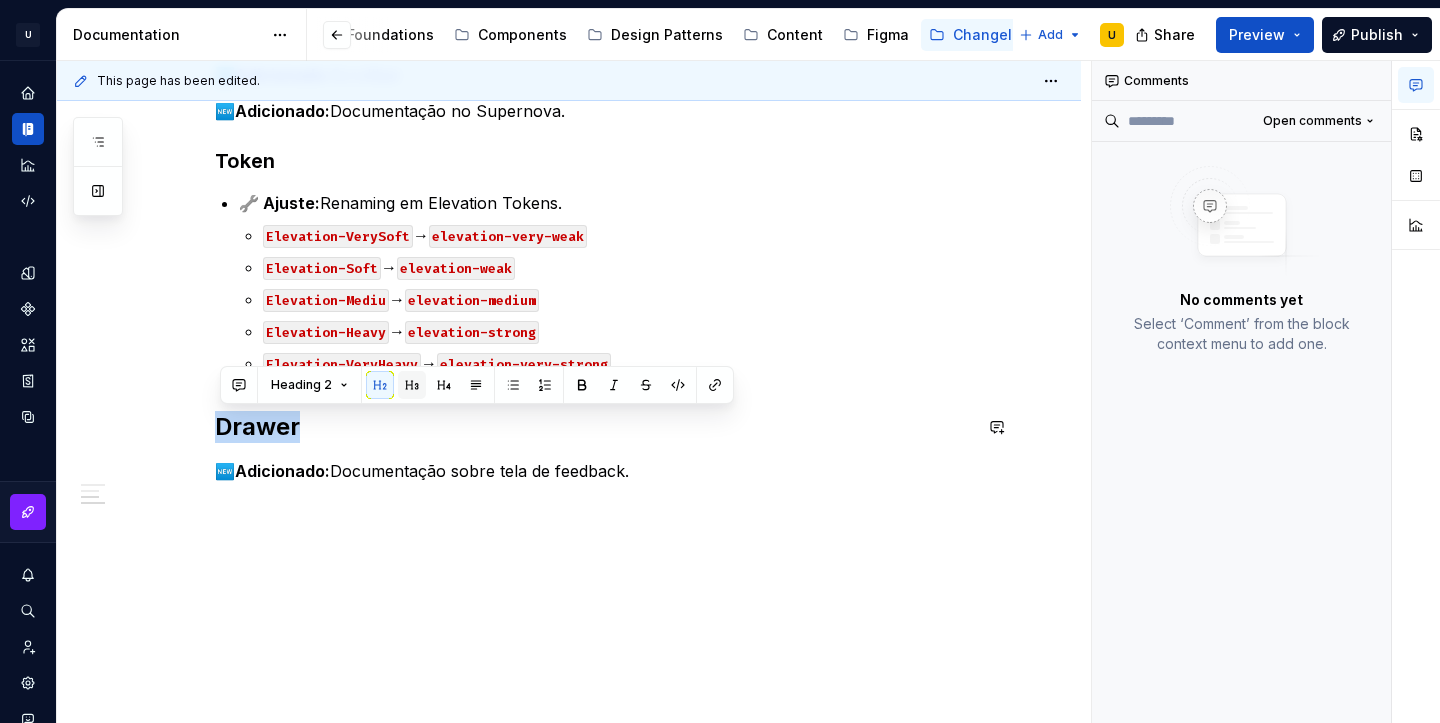 click at bounding box center (412, 385) 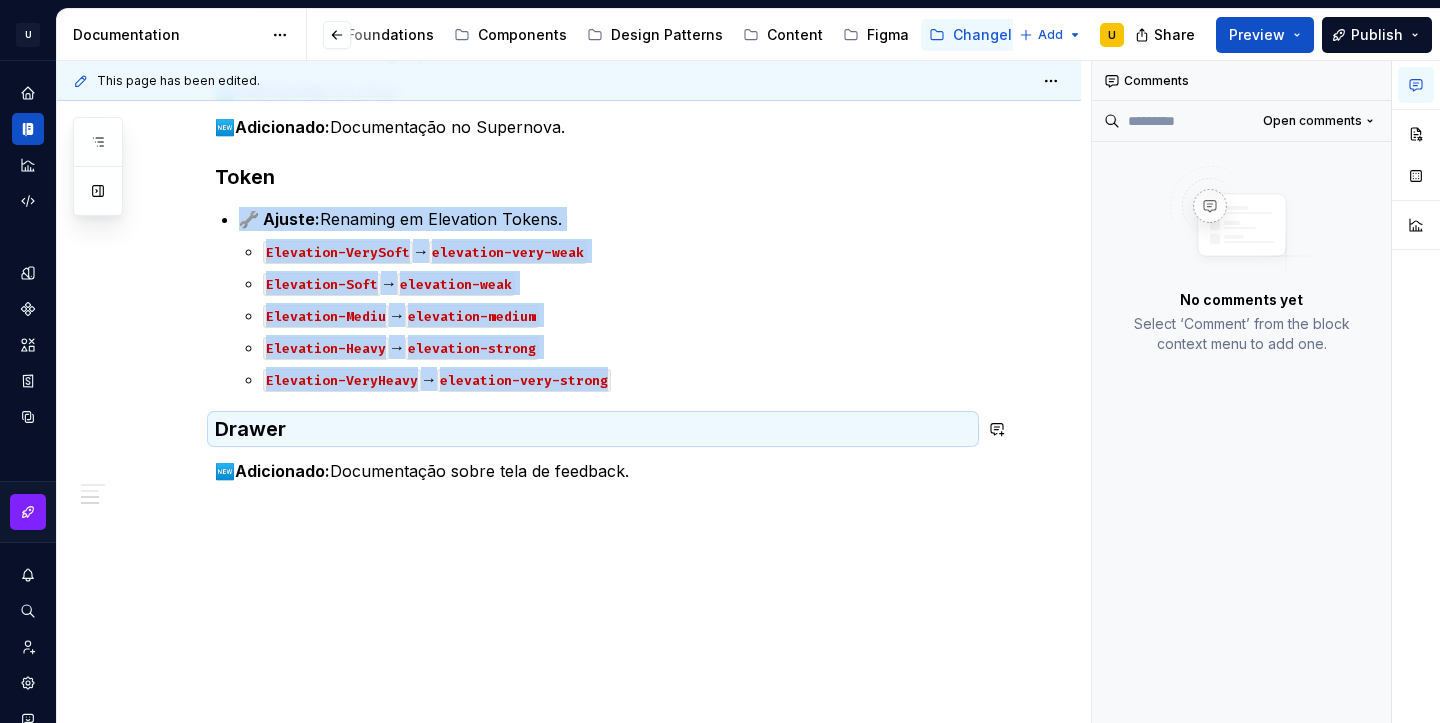 scroll, scrollTop: 617, scrollLeft: 0, axis: vertical 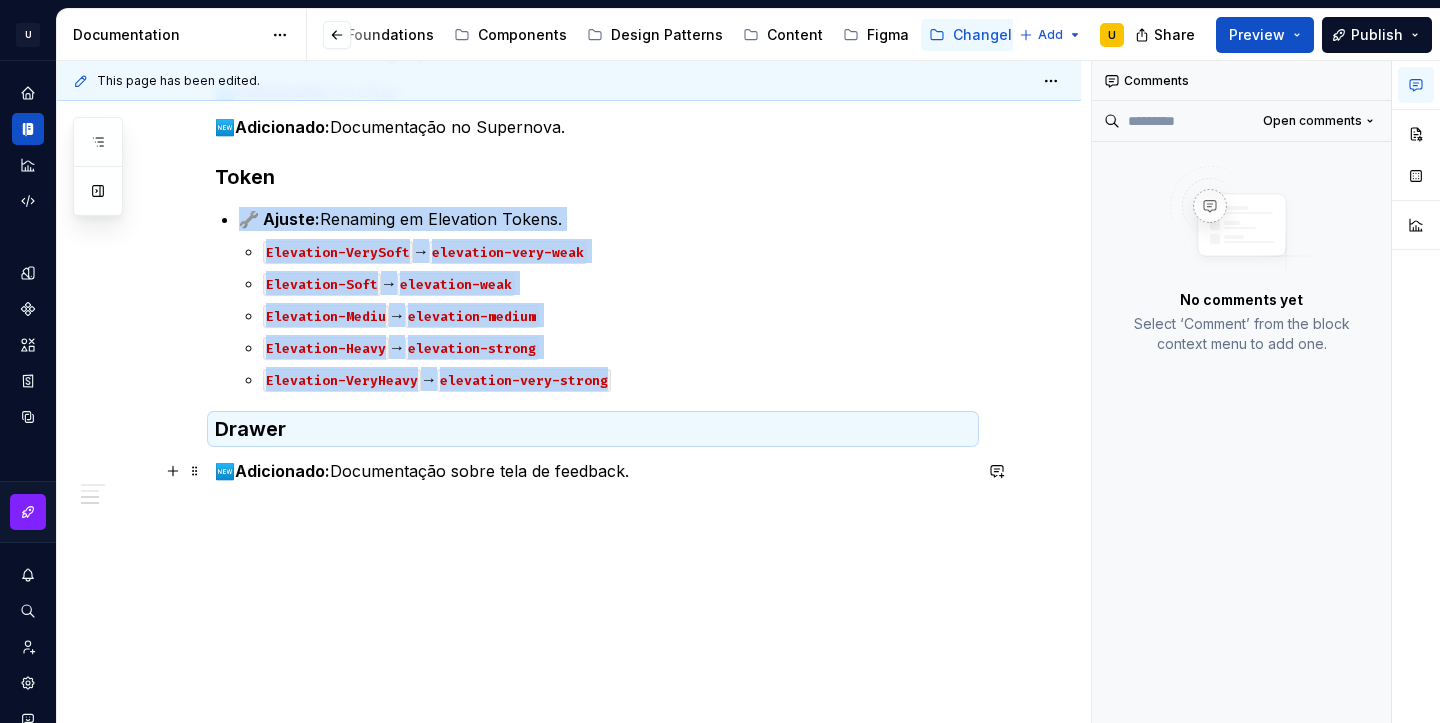 click on "🆕  Adicionado:  Documentação sobre tela de feedback." at bounding box center [593, 471] 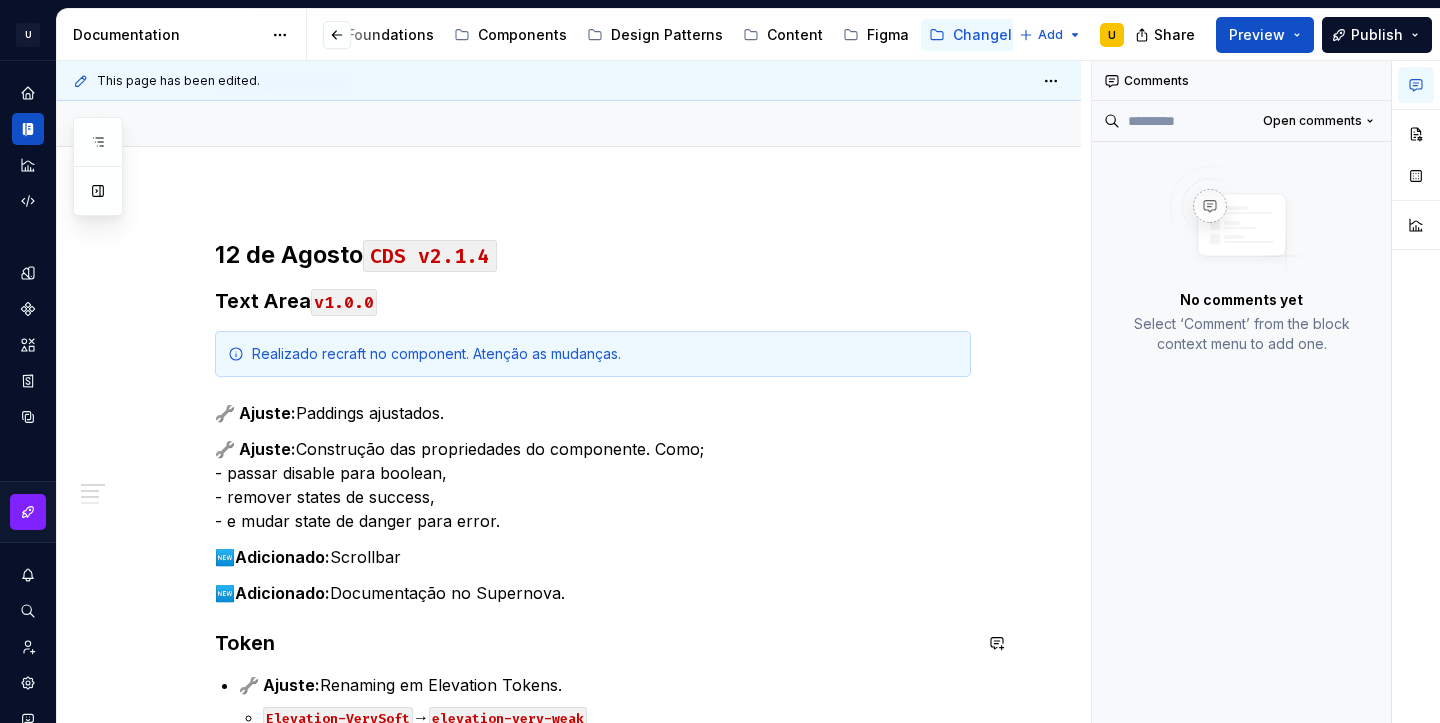 scroll, scrollTop: 0, scrollLeft: 0, axis: both 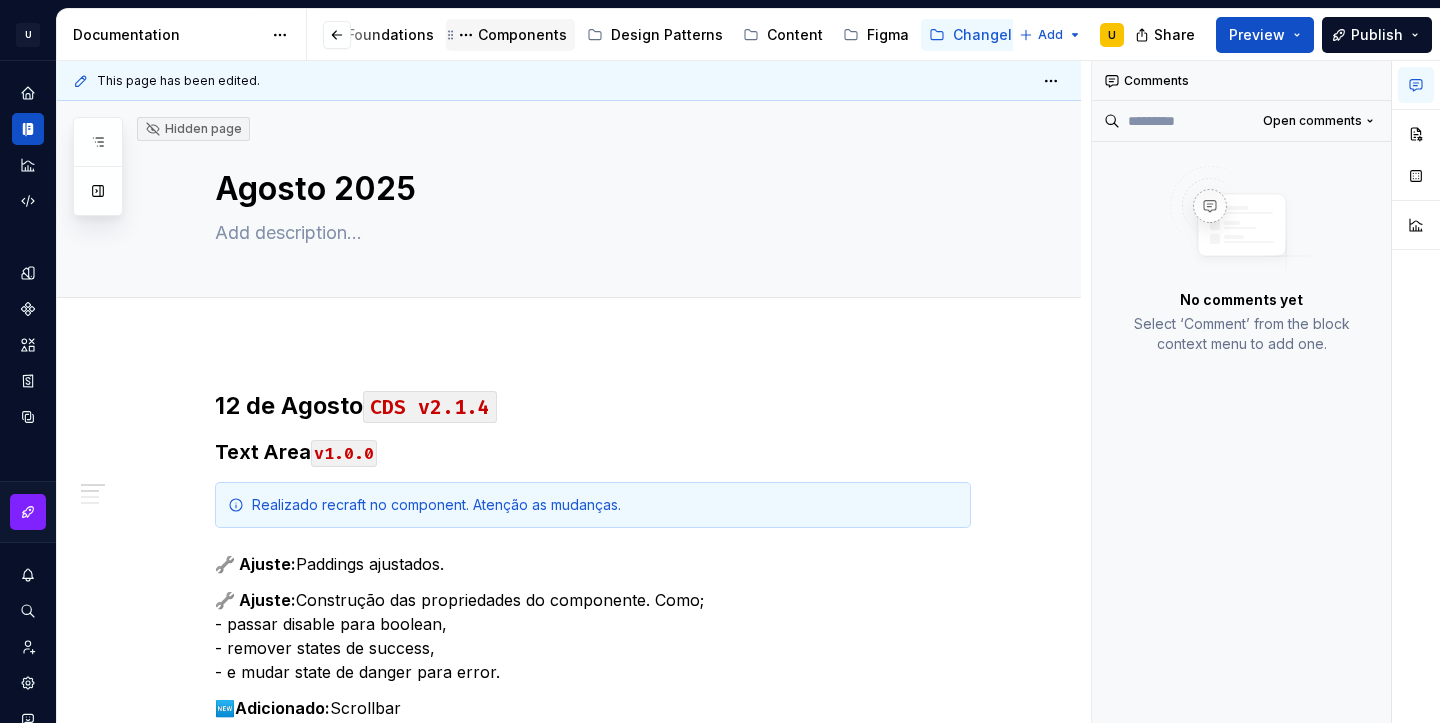 click on "Components" at bounding box center [522, 35] 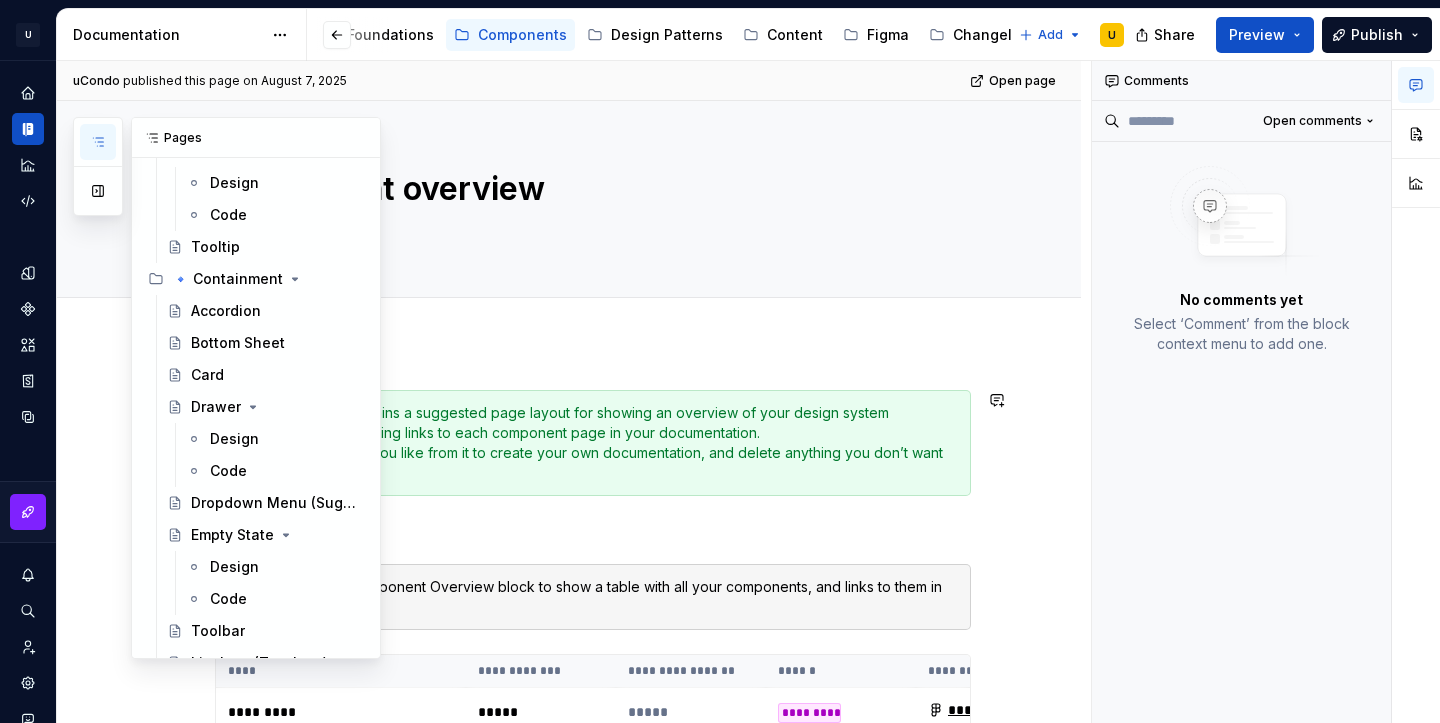 scroll, scrollTop: 647, scrollLeft: 0, axis: vertical 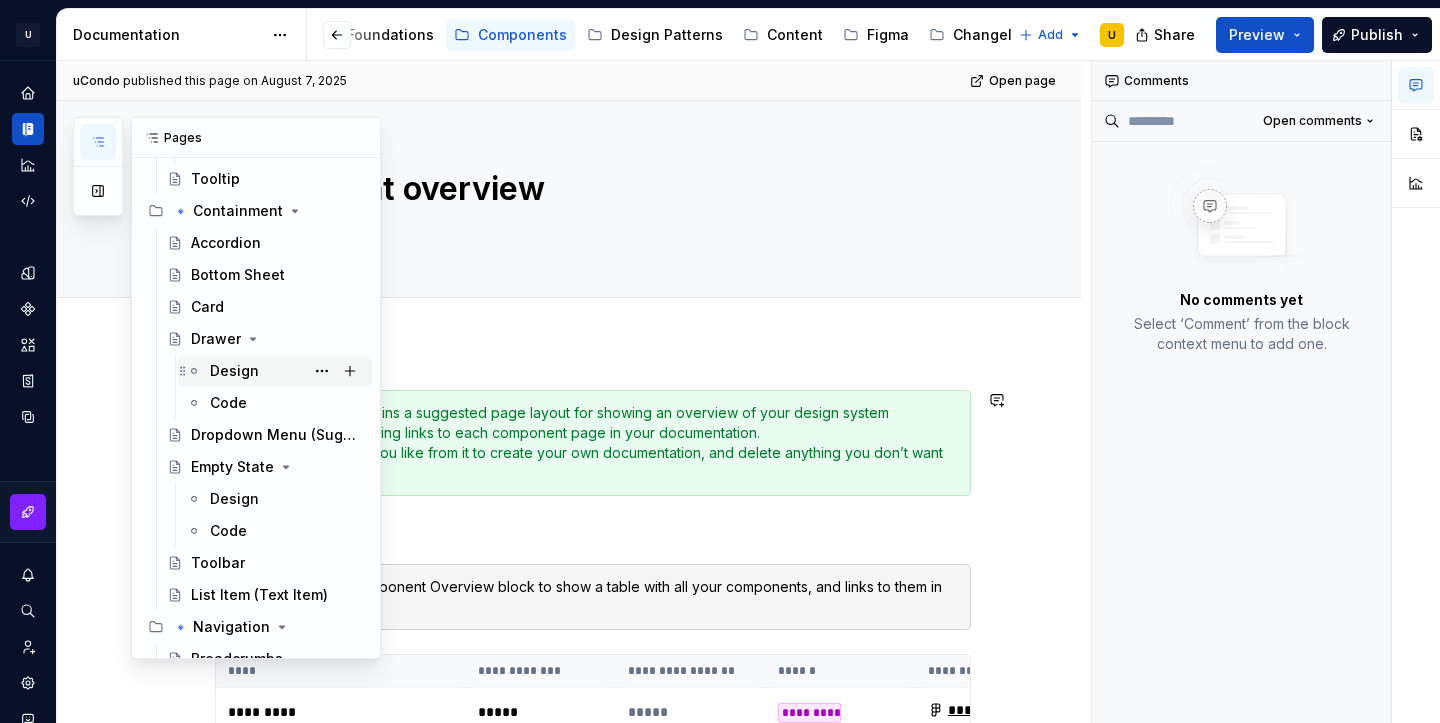 click on "Design" at bounding box center (234, 371) 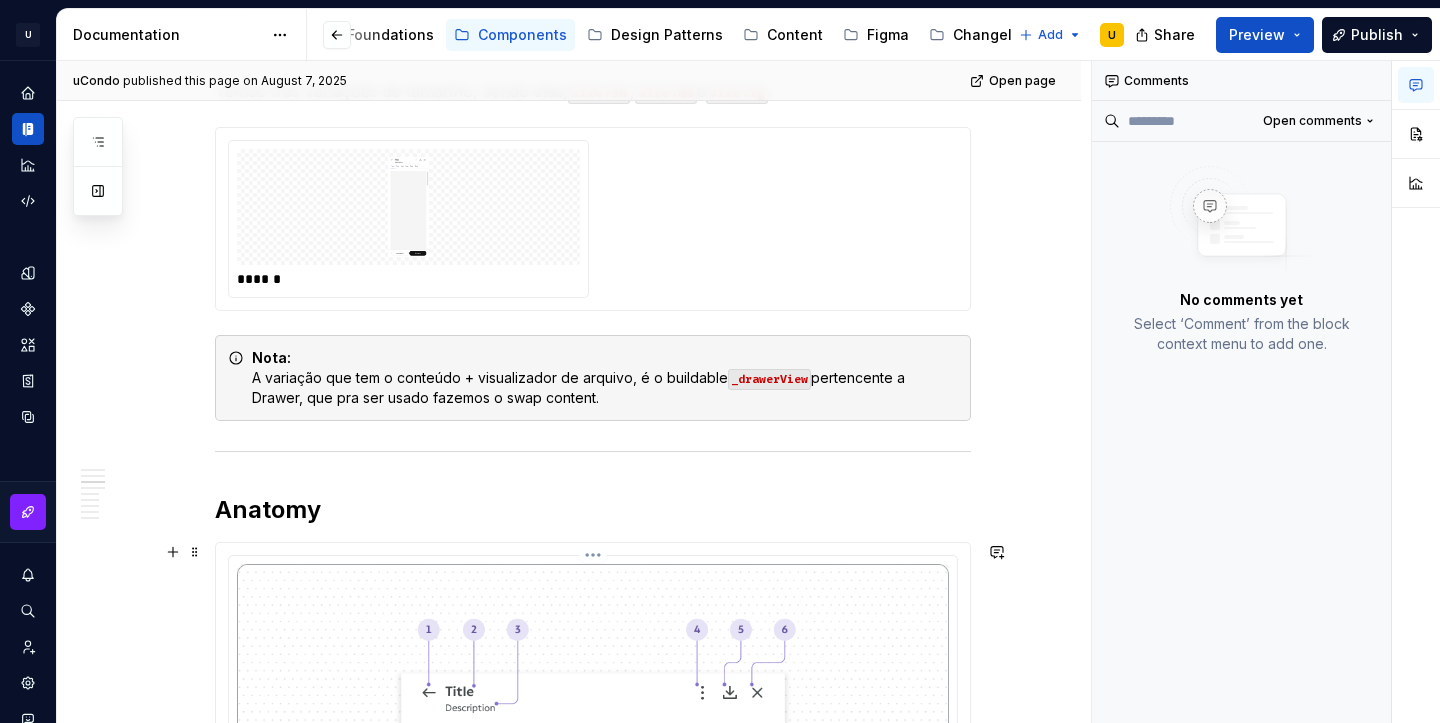 scroll, scrollTop: 802, scrollLeft: 0, axis: vertical 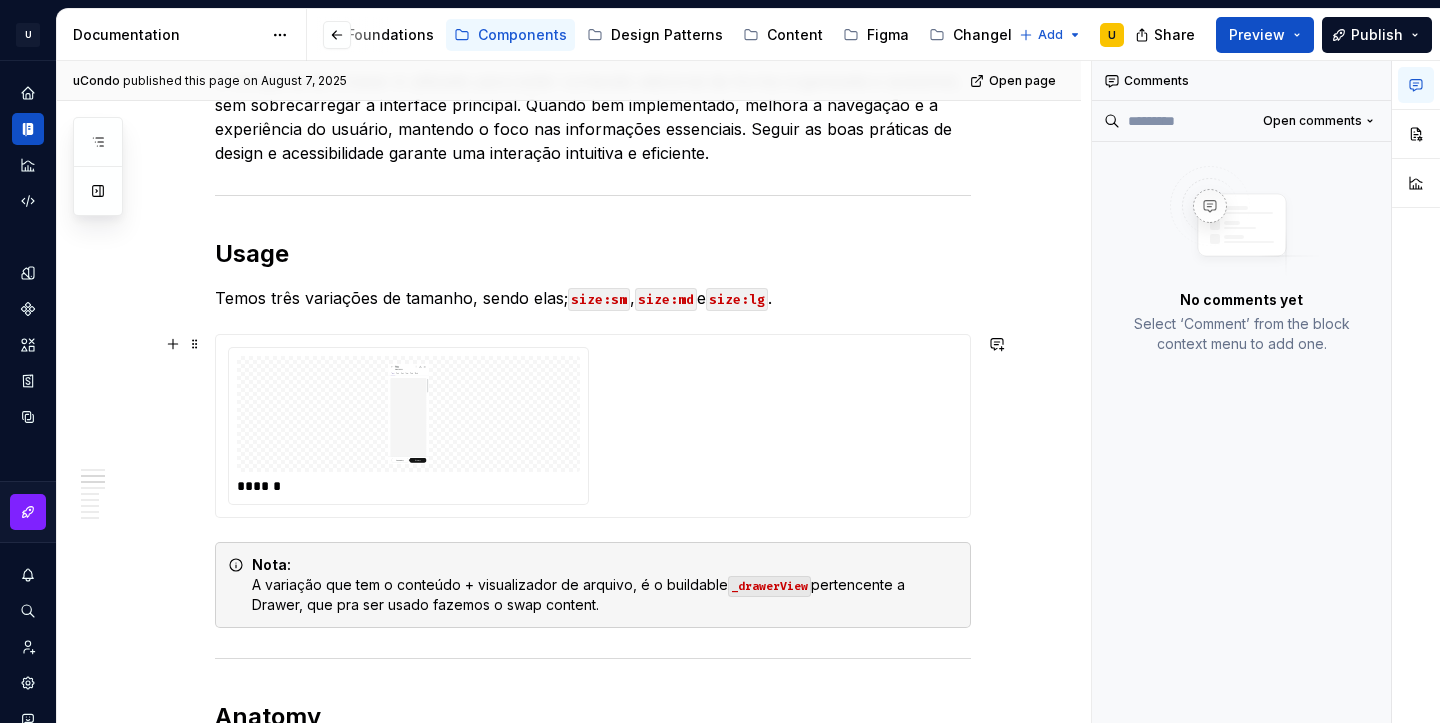 click on "******" at bounding box center [593, 426] 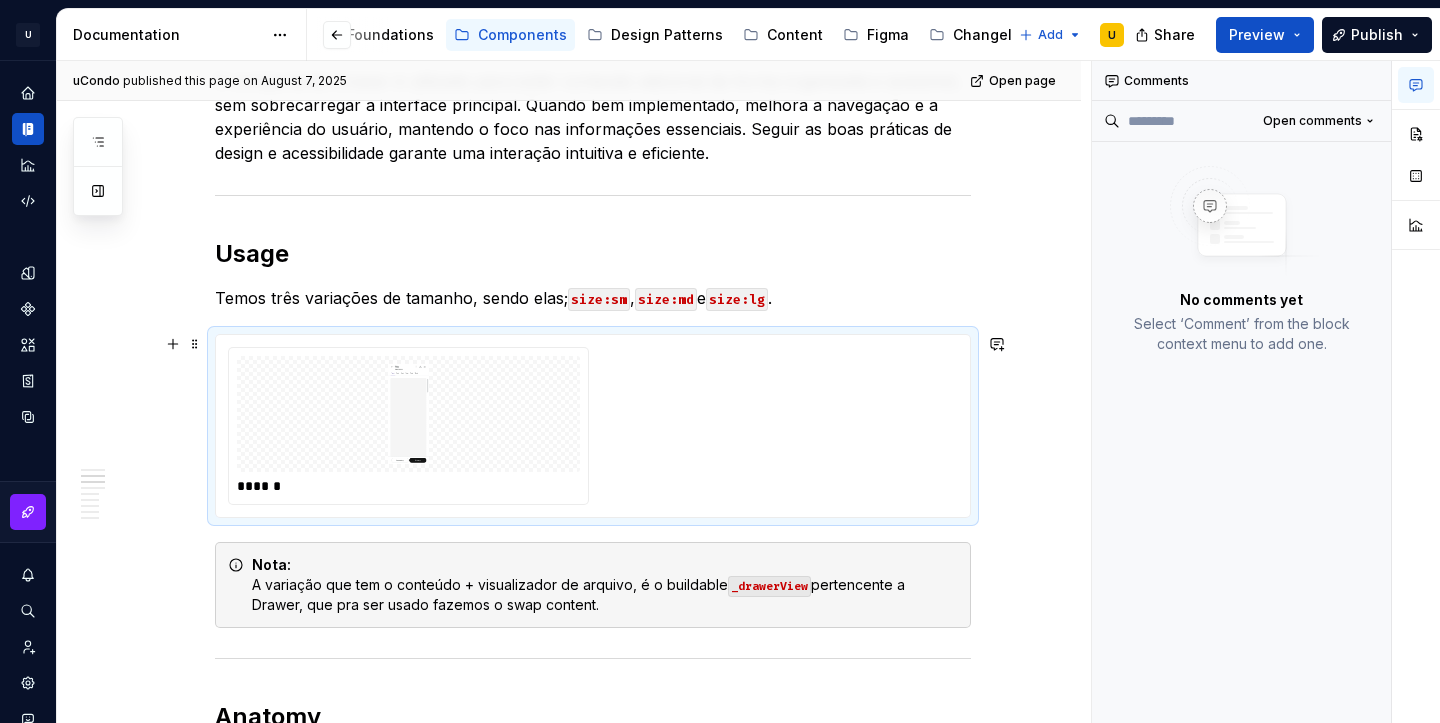 click on "******" at bounding box center (593, 426) 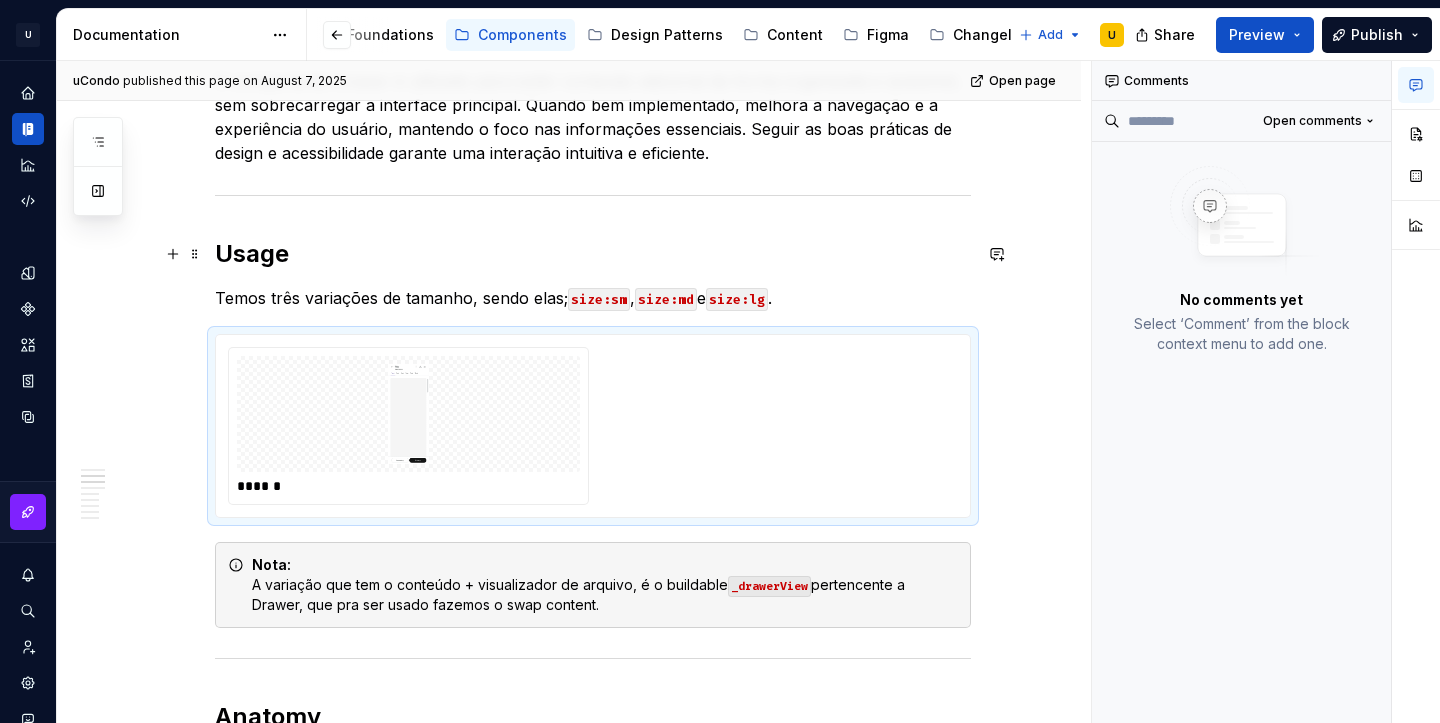 click on "Usage" at bounding box center [593, 254] 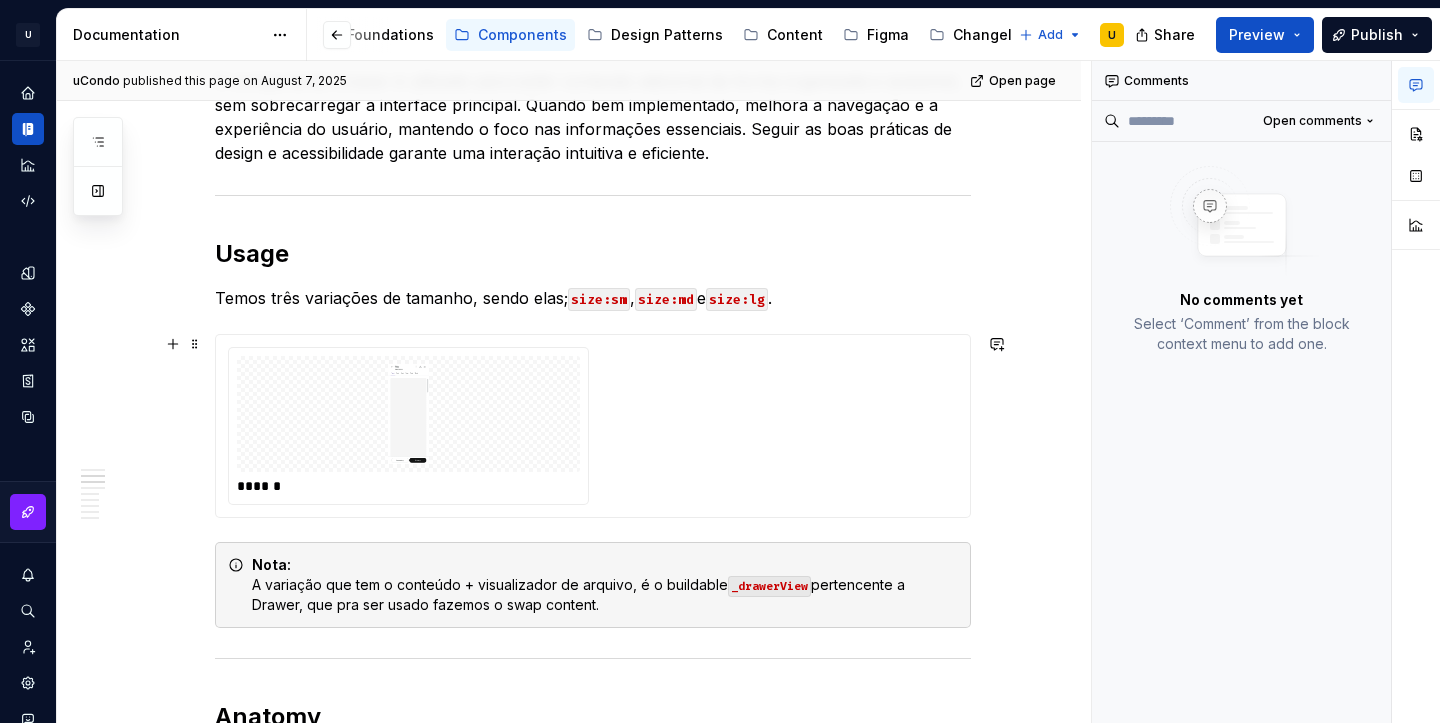 click on "******" at bounding box center [593, 426] 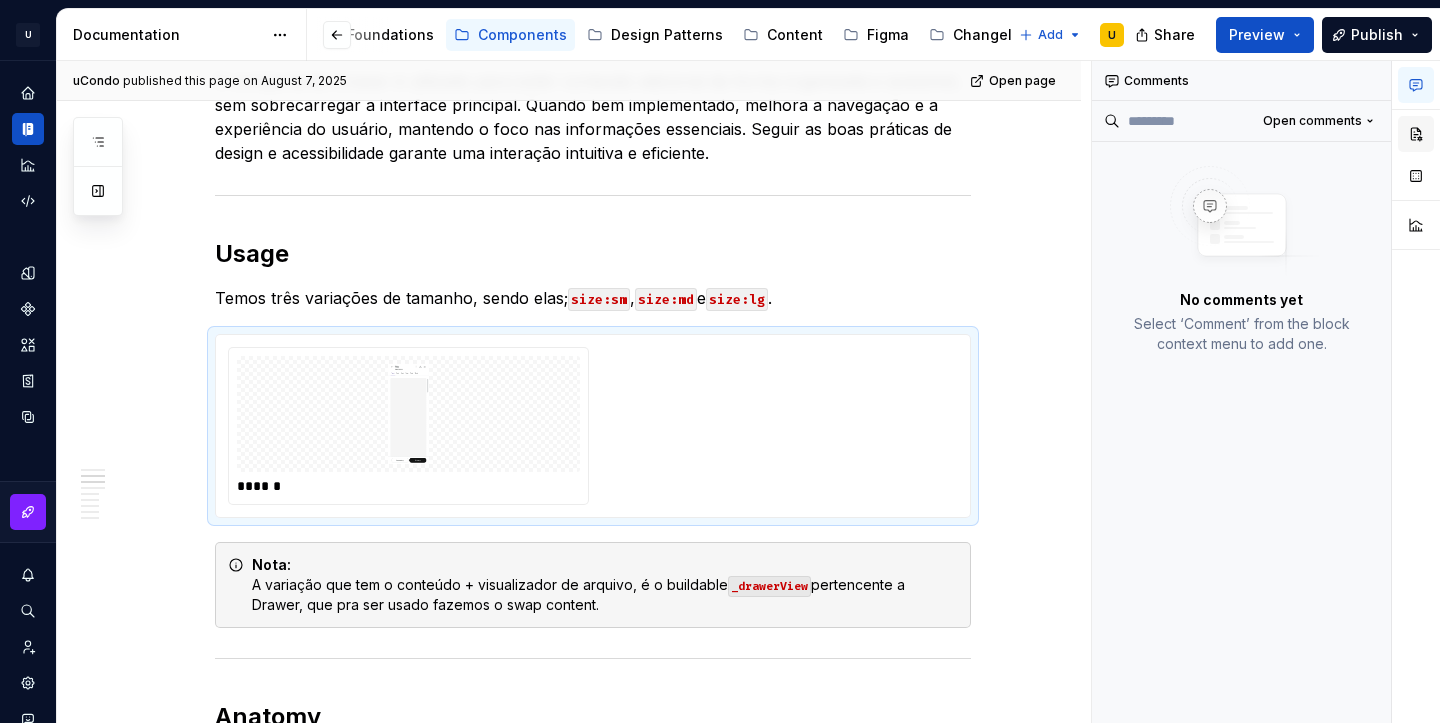 click at bounding box center [1416, 134] 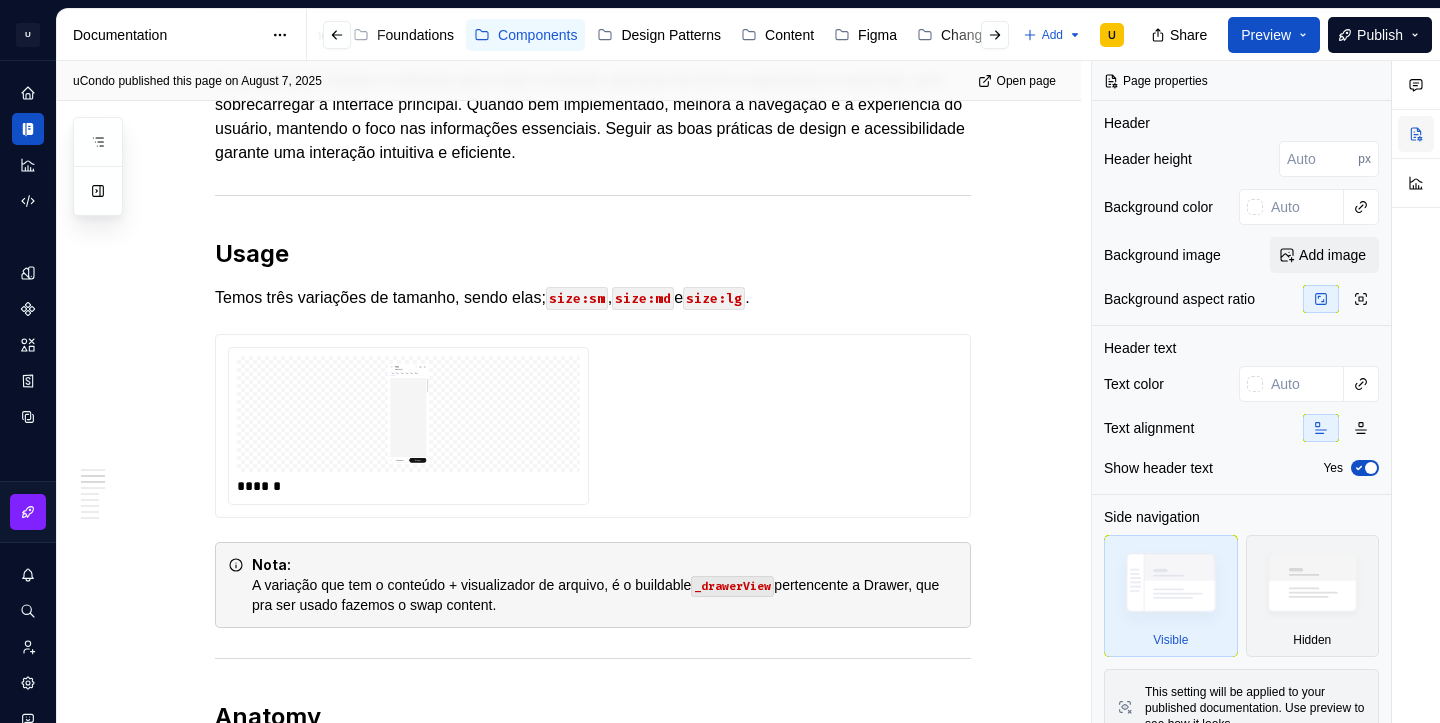 scroll, scrollTop: 0, scrollLeft: 115, axis: horizontal 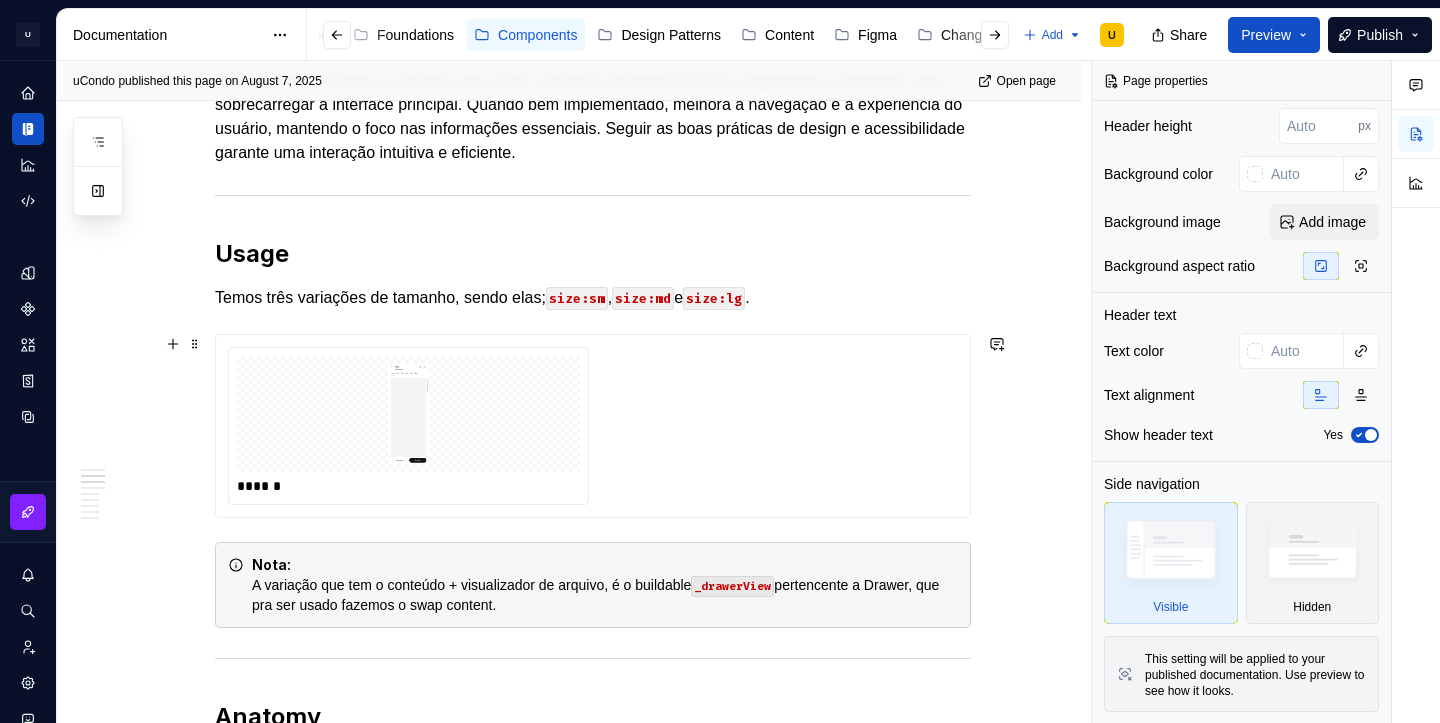 click at bounding box center (408, 414) 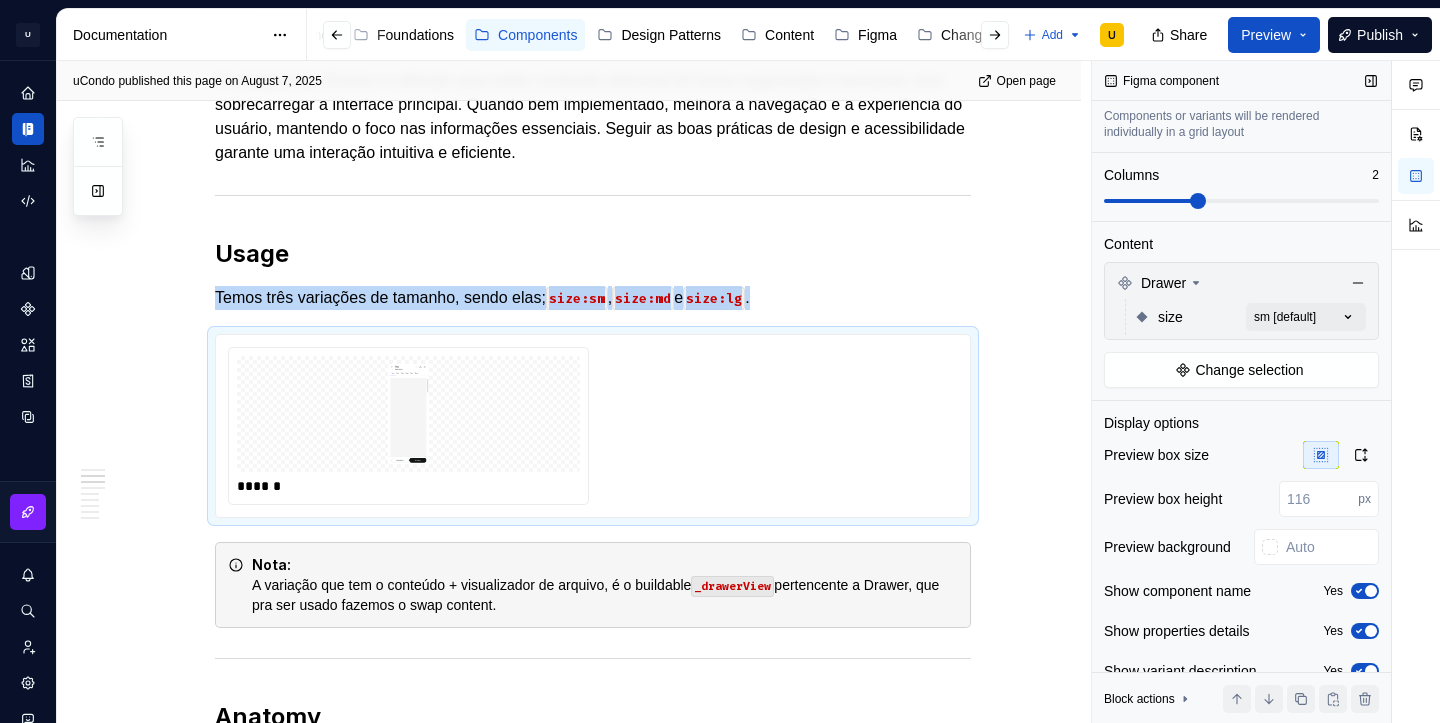 scroll, scrollTop: 190, scrollLeft: 0, axis: vertical 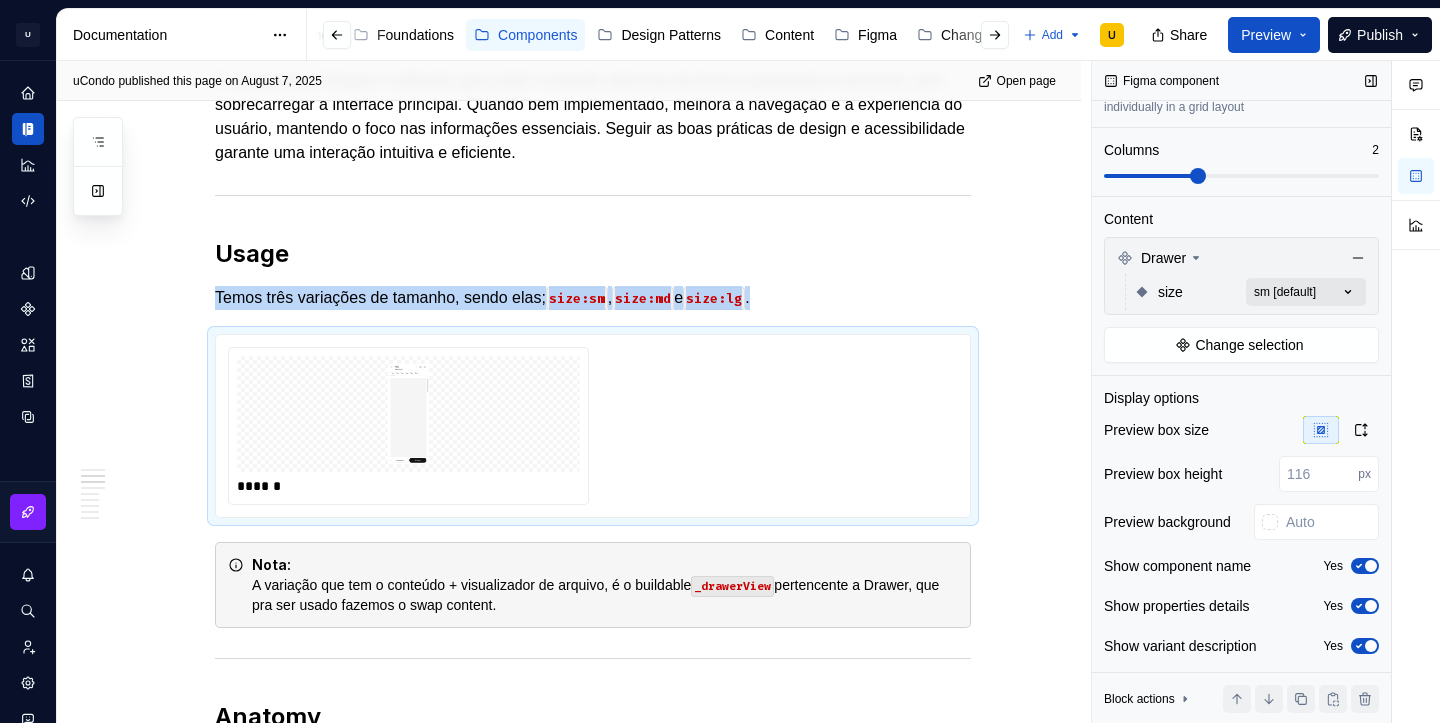 click on "Comments Open comments No comments yet Select ‘Comment’ from the block context menu to add one. Figma component Variants Grid Canvas Components or variants will be rendered individually in a grid layout Columns 2 Content Drawer size sm [default] Change selection Display options Preview box size Preview box height px Preview background Show component name Yes Show properties details Yes Show variant description Yes Block actions Move up Move down Duplicate Copy (⌘C) Cut (⌘X) Delete" at bounding box center [1266, 392] 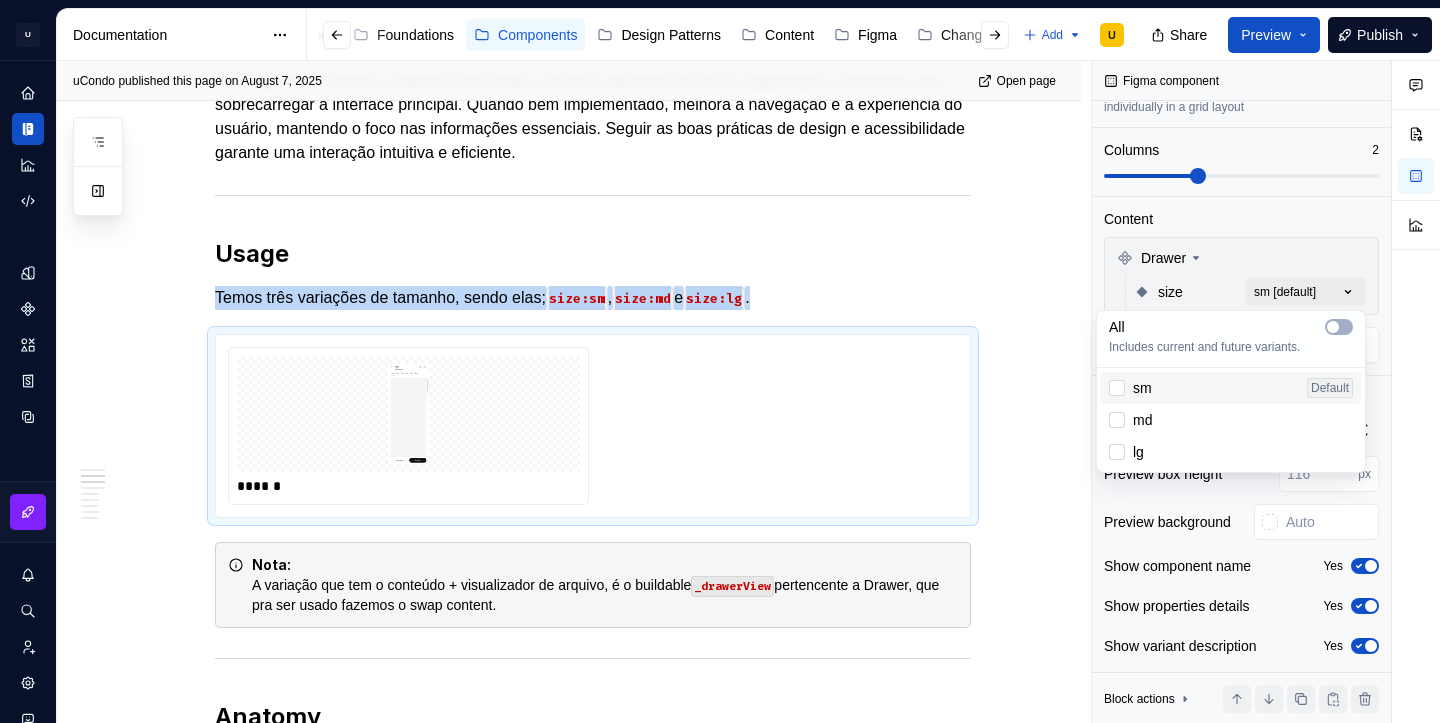 click on "sm Default" at bounding box center [1231, 388] 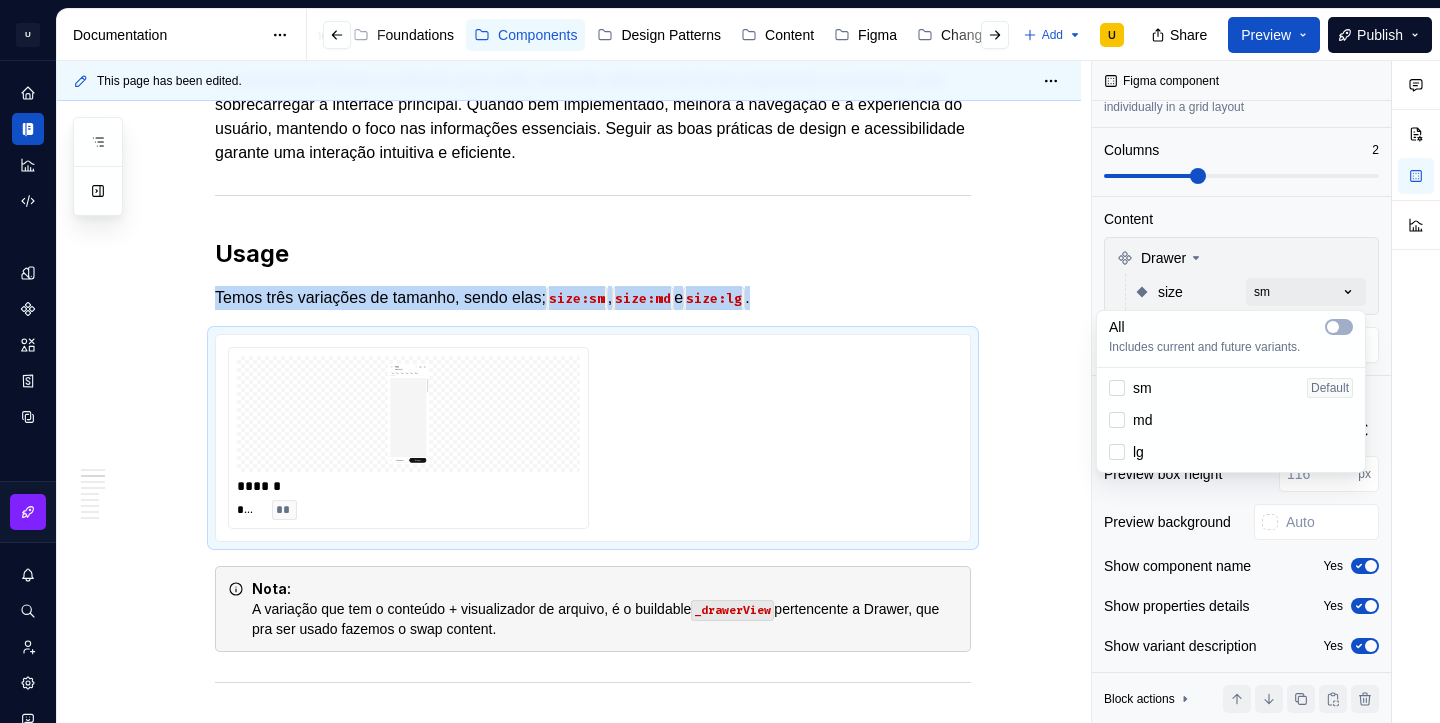 click on "md" at bounding box center [1142, 420] 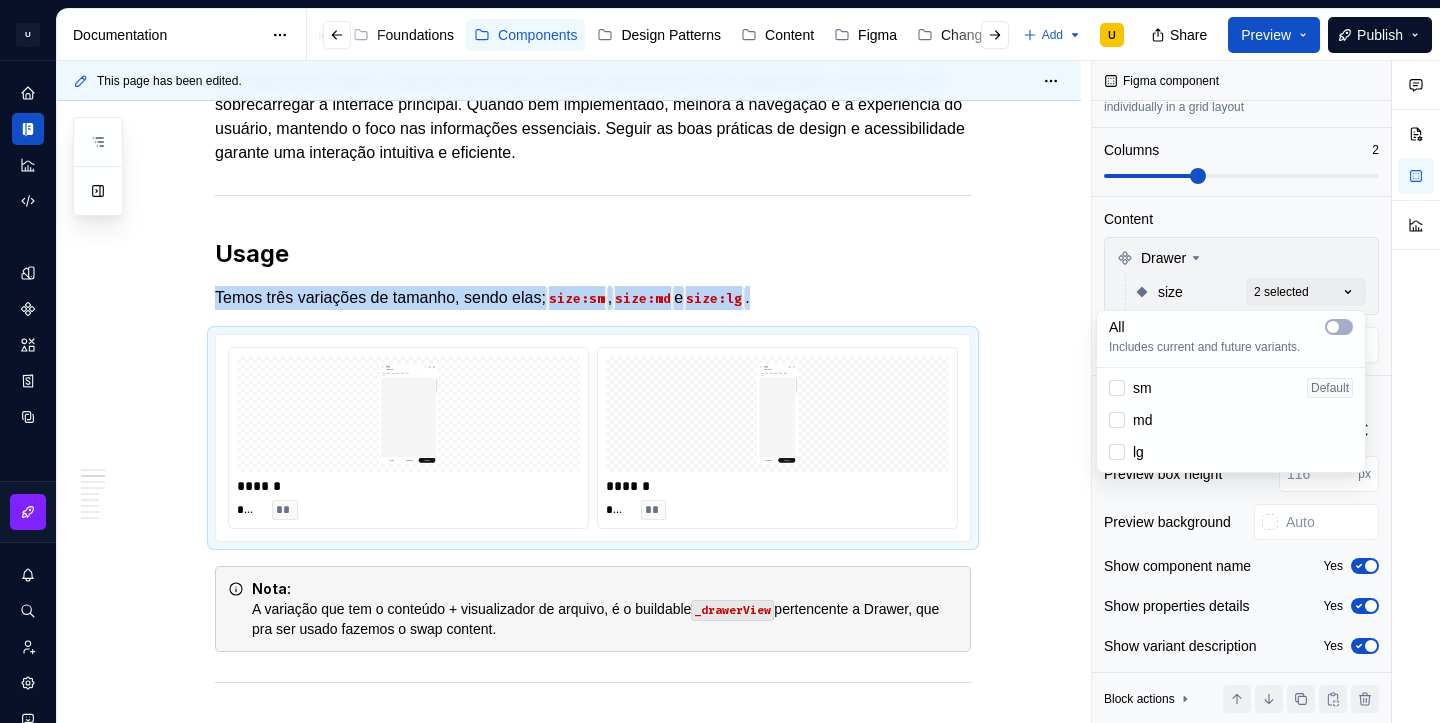 click on "lg" at bounding box center (1138, 452) 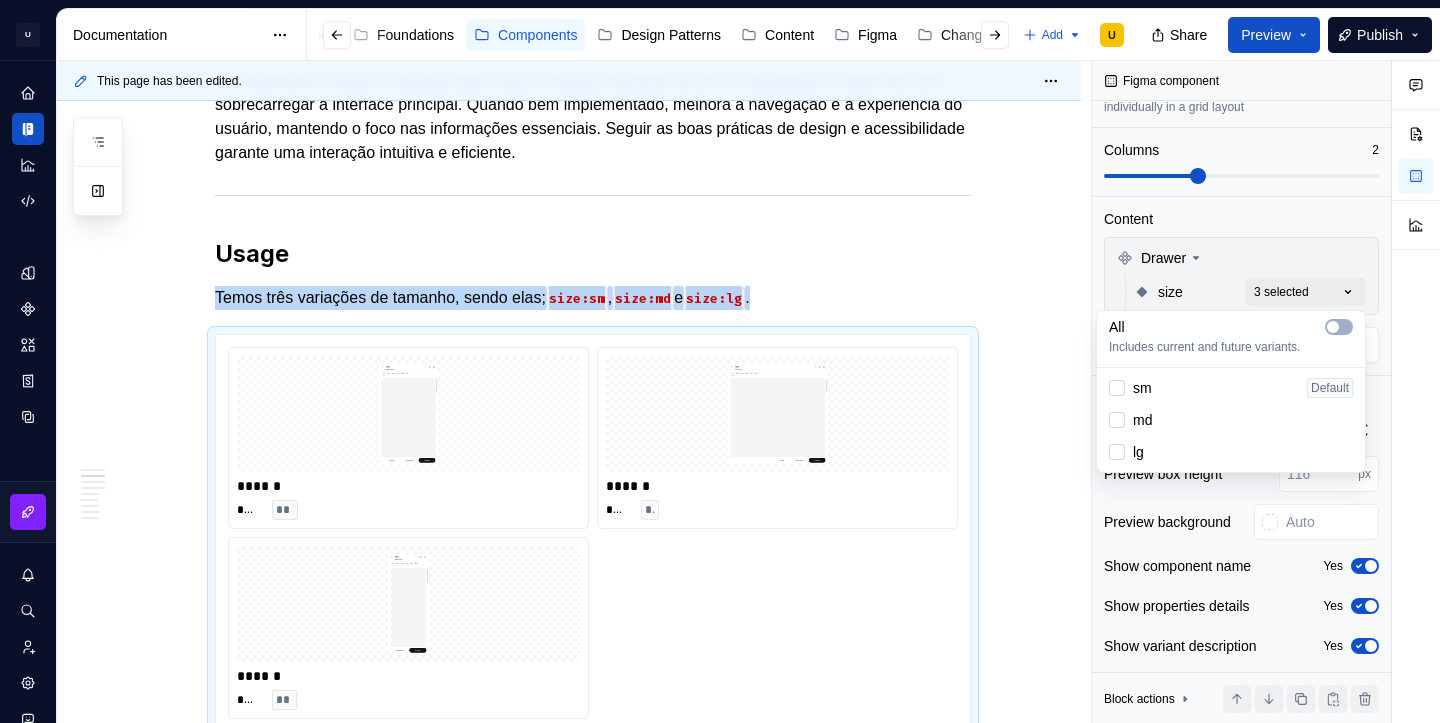 type on "*" 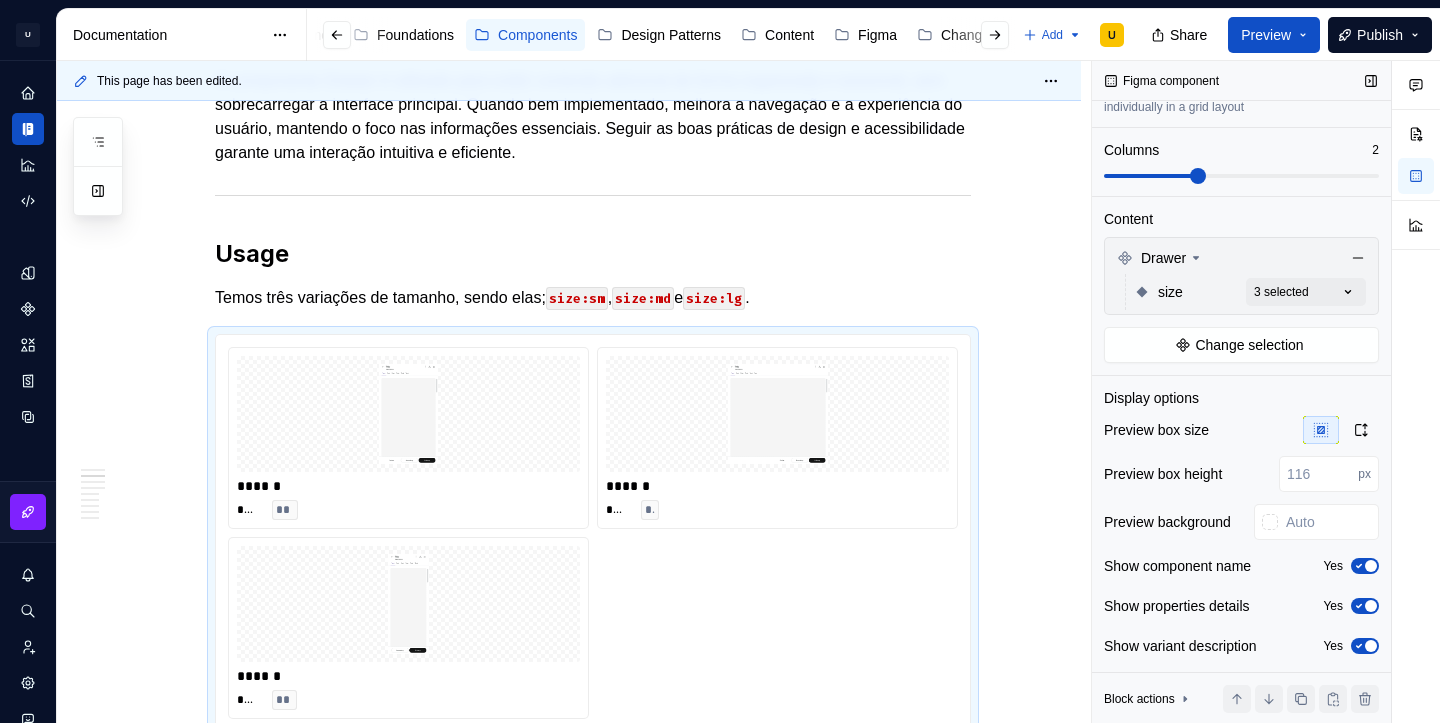 click at bounding box center [1241, 176] 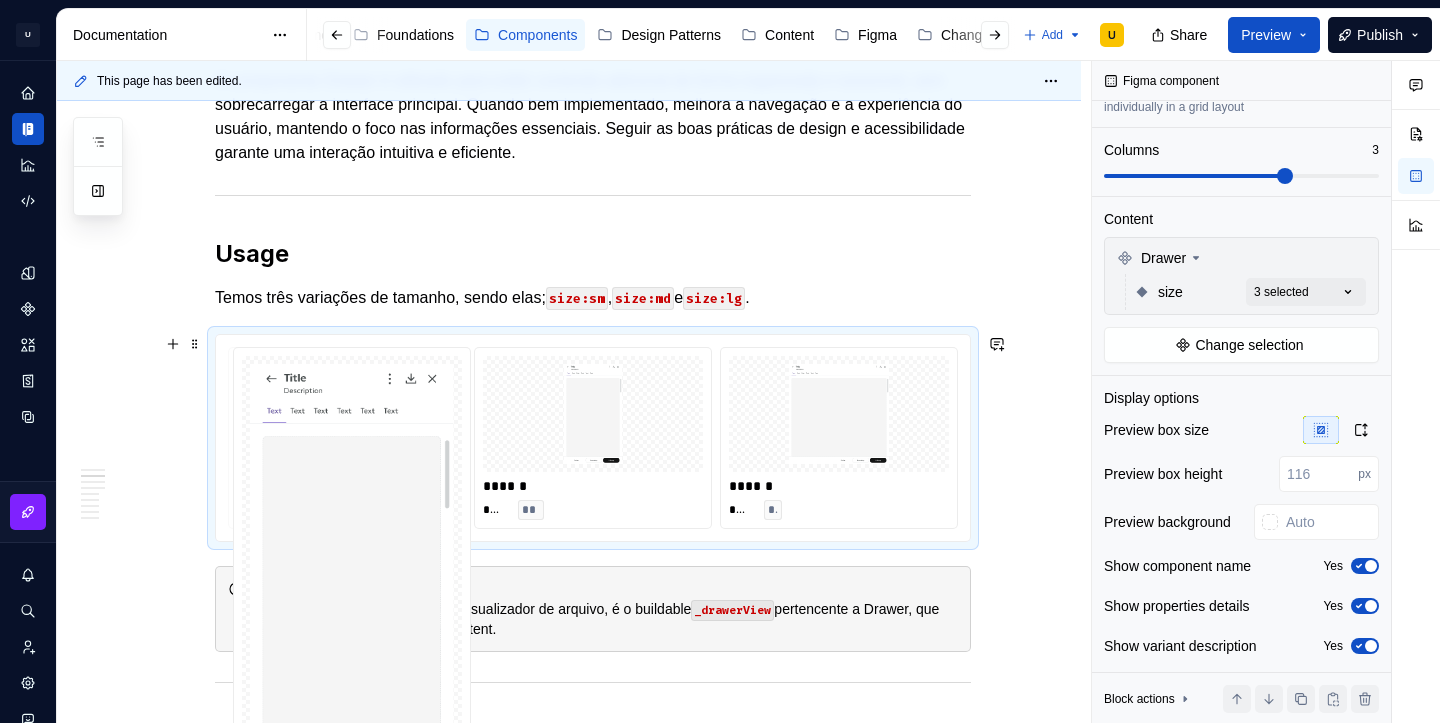 drag, startPoint x: 805, startPoint y: 454, endPoint x: 314, endPoint y: 449, distance: 491.02545 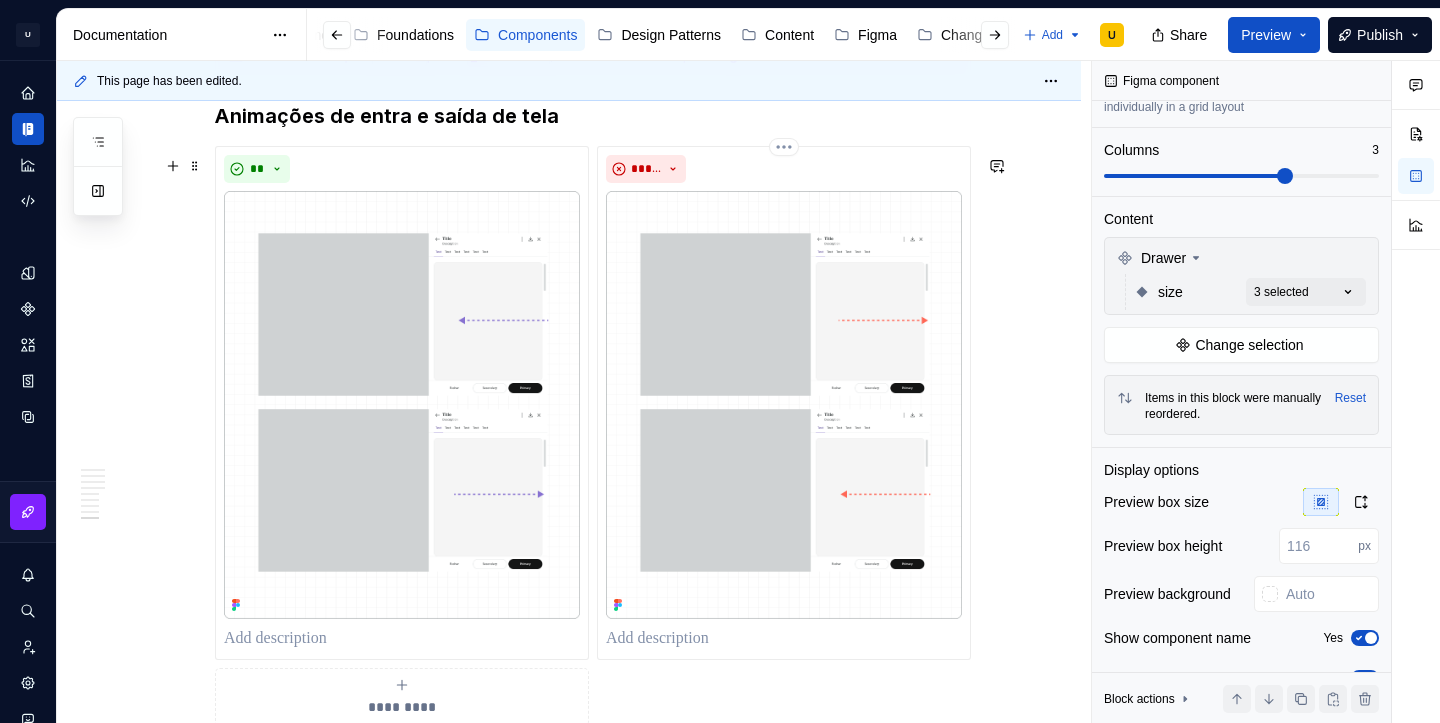 scroll, scrollTop: 5052, scrollLeft: 0, axis: vertical 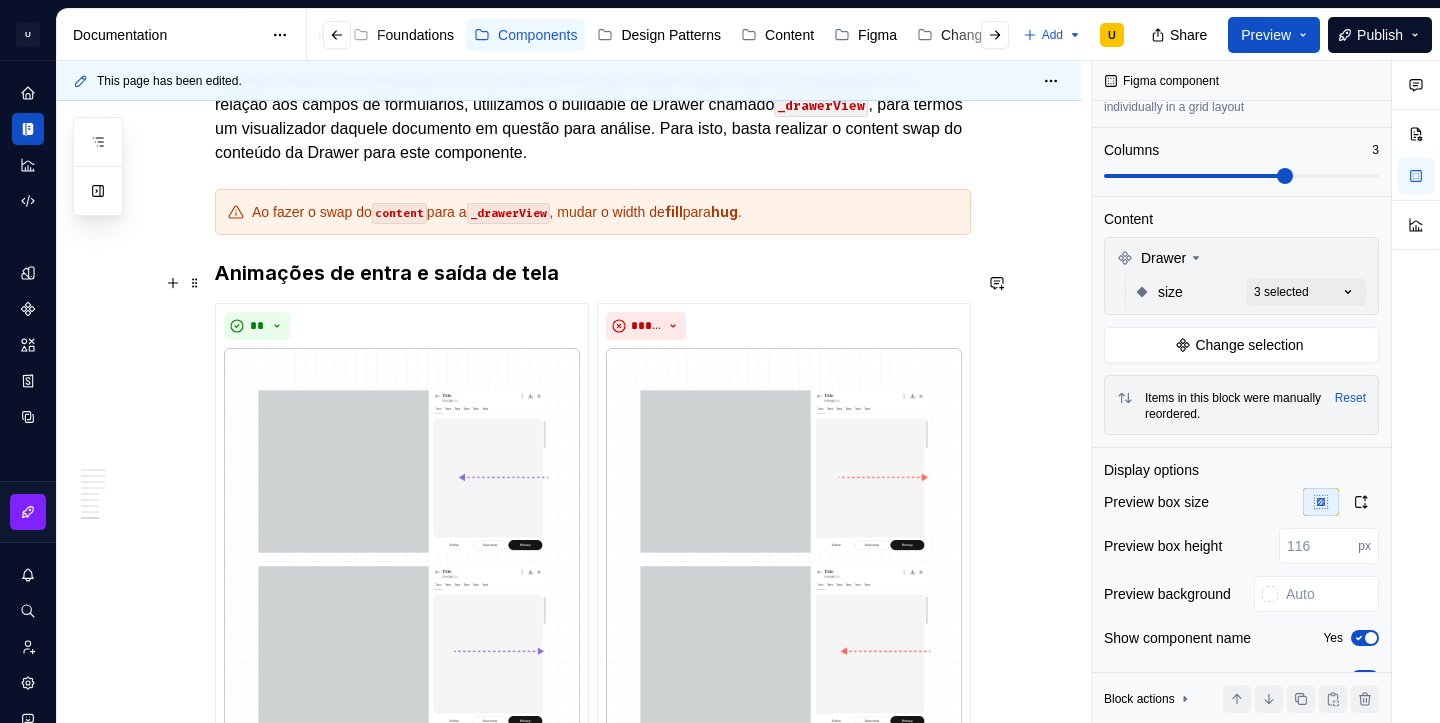 click on "Animações de entra e saída de tela" at bounding box center [387, 273] 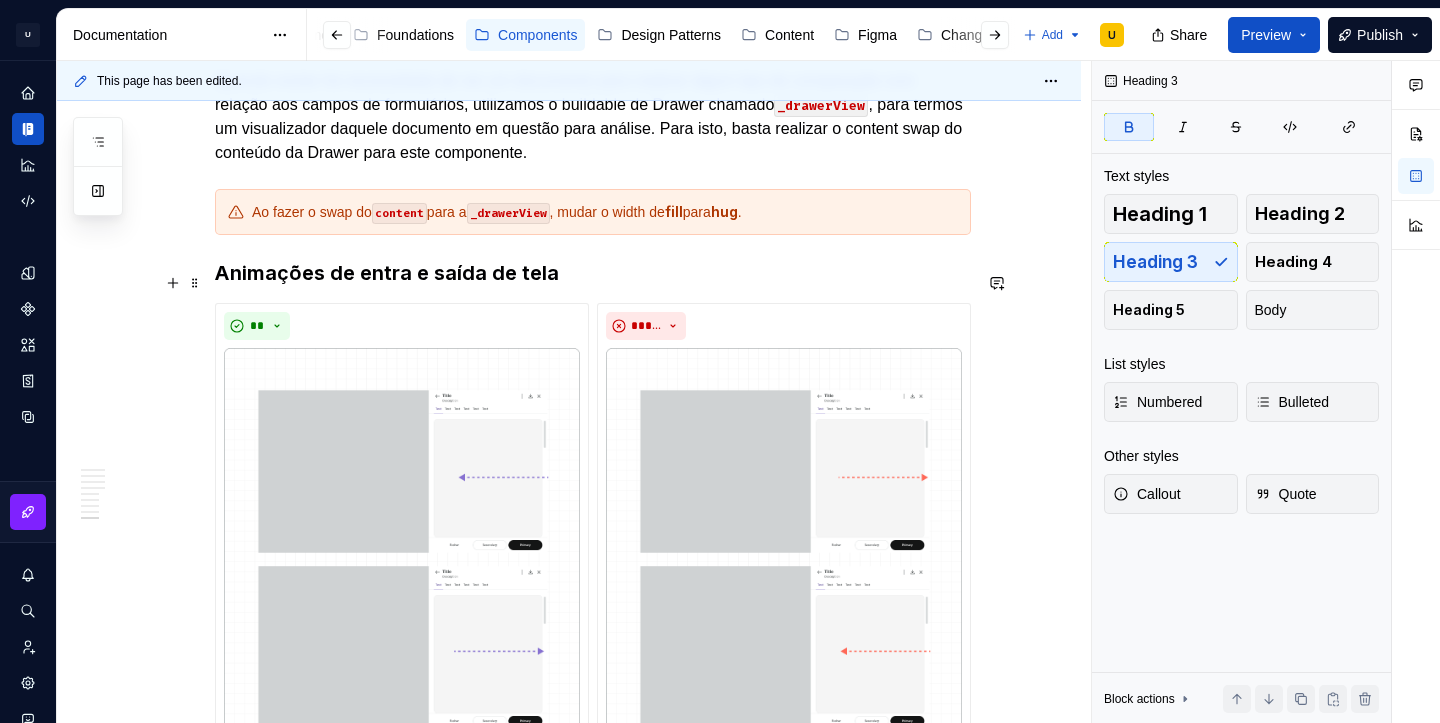 click on "Animações de entra e saída de tela" at bounding box center [387, 273] 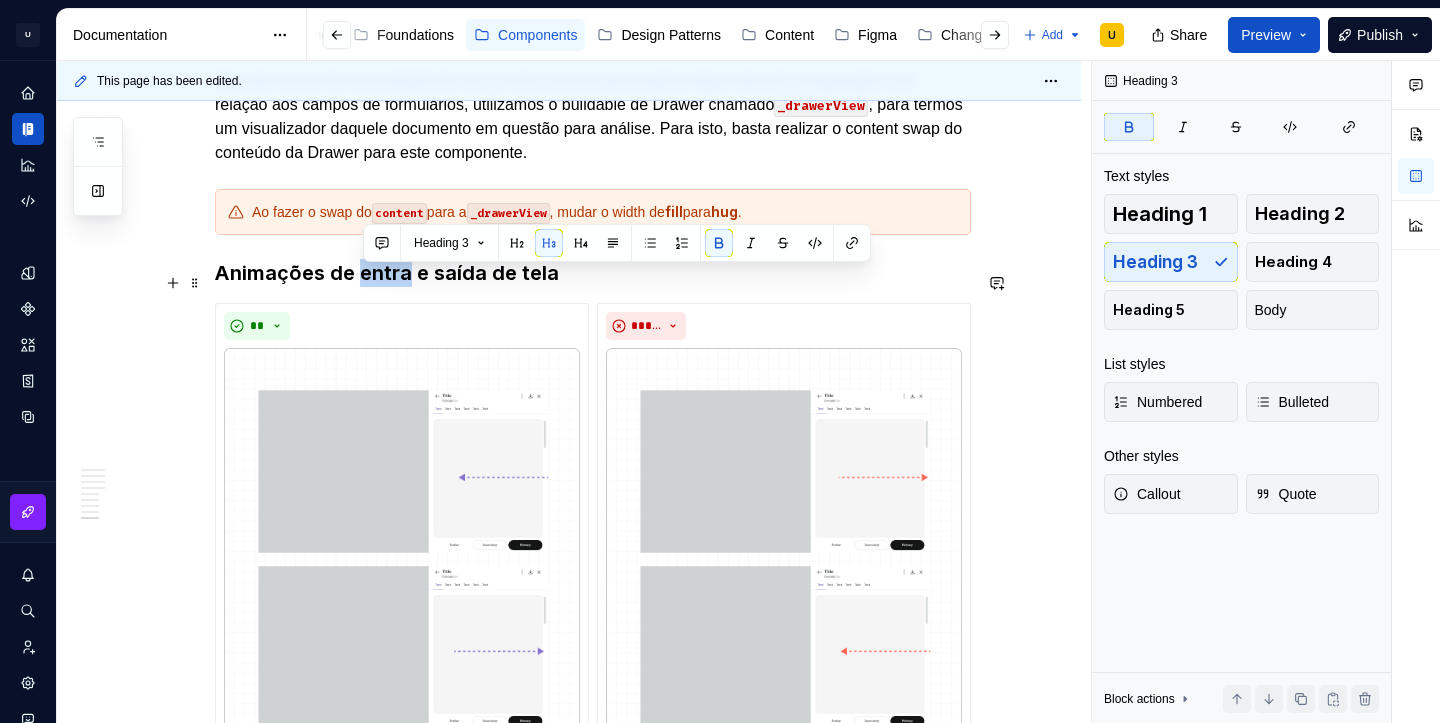 click on "Animações de entra e saída de tela" at bounding box center [387, 273] 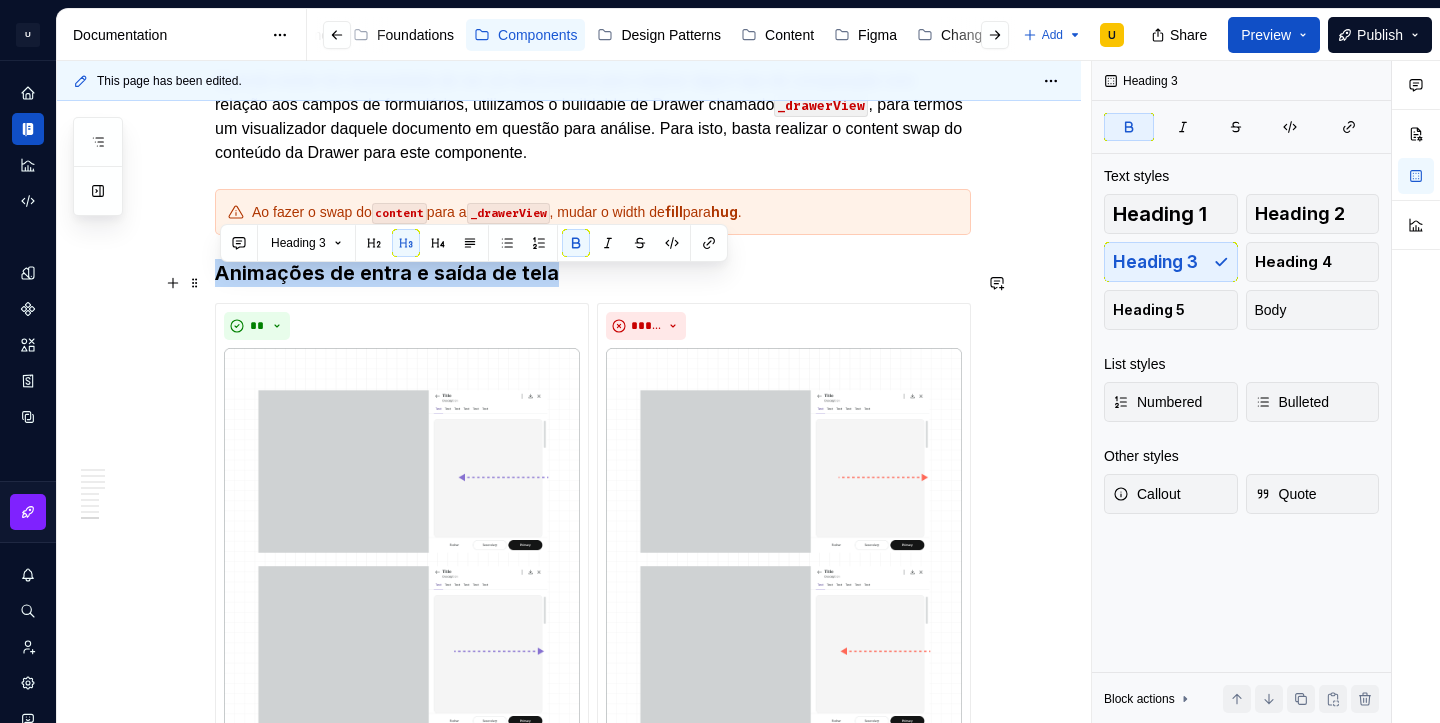 copy on "Animações de entra e saída de tela" 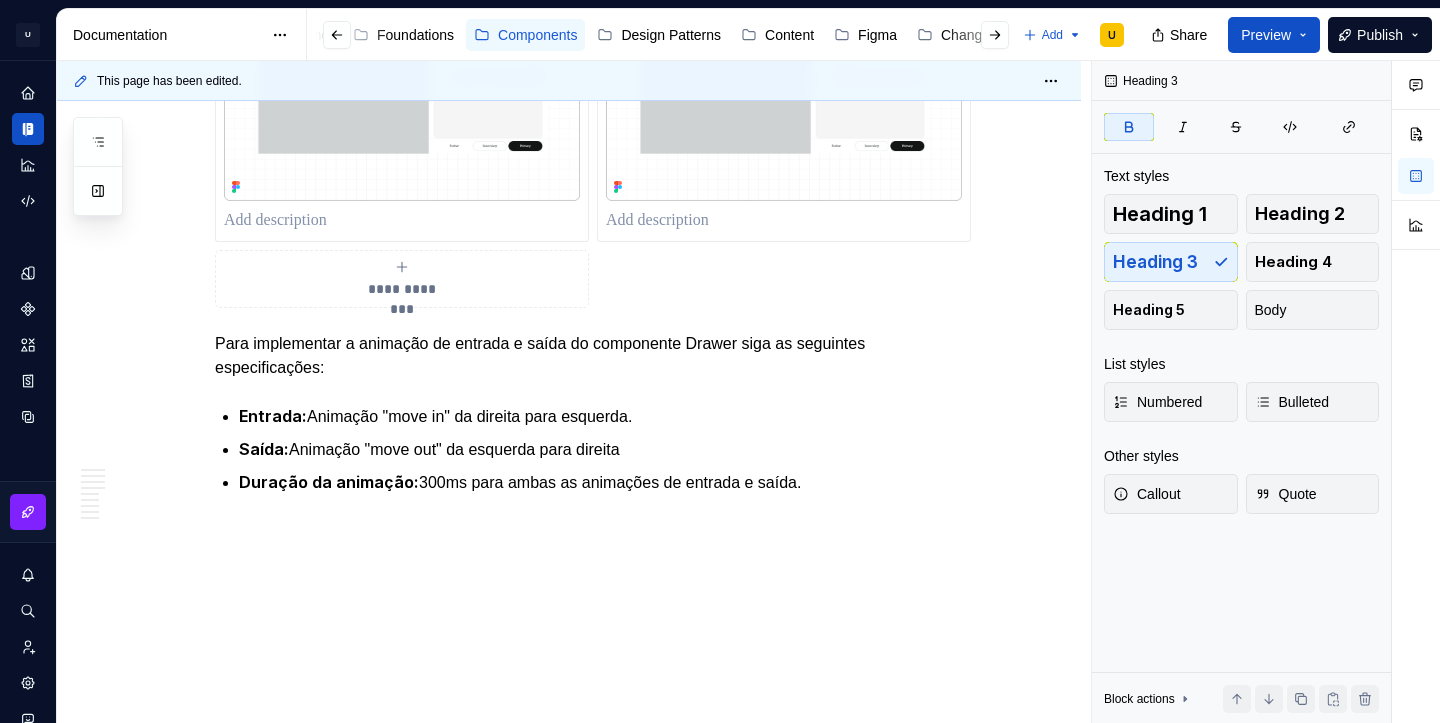 scroll, scrollTop: 5646, scrollLeft: 0, axis: vertical 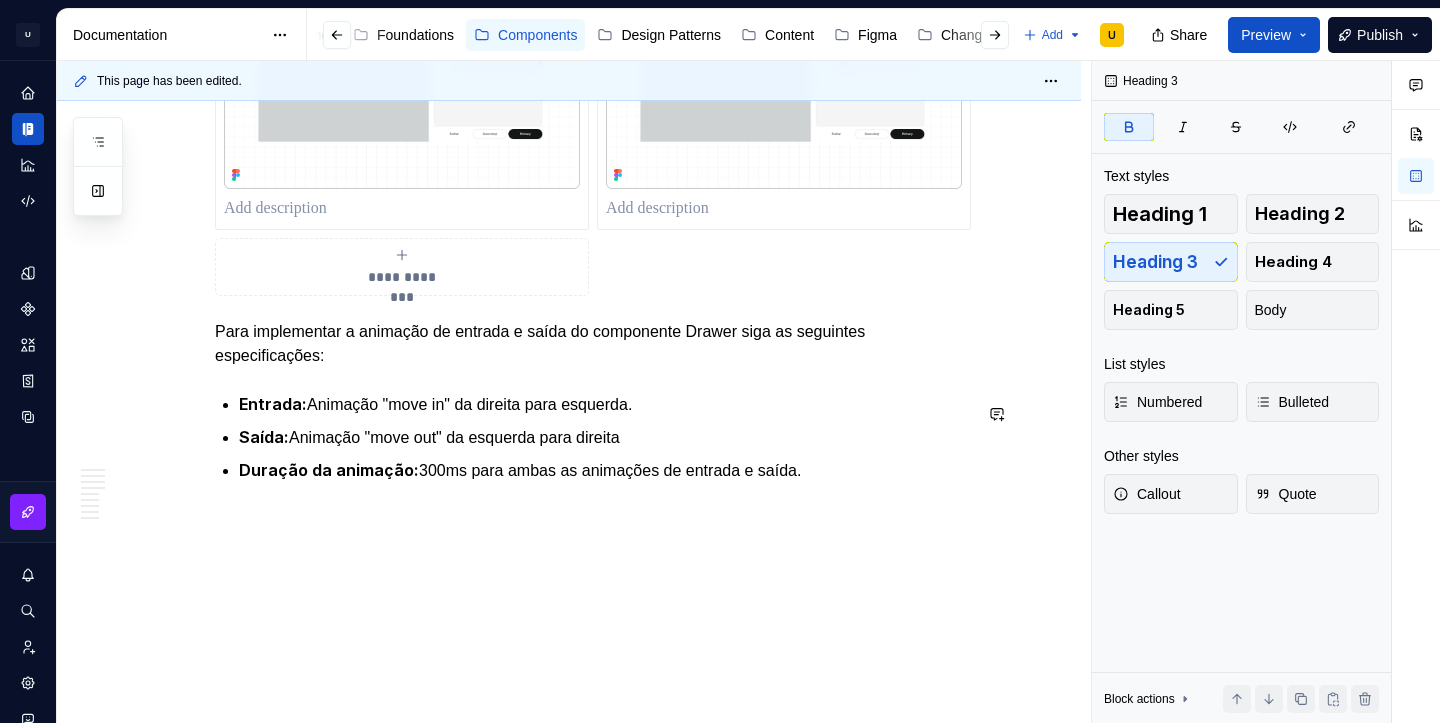 click on "**********" at bounding box center [569, -2284] 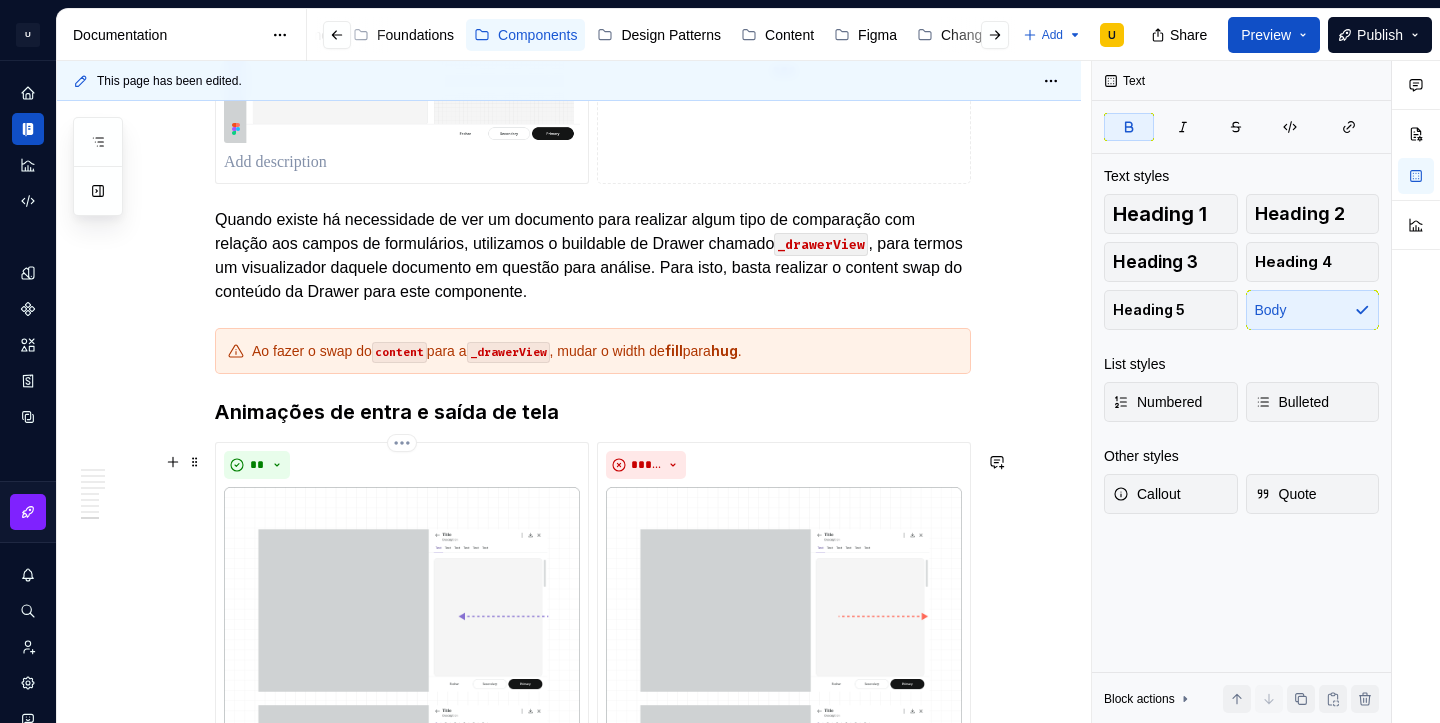 scroll, scrollTop: 4910, scrollLeft: 0, axis: vertical 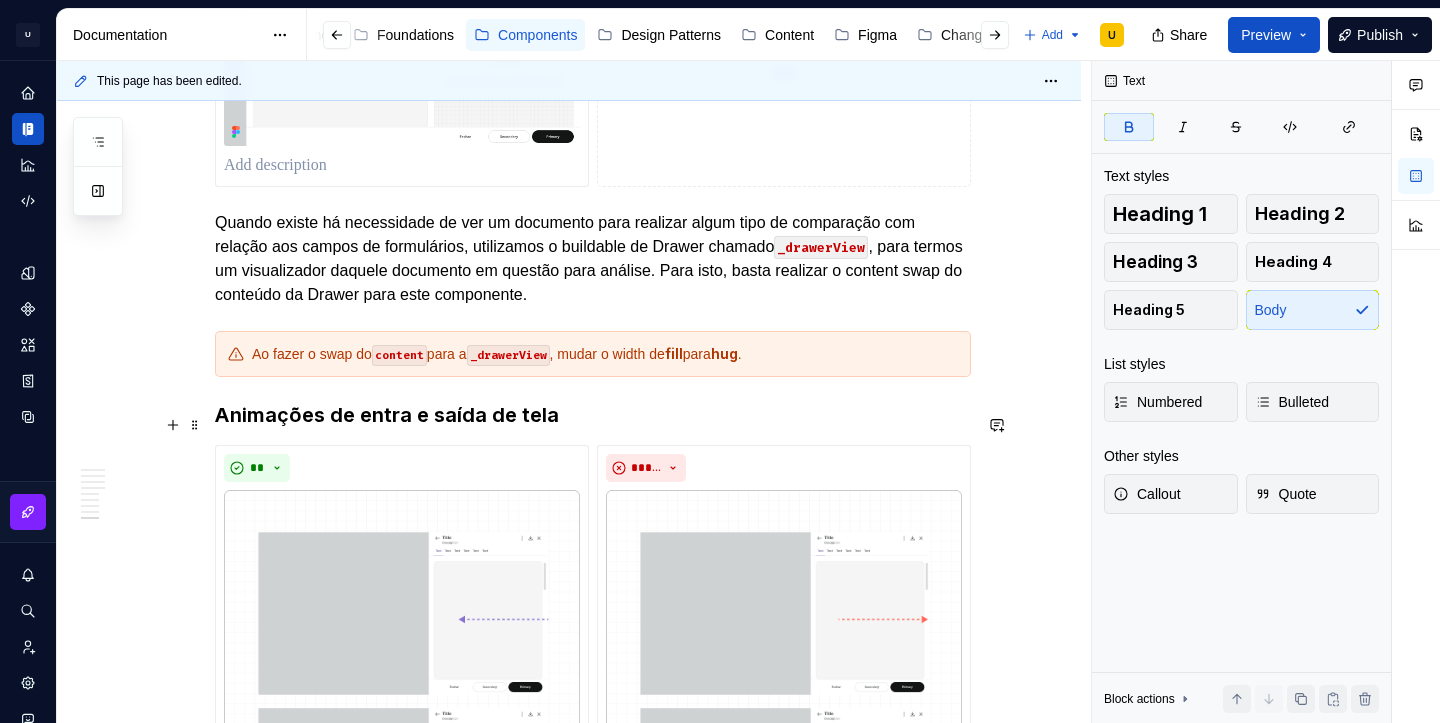 click on "Animações de entra e saída de tela" at bounding box center (387, 415) 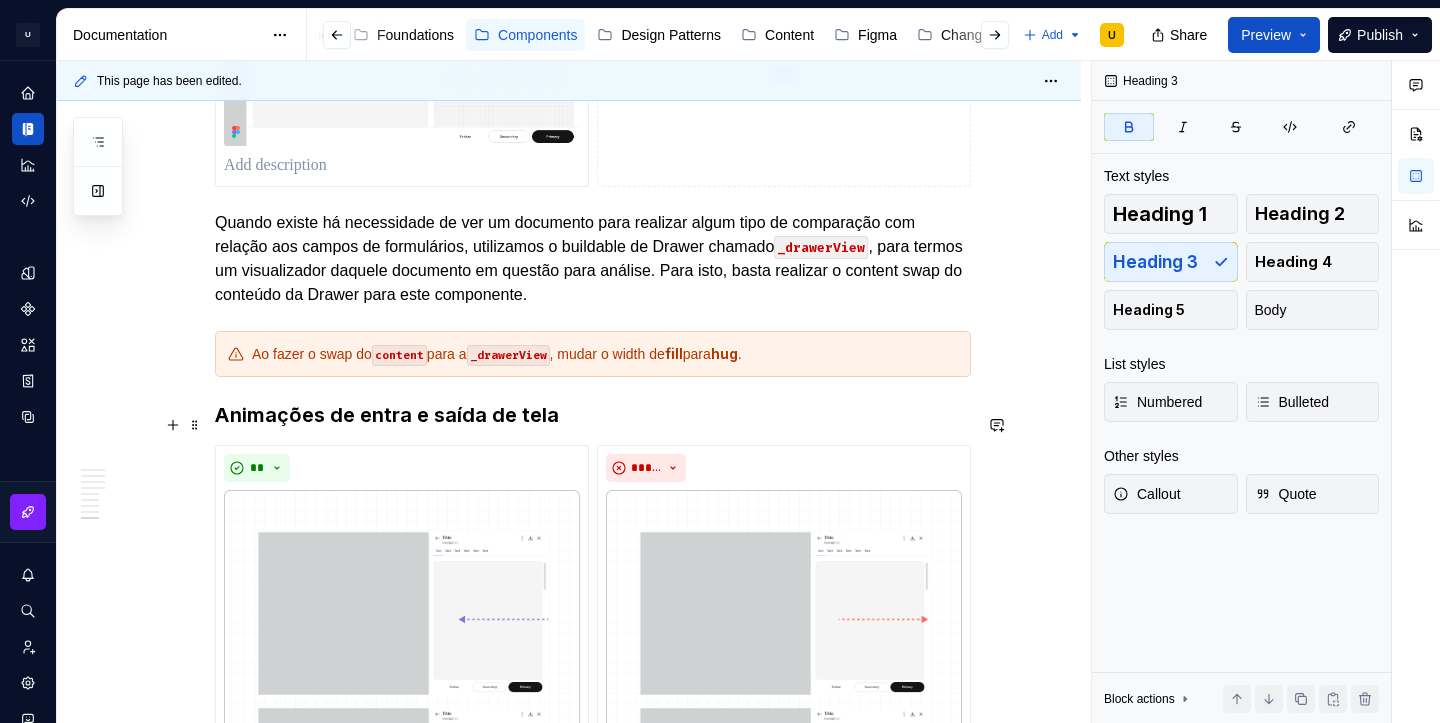 click on "Animações de entra e saída de tela" at bounding box center (387, 415) 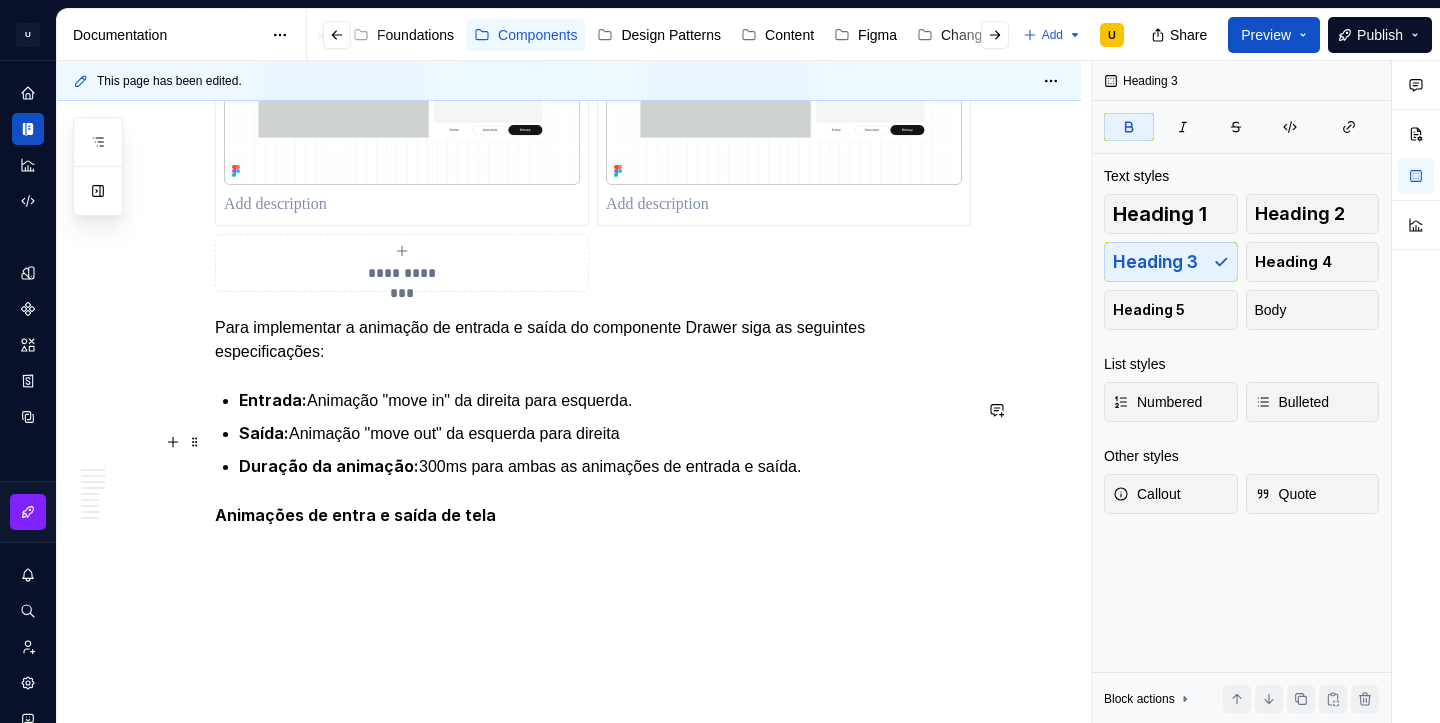 scroll, scrollTop: 5666, scrollLeft: 0, axis: vertical 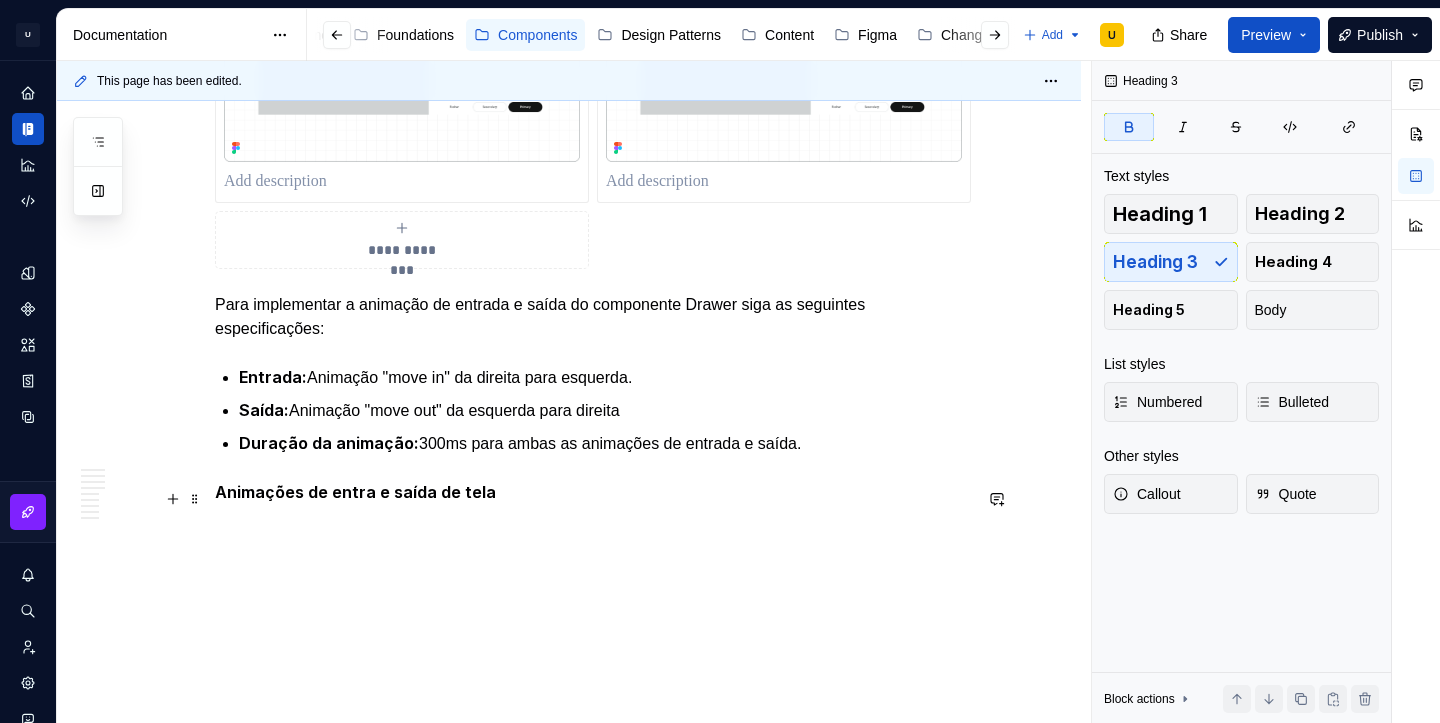 click on "Animações de entra e saída de tela" at bounding box center (355, 492) 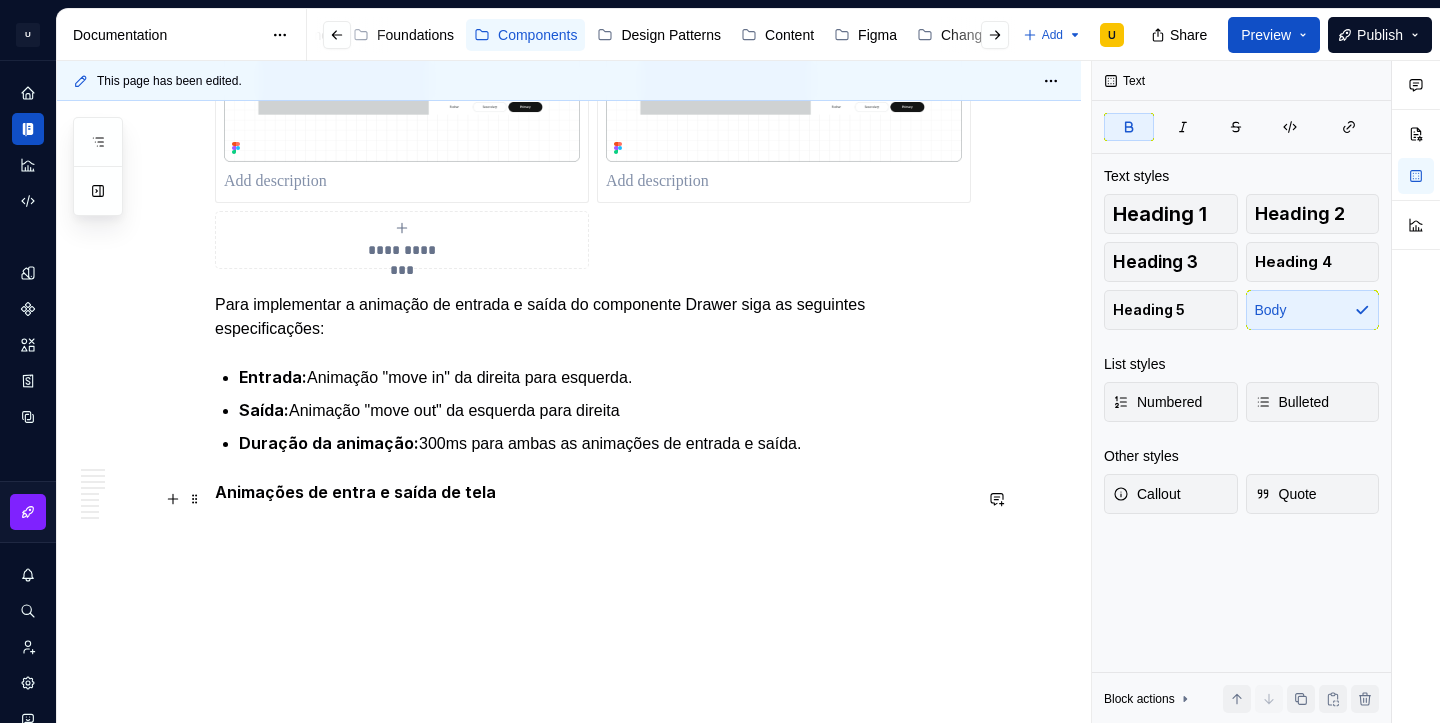 click on "Animações de entra e saída de tela" at bounding box center [355, 492] 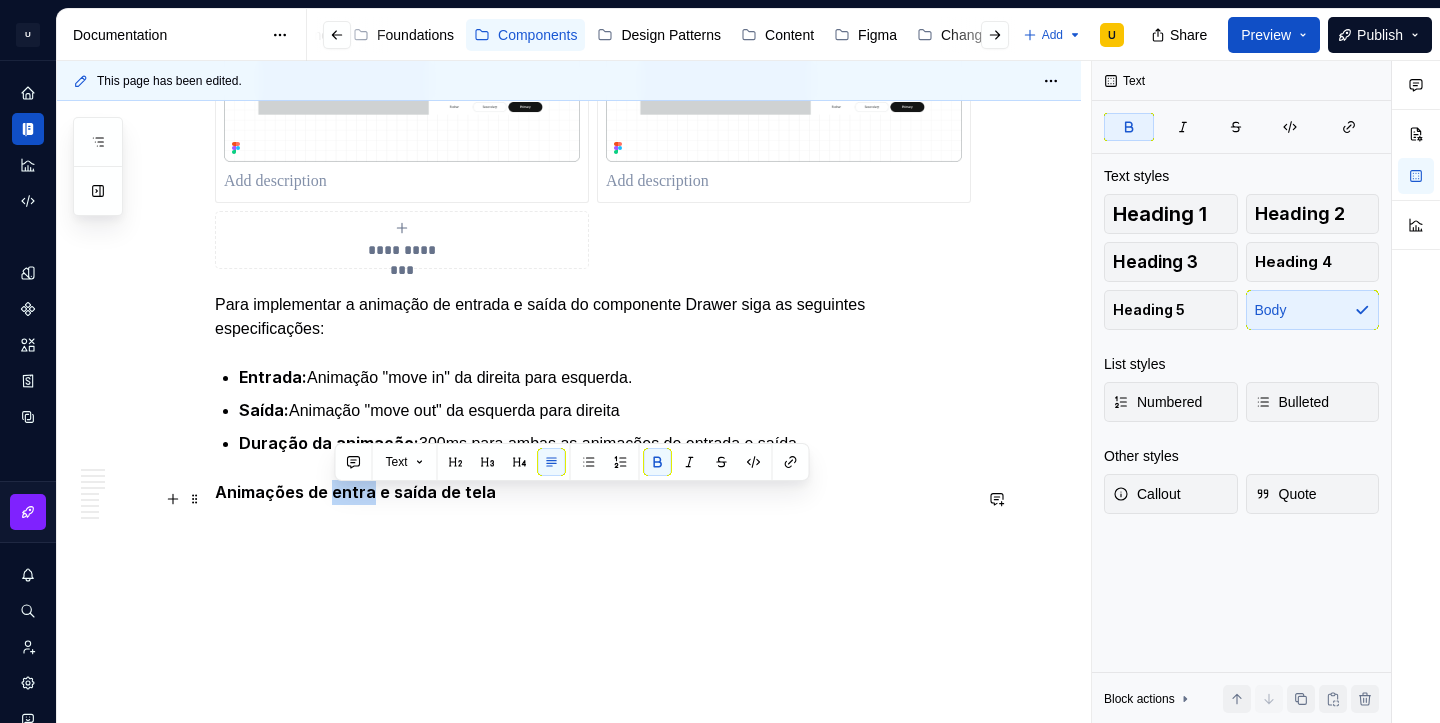 click on "Animações de entra e saída de tela" at bounding box center (355, 492) 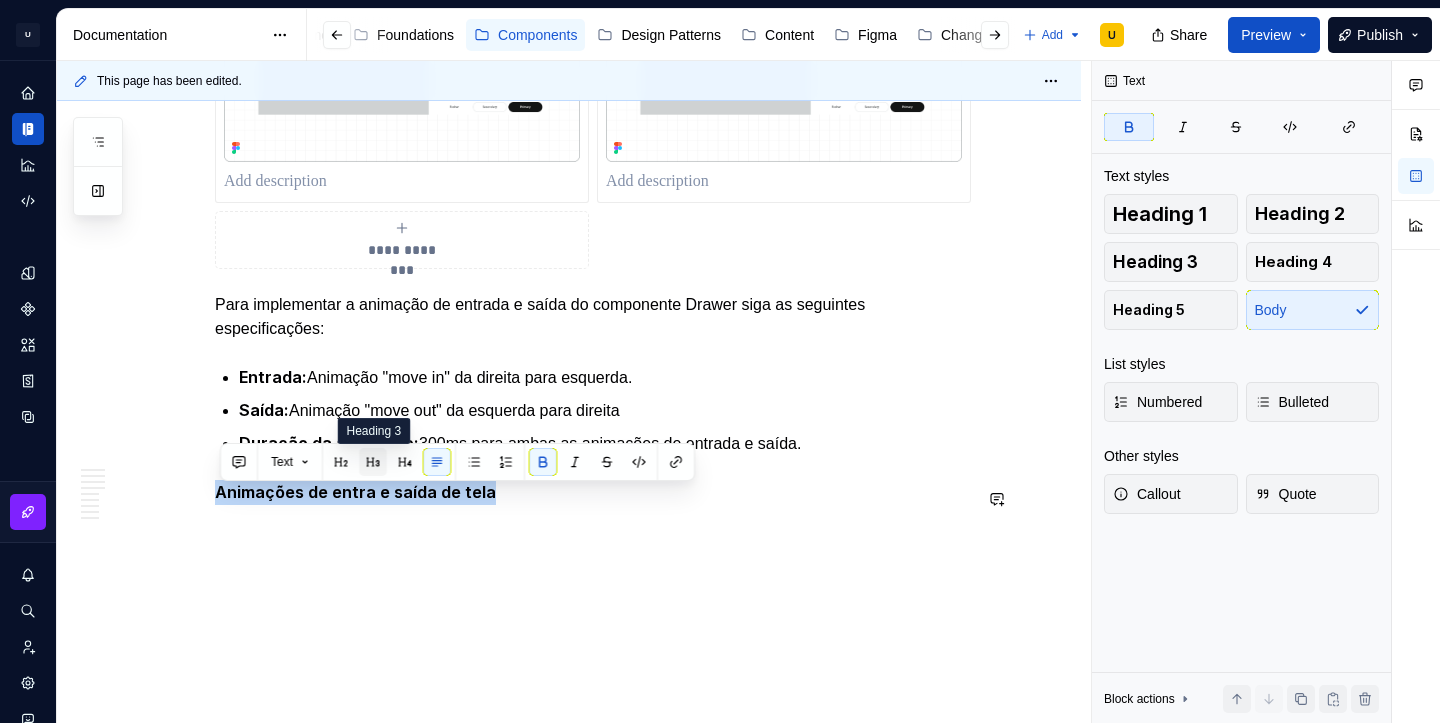 click at bounding box center [373, 462] 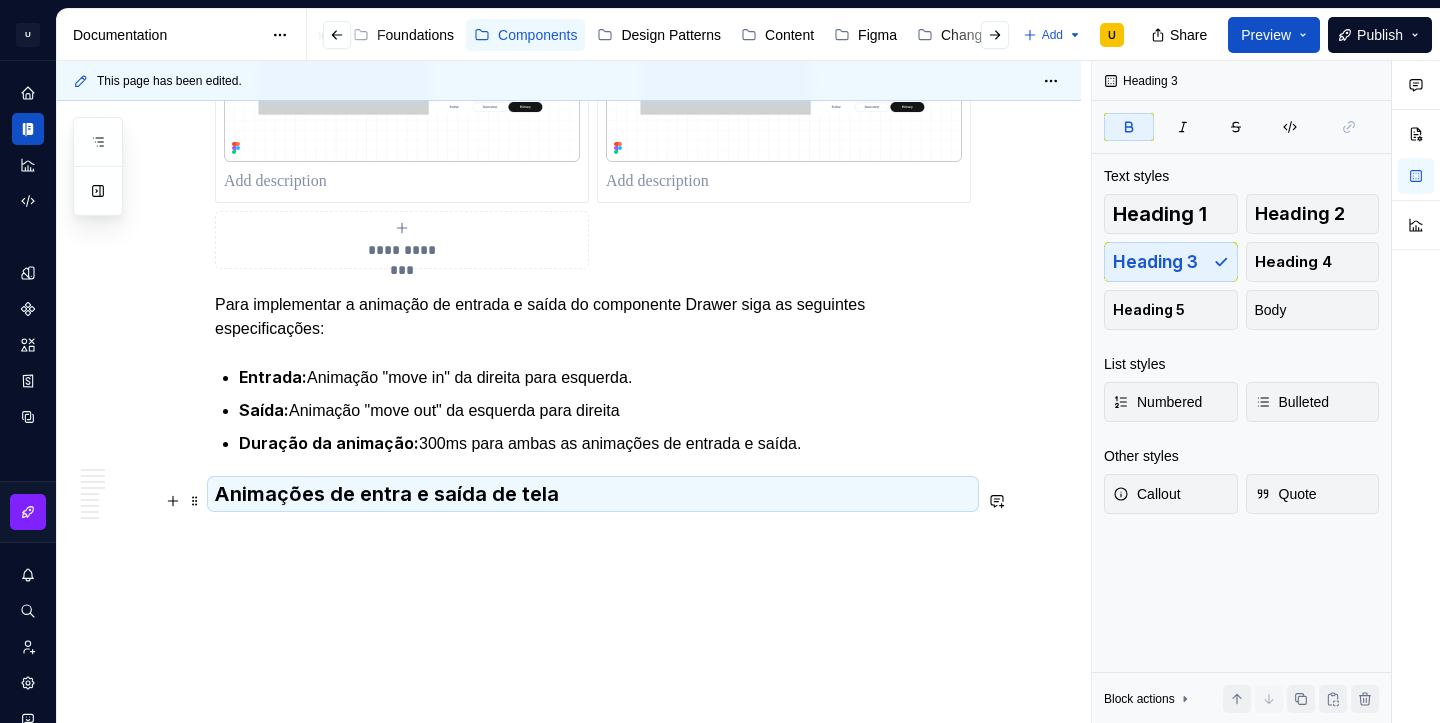 click on "Animações de entra e saída de tela" at bounding box center [387, 494] 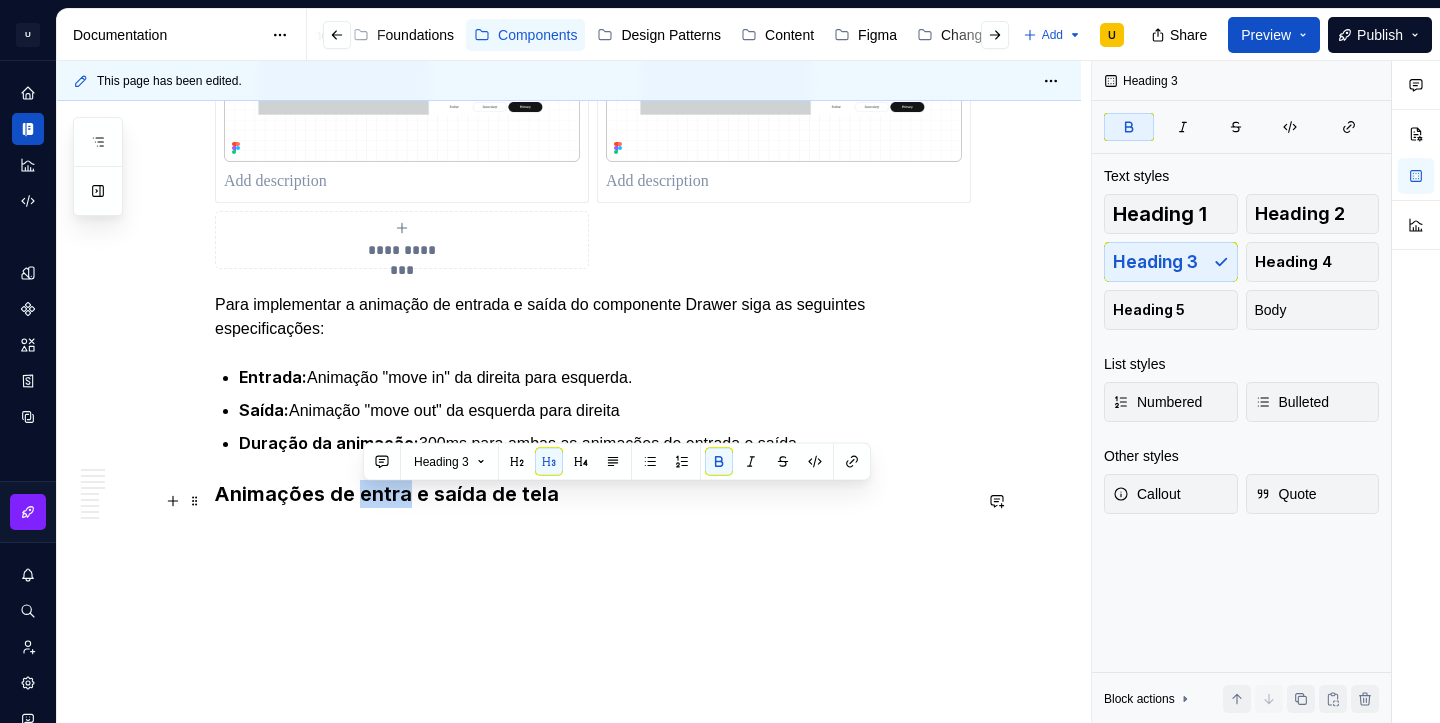 click on "Animações de entra e saída de tela" at bounding box center (387, 494) 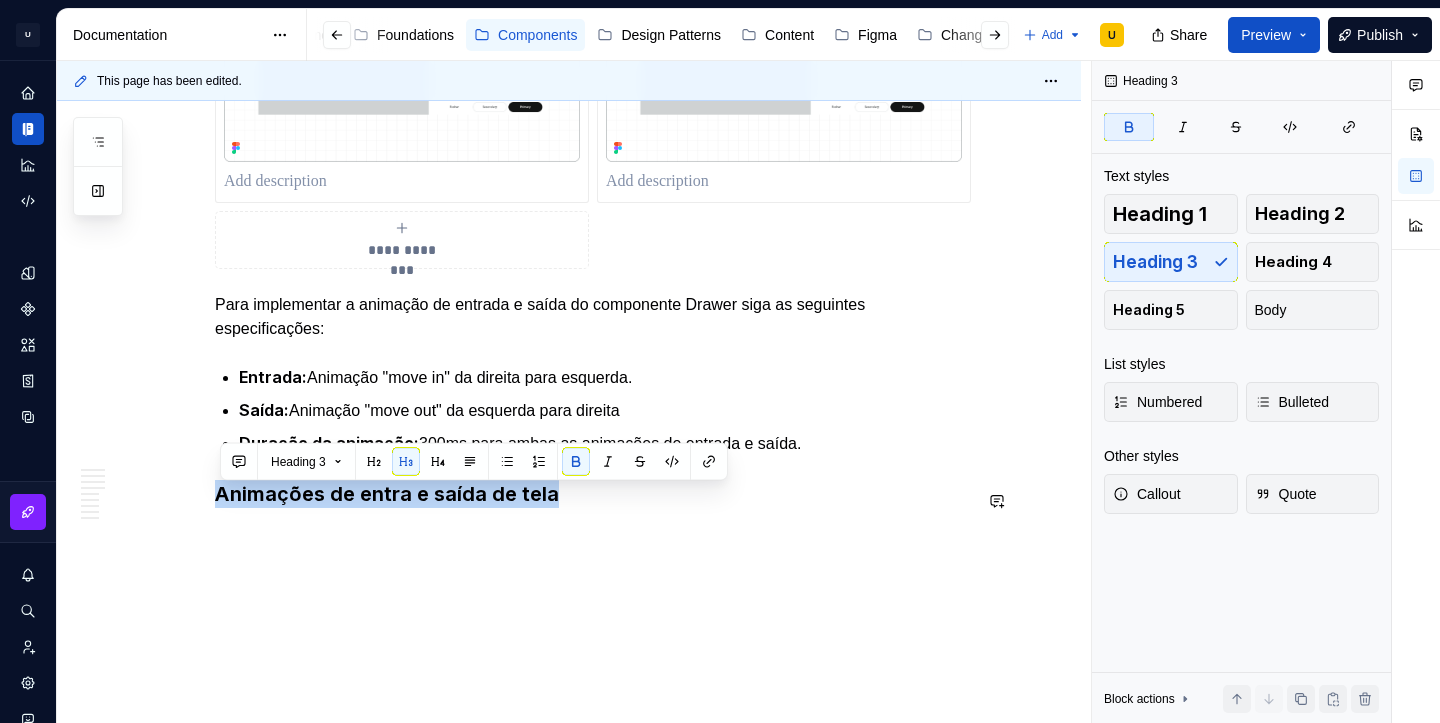 type 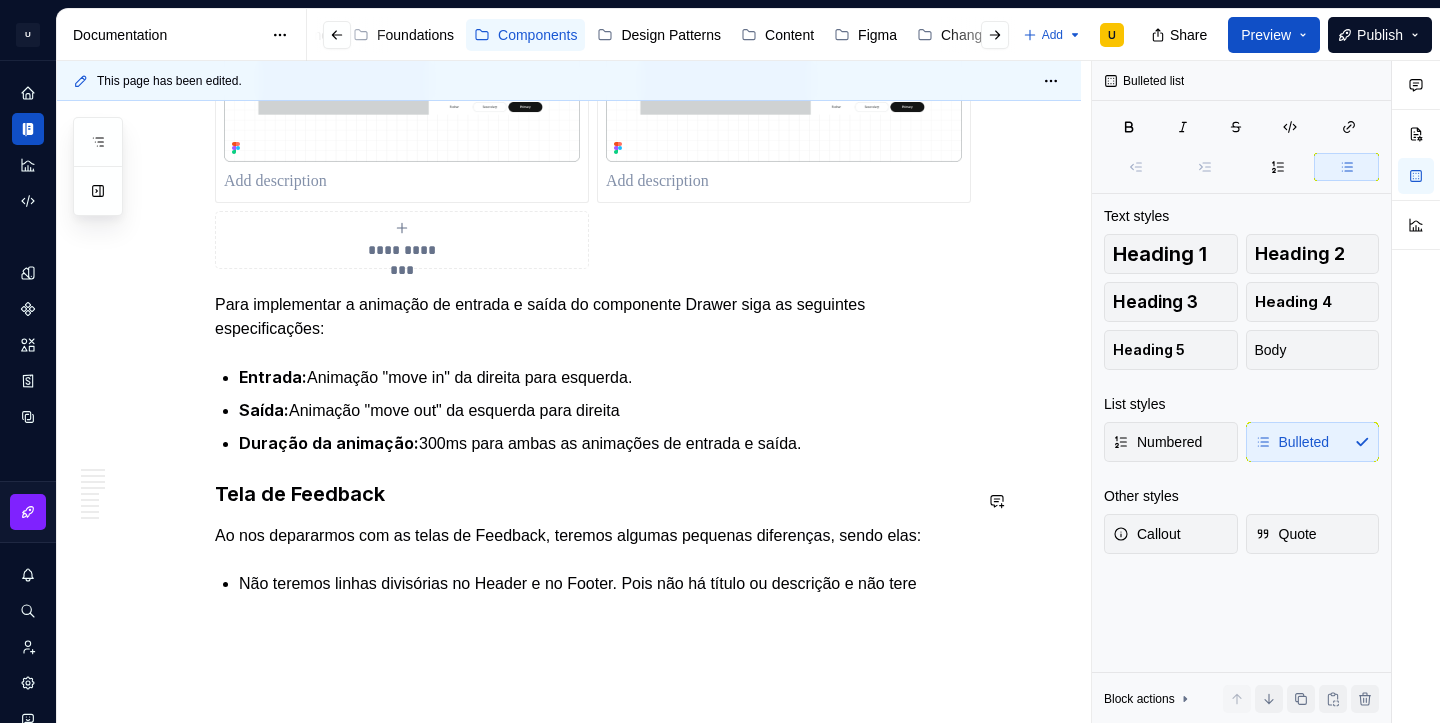 scroll, scrollTop: 5666, scrollLeft: 0, axis: vertical 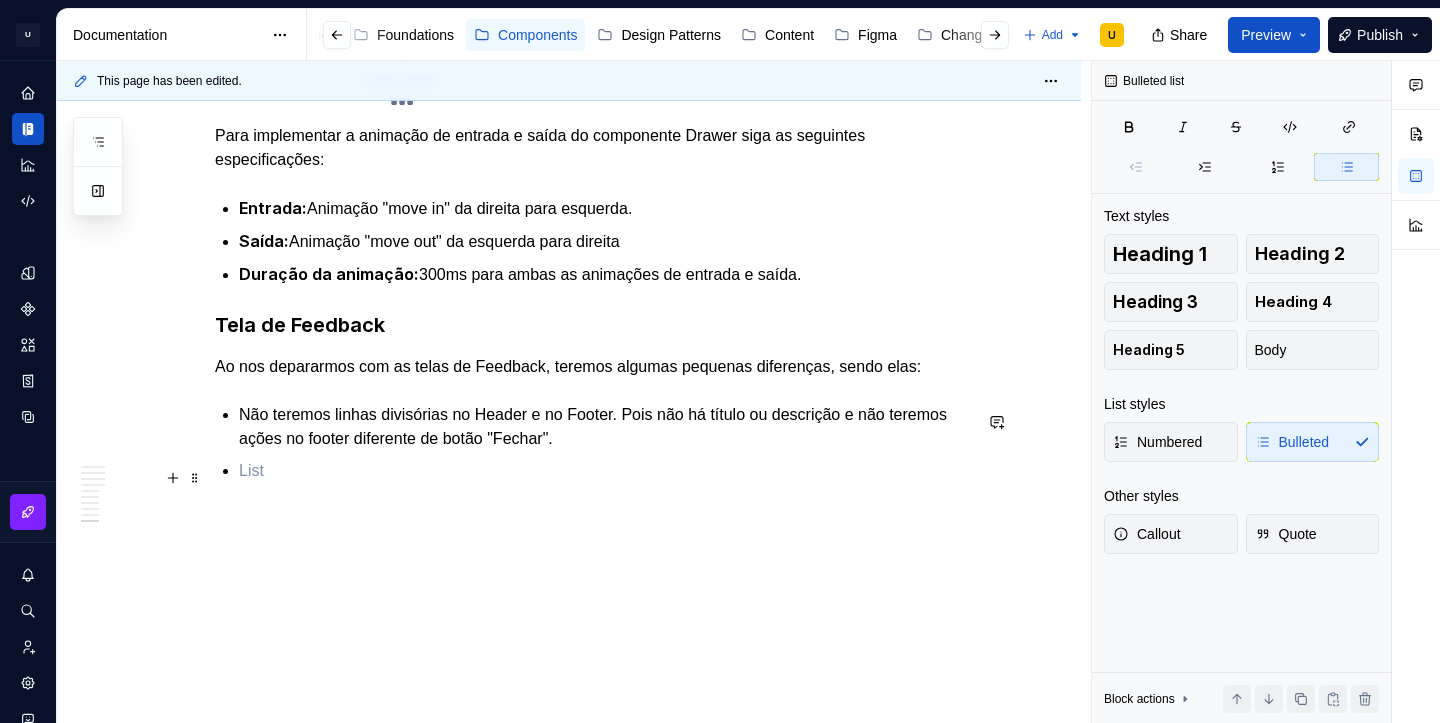 click at bounding box center (605, 471) 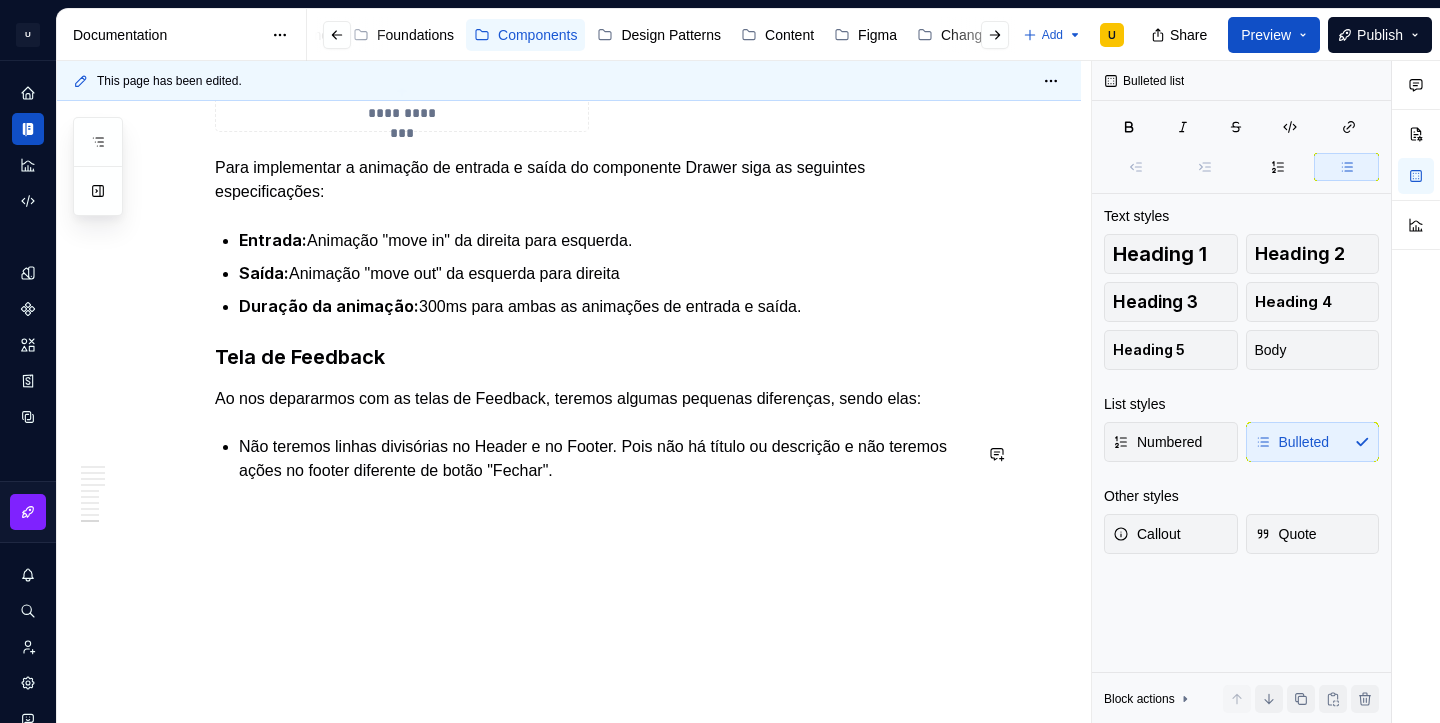 scroll, scrollTop: 5810, scrollLeft: 0, axis: vertical 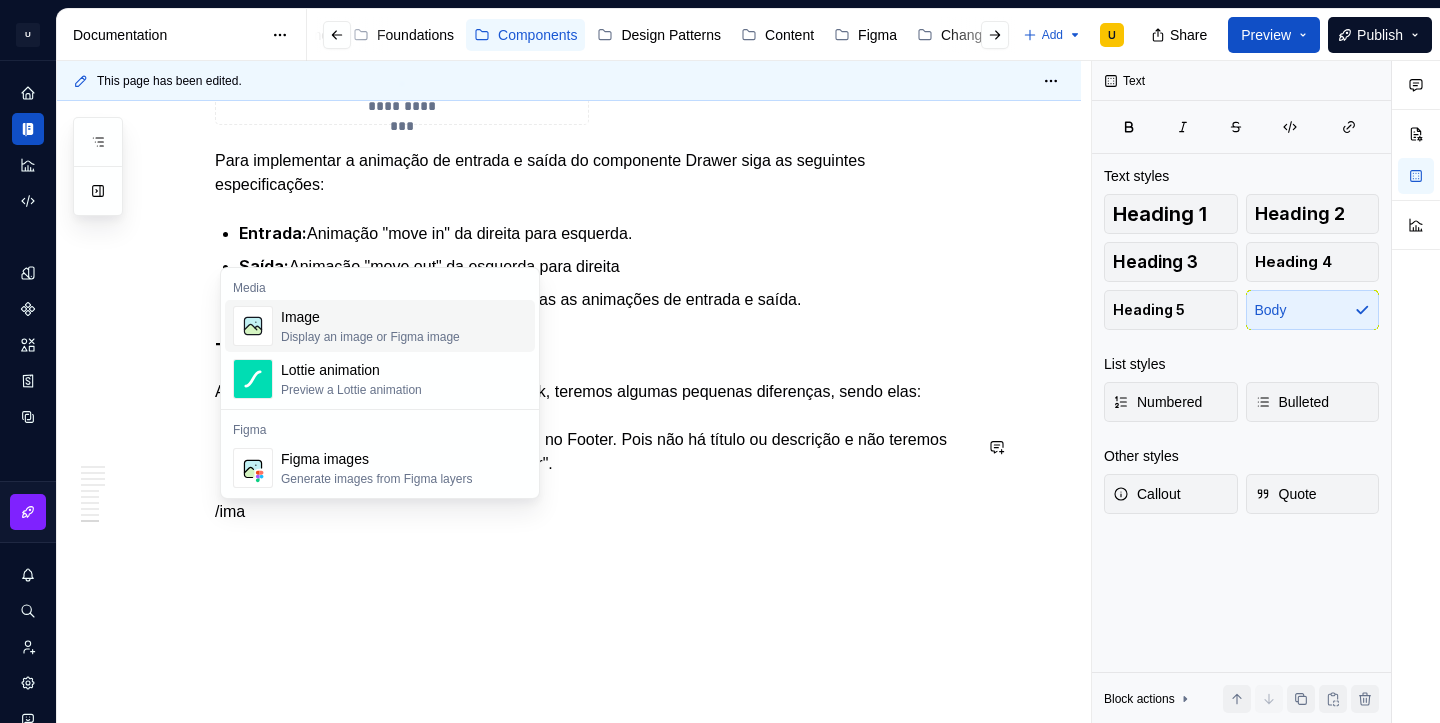 click on "Display an image or Figma image" at bounding box center [370, 337] 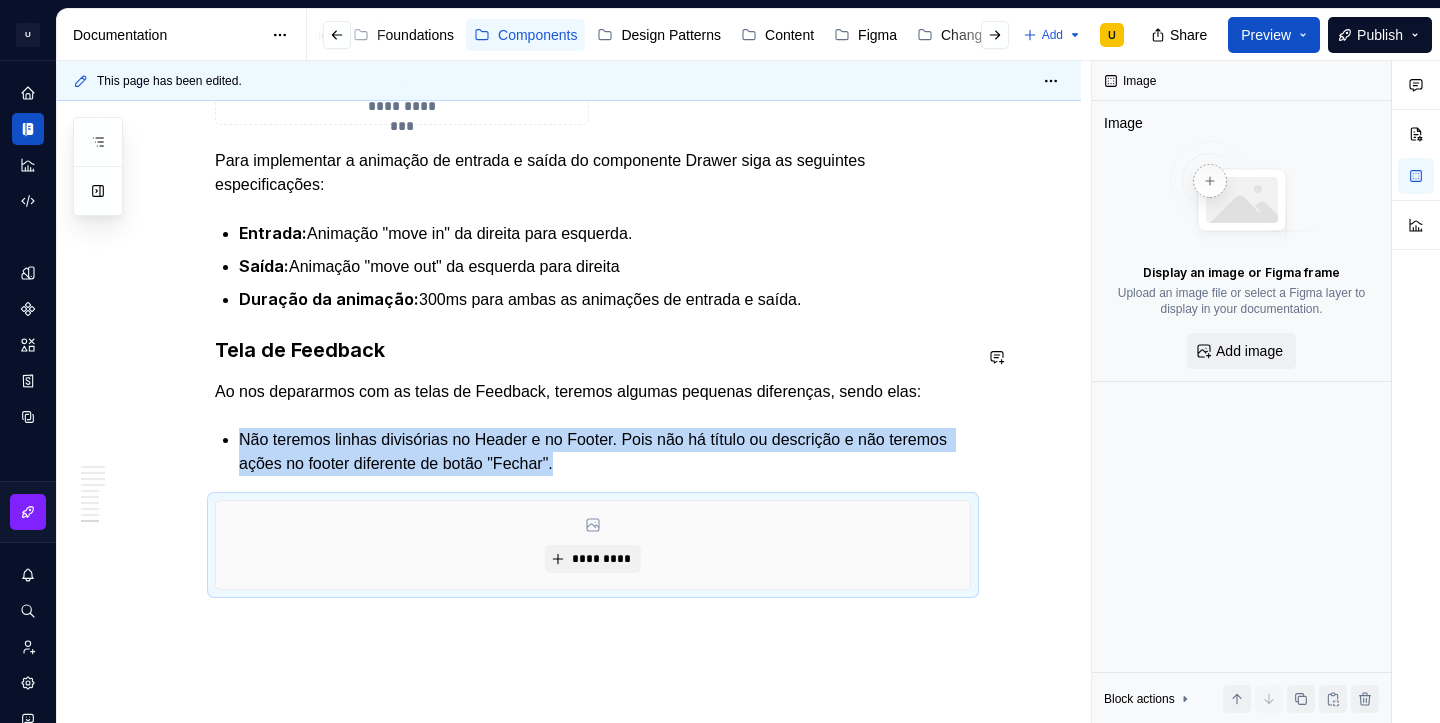 type on "*" 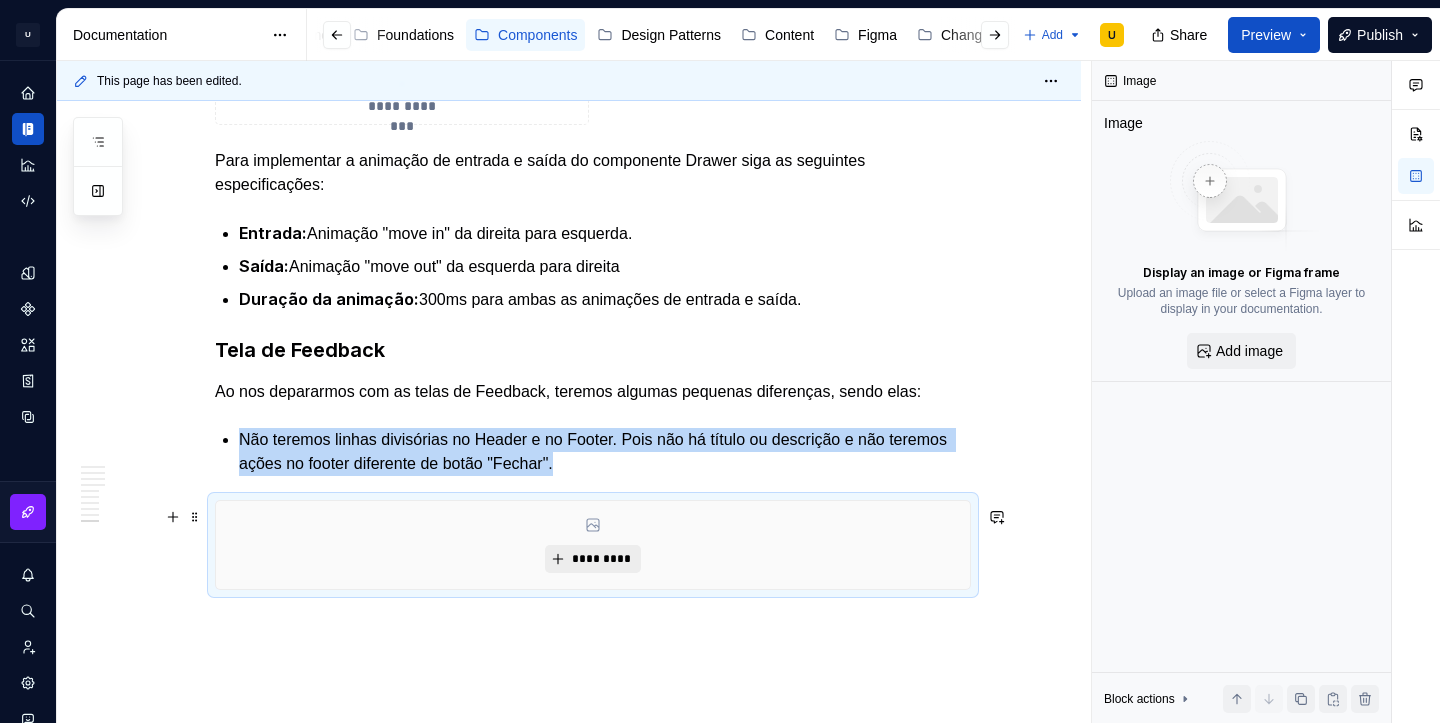 click on "*********" at bounding box center [600, 559] 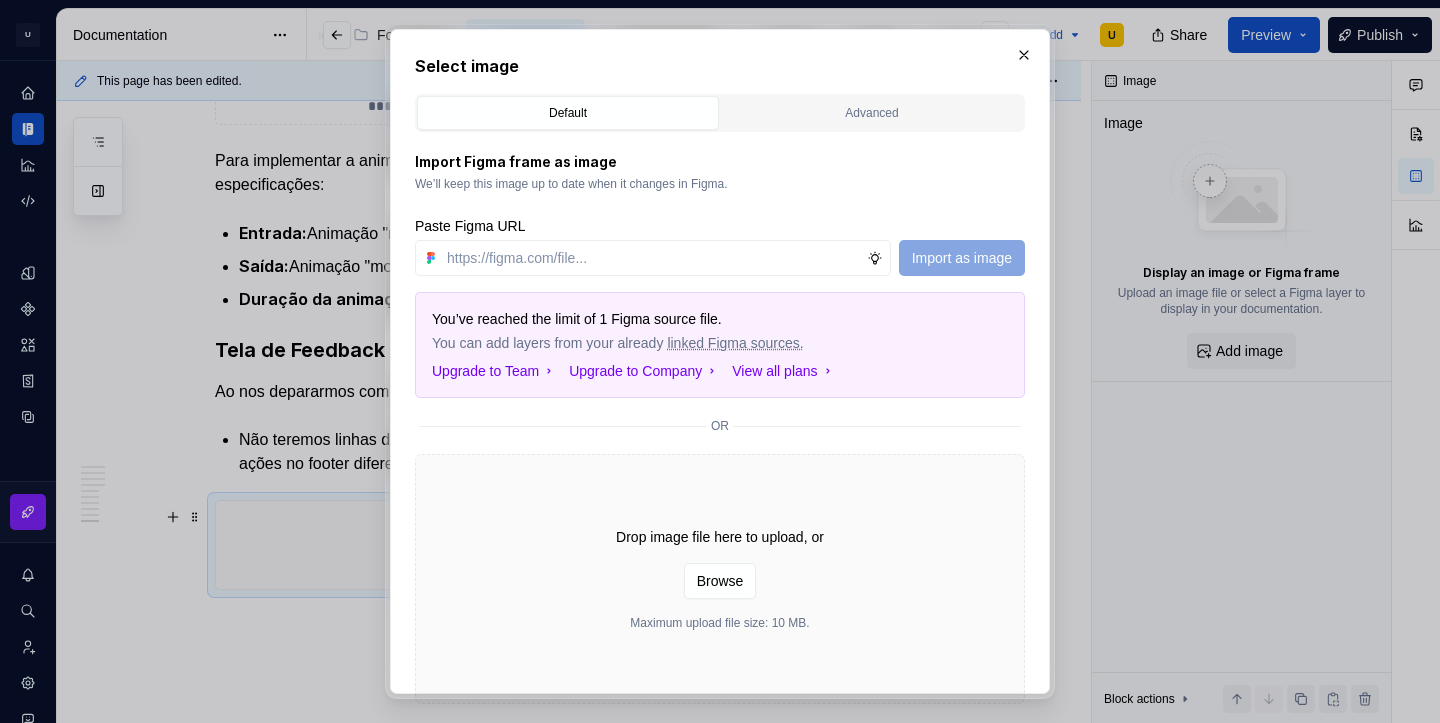 type on "https://www.figma.com/design/RDvZUTXY7plQd3eKW82LFA/CDS-v2.1.3---uCondo®?node-id=20113-12843&t=ZnImyiZY9HjtuUb1-4" 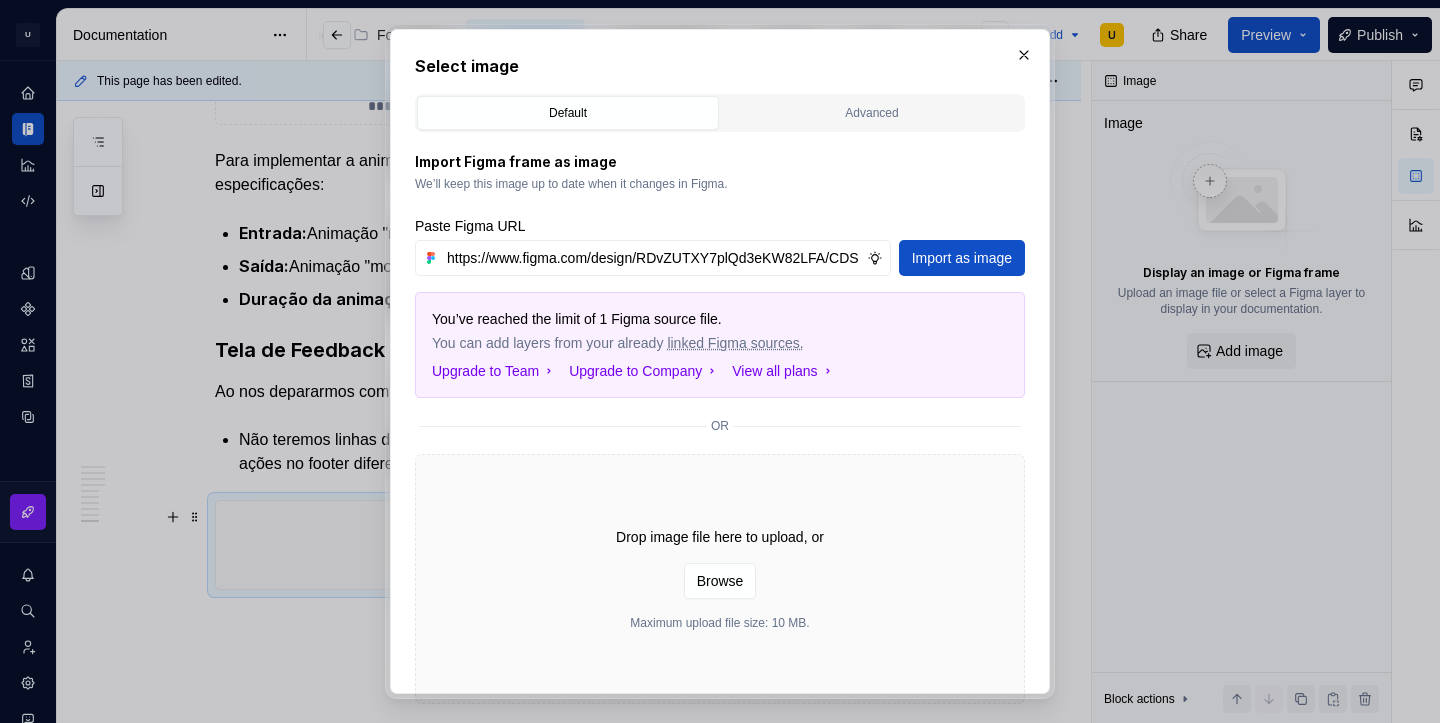 scroll, scrollTop: 0, scrollLeft: 522, axis: horizontal 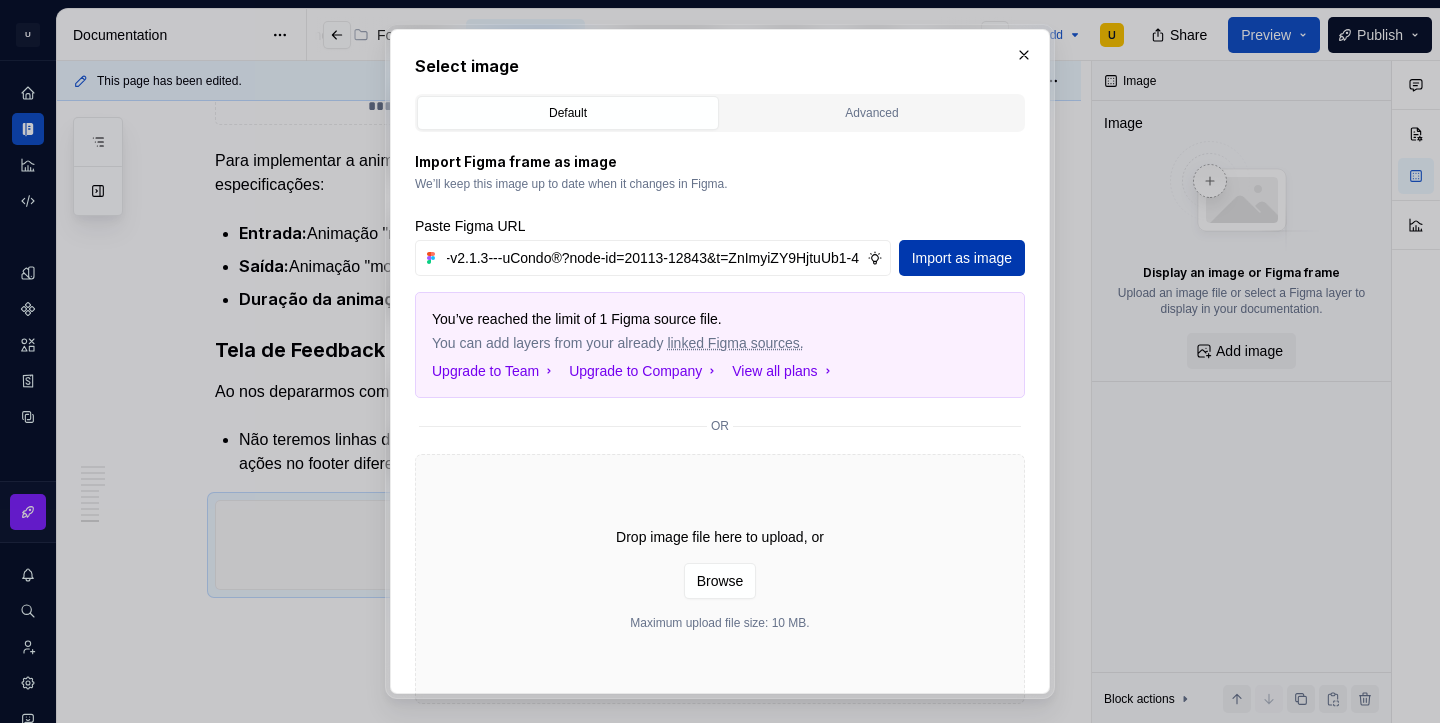 click on "Import as image" at bounding box center (962, 258) 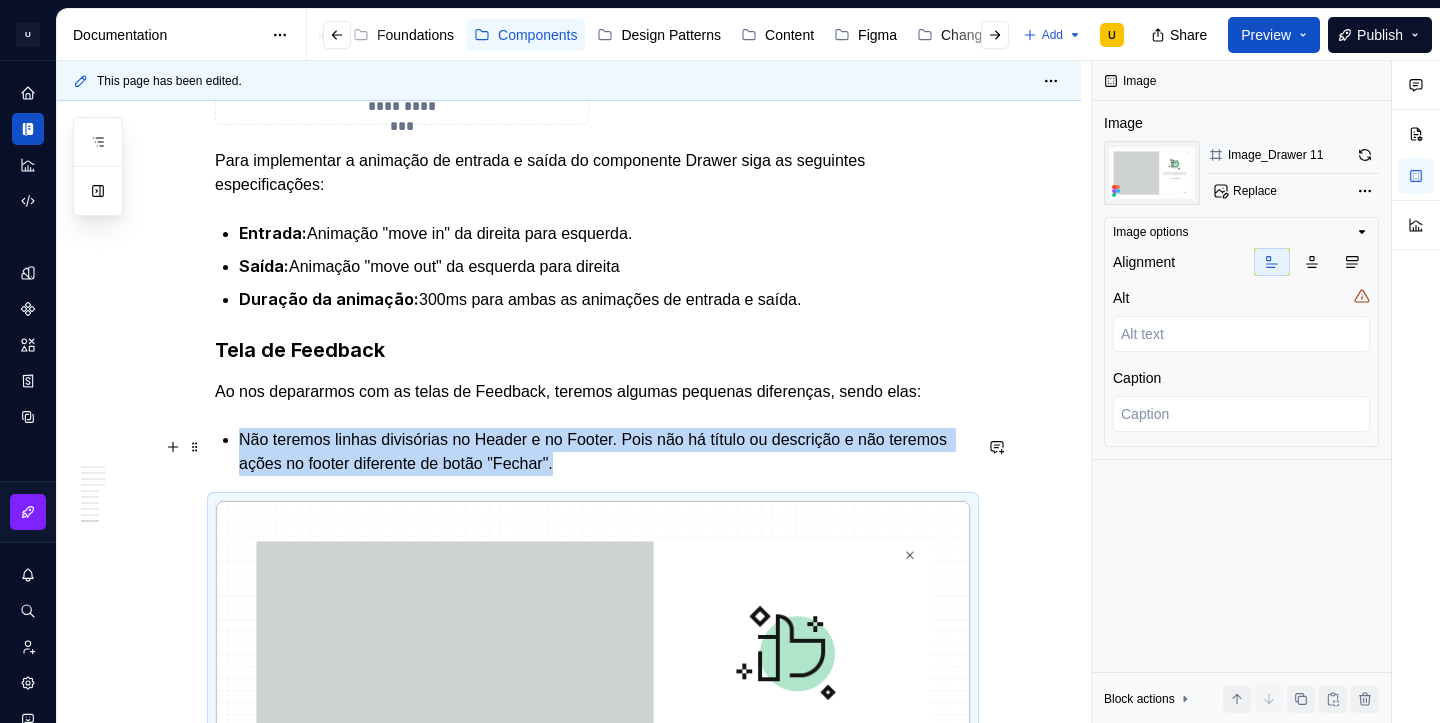 click on "Não teremos linhas divisórias no Header e no Footer. Pois não há título ou descrição e não teremos ações no footer diferente de botão "Fechar"." at bounding box center (605, 452) 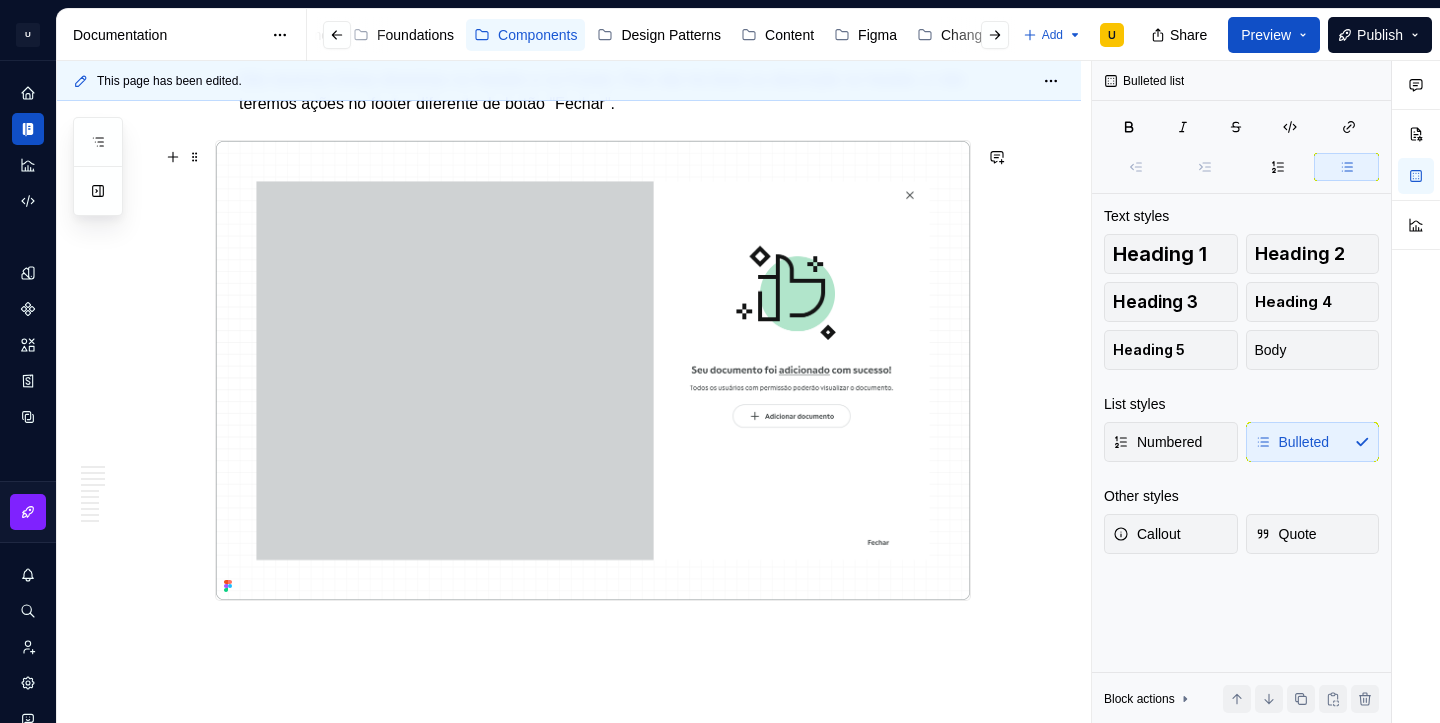 scroll, scrollTop: 6174, scrollLeft: 0, axis: vertical 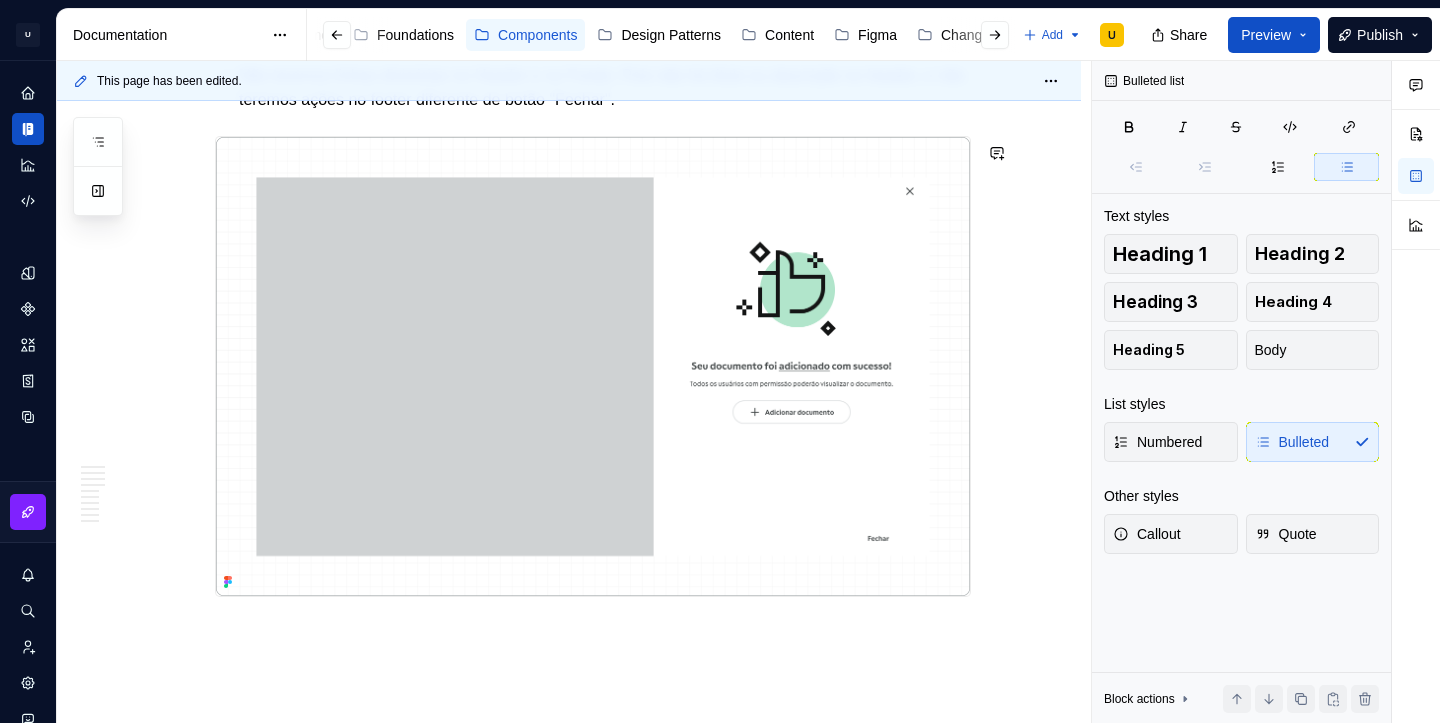 click on "**********" at bounding box center (593, -2579) 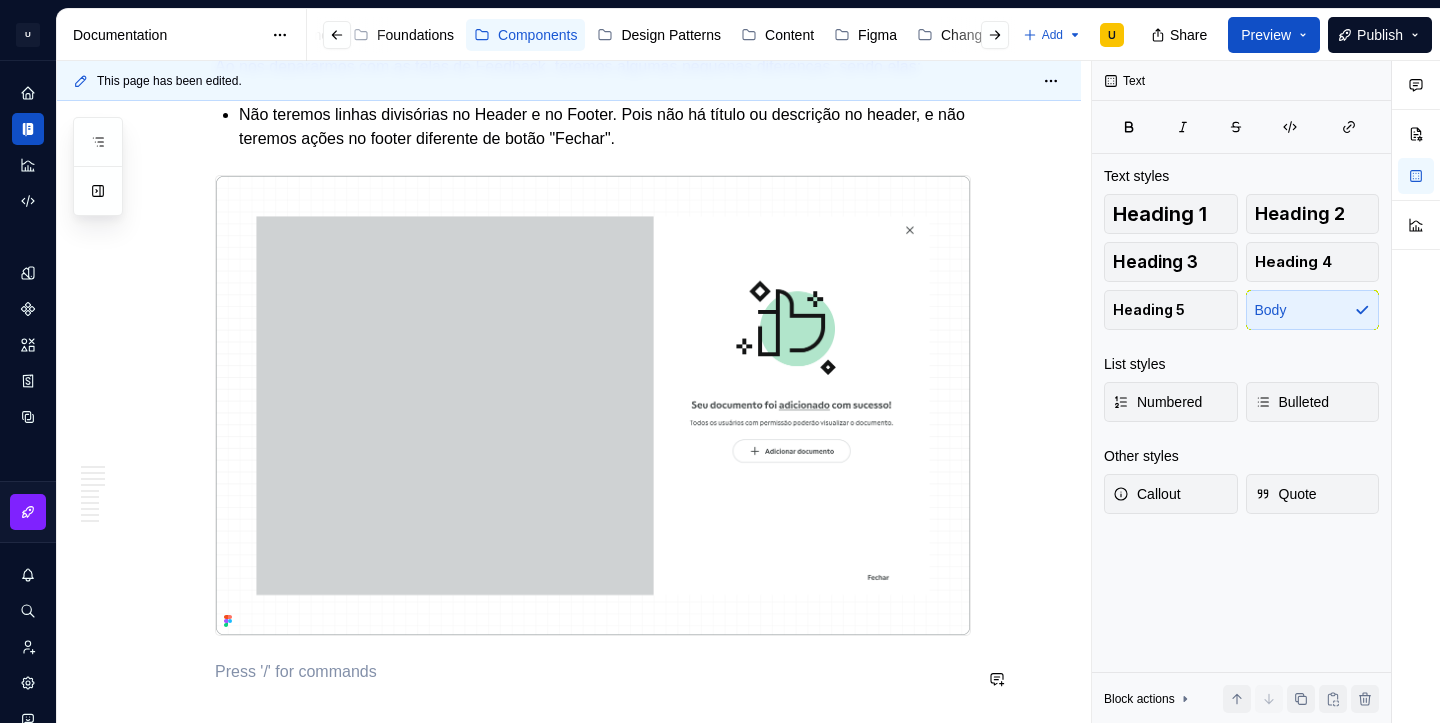 scroll, scrollTop: 6129, scrollLeft: 0, axis: vertical 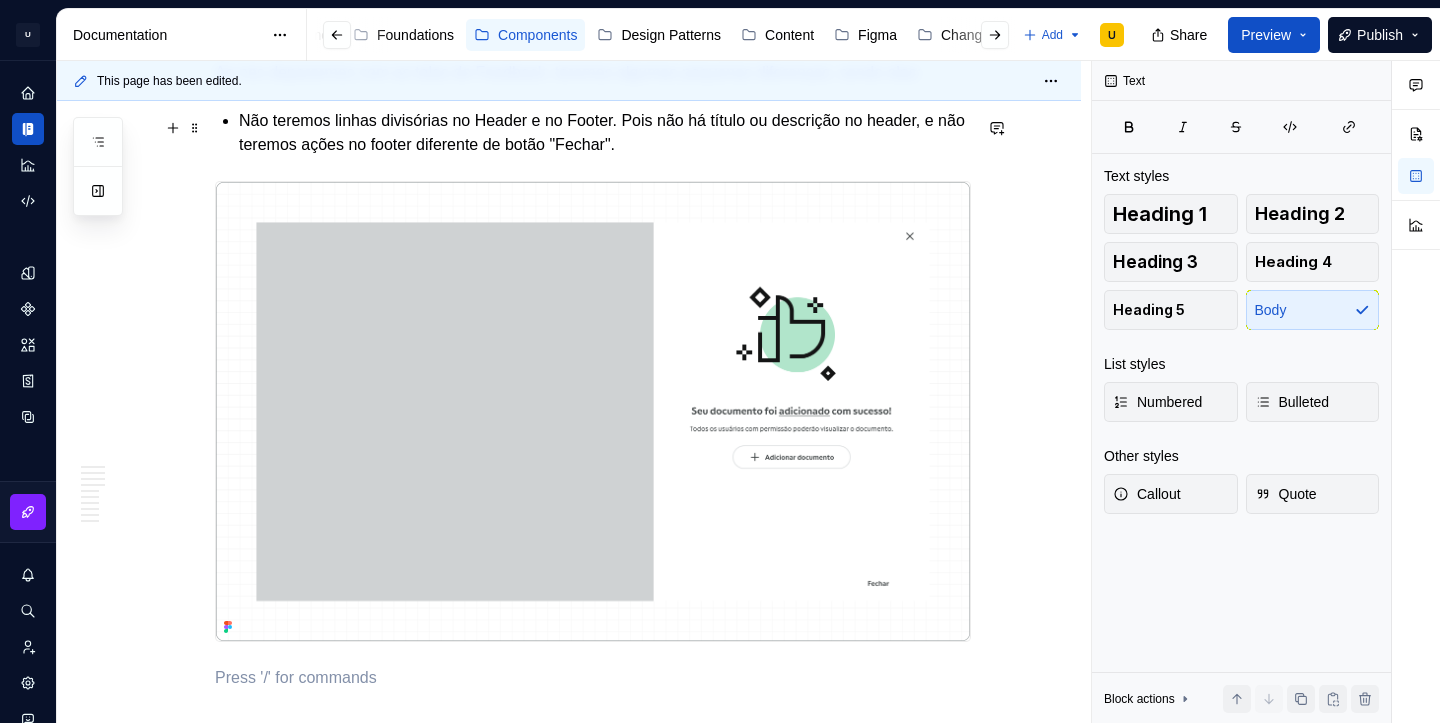 click on "Não teremos linhas divisórias no Header e no Footer. Pois não há título ou descrição no header, e não teremos ações no footer diferente de botão "Fechar"." at bounding box center [605, 133] 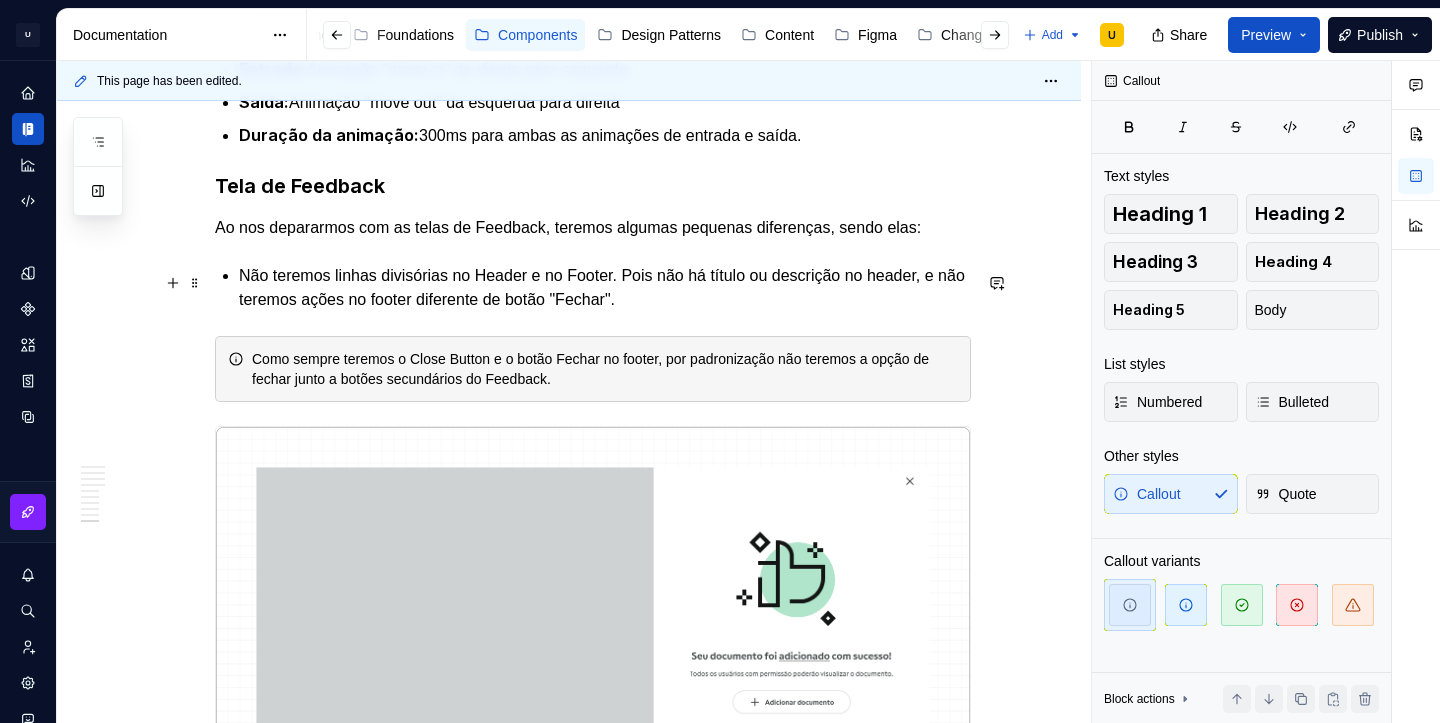 scroll, scrollTop: 5971, scrollLeft: 0, axis: vertical 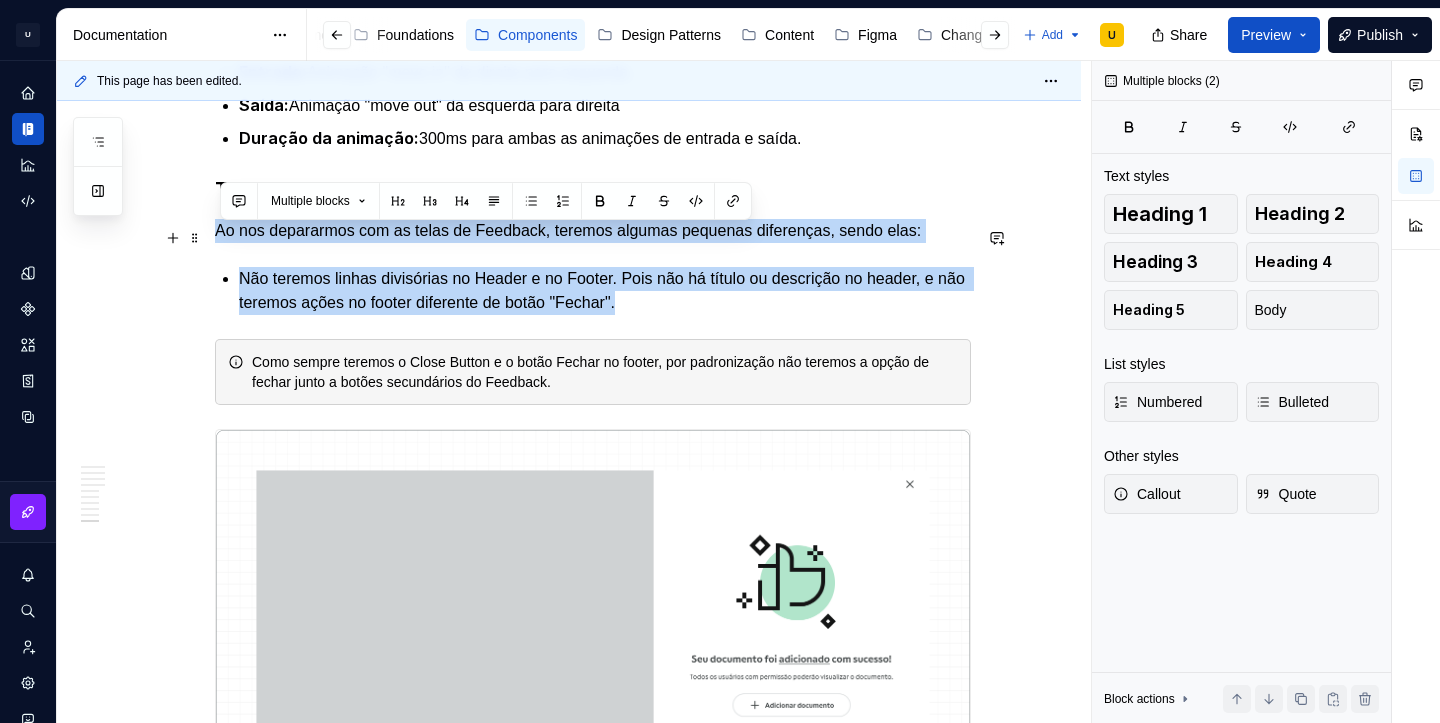 drag, startPoint x: 701, startPoint y: 318, endPoint x: 209, endPoint y: 238, distance: 498.46164 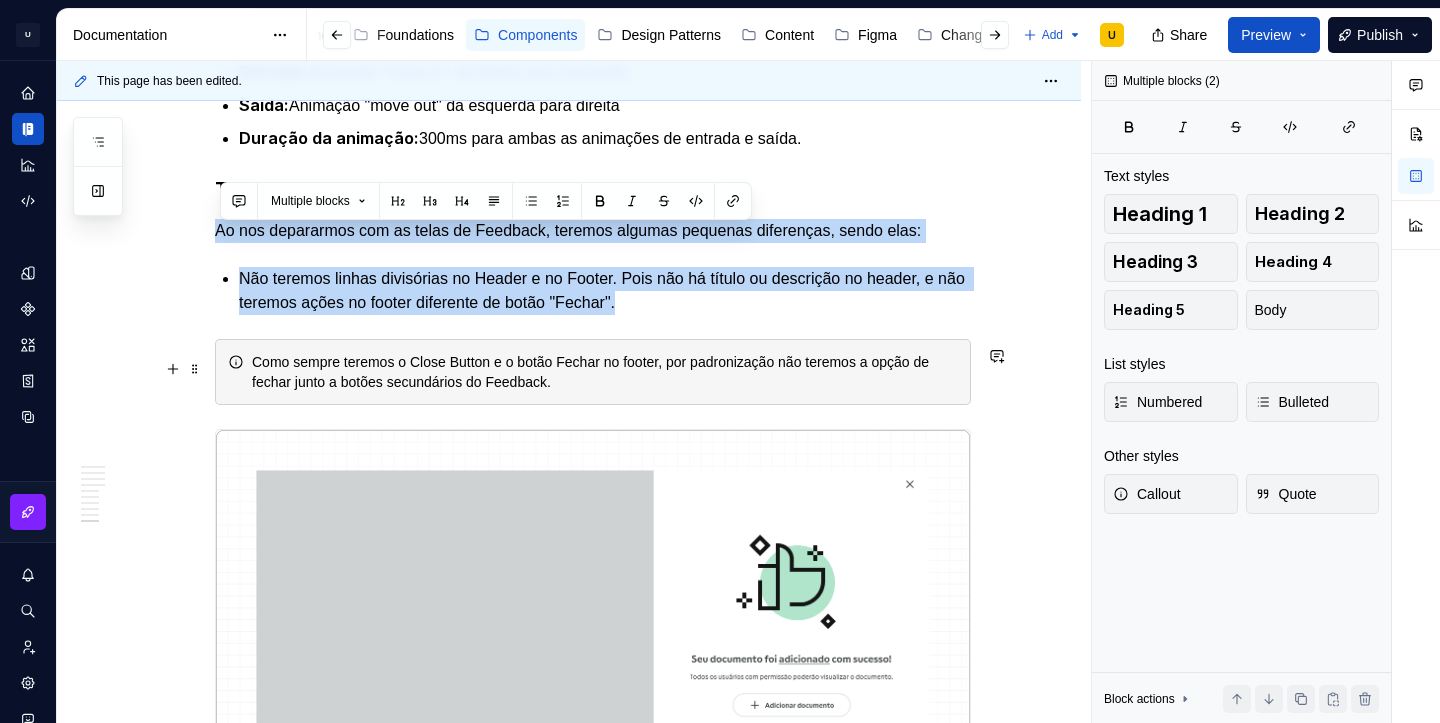click on "Como sempre teremos o Close Button e o botão Fechar no footer, por padronização não teremos a opção de fechar junto a botões secundários do Feedback." at bounding box center (605, 372) 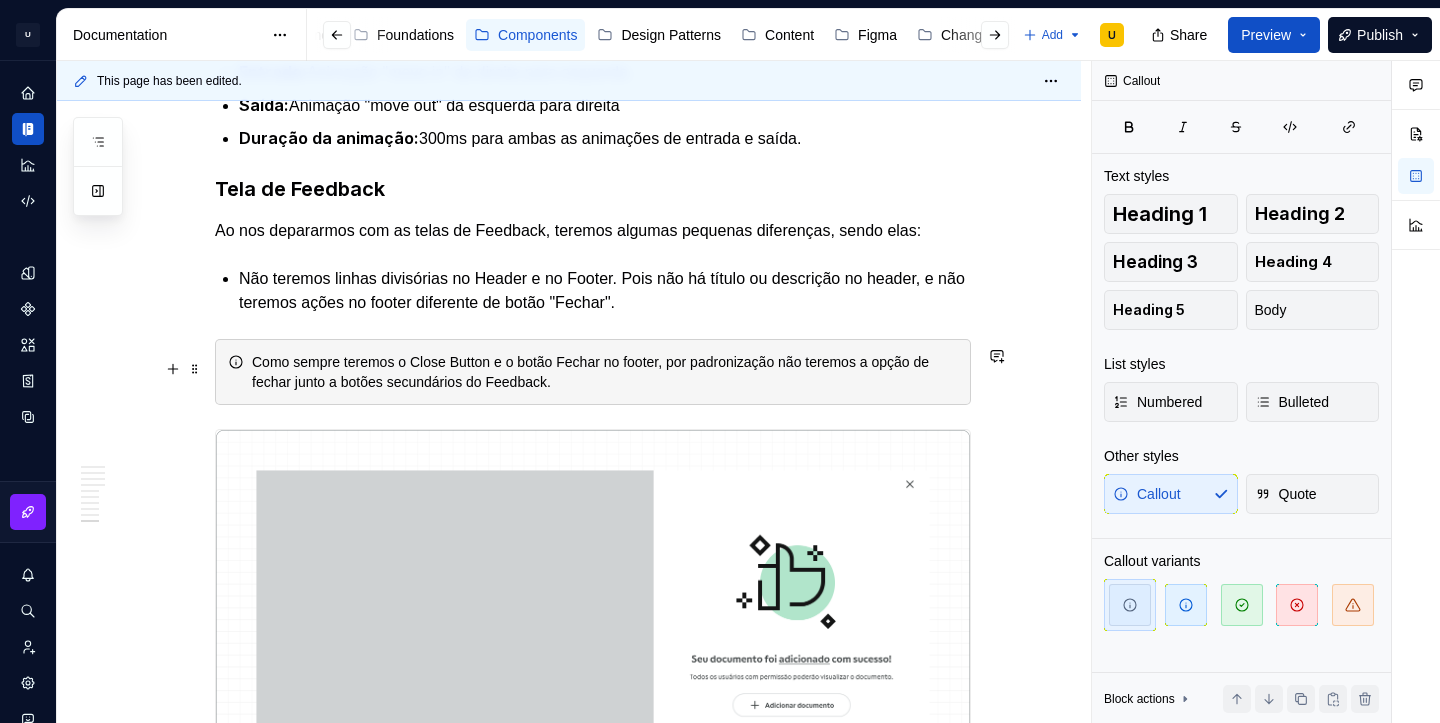 click on "Como sempre teremos o Close Button e o botão Fechar no footer, por padronização não teremos a opção de fechar junto a botões secundários do Feedback." at bounding box center (605, 372) 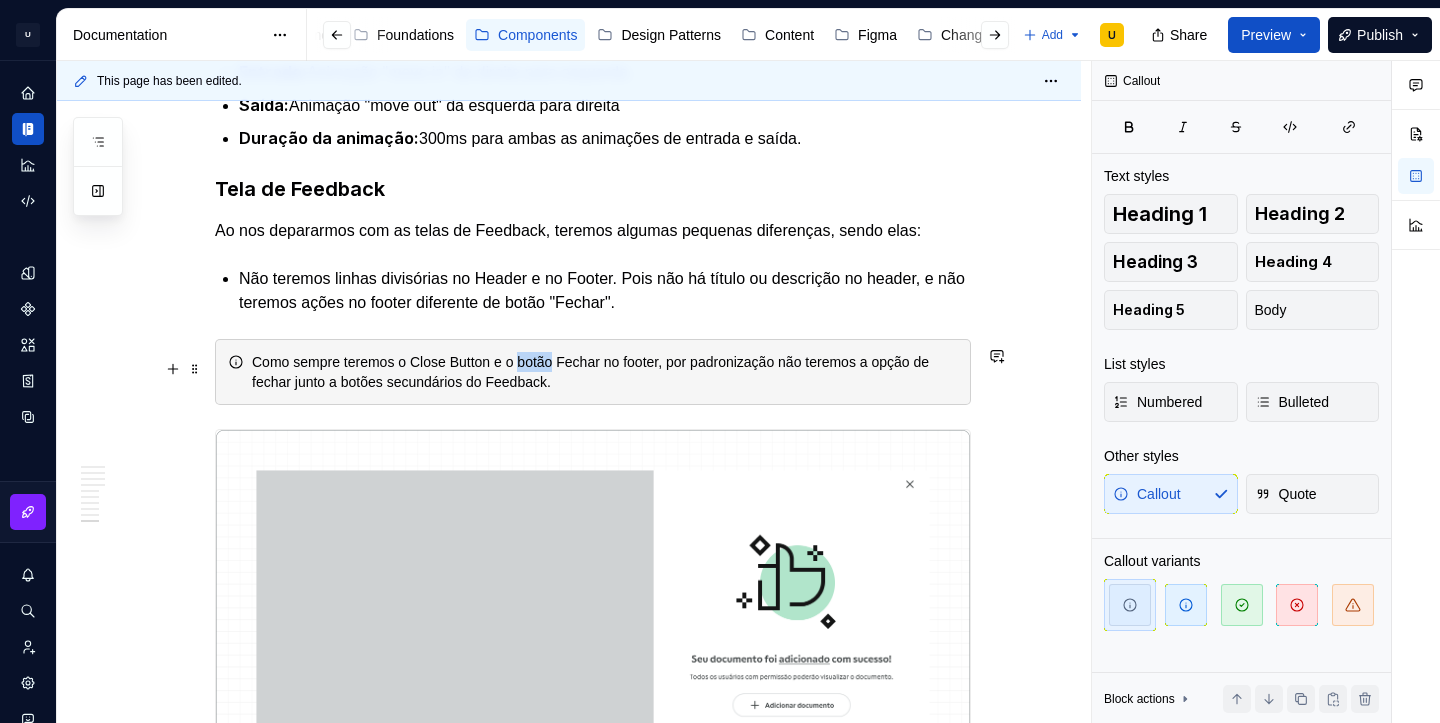 click on "Como sempre teremos o Close Button e o botão Fechar no footer, por padronização não teremos a opção de fechar junto a botões secundários do Feedback." at bounding box center (605, 372) 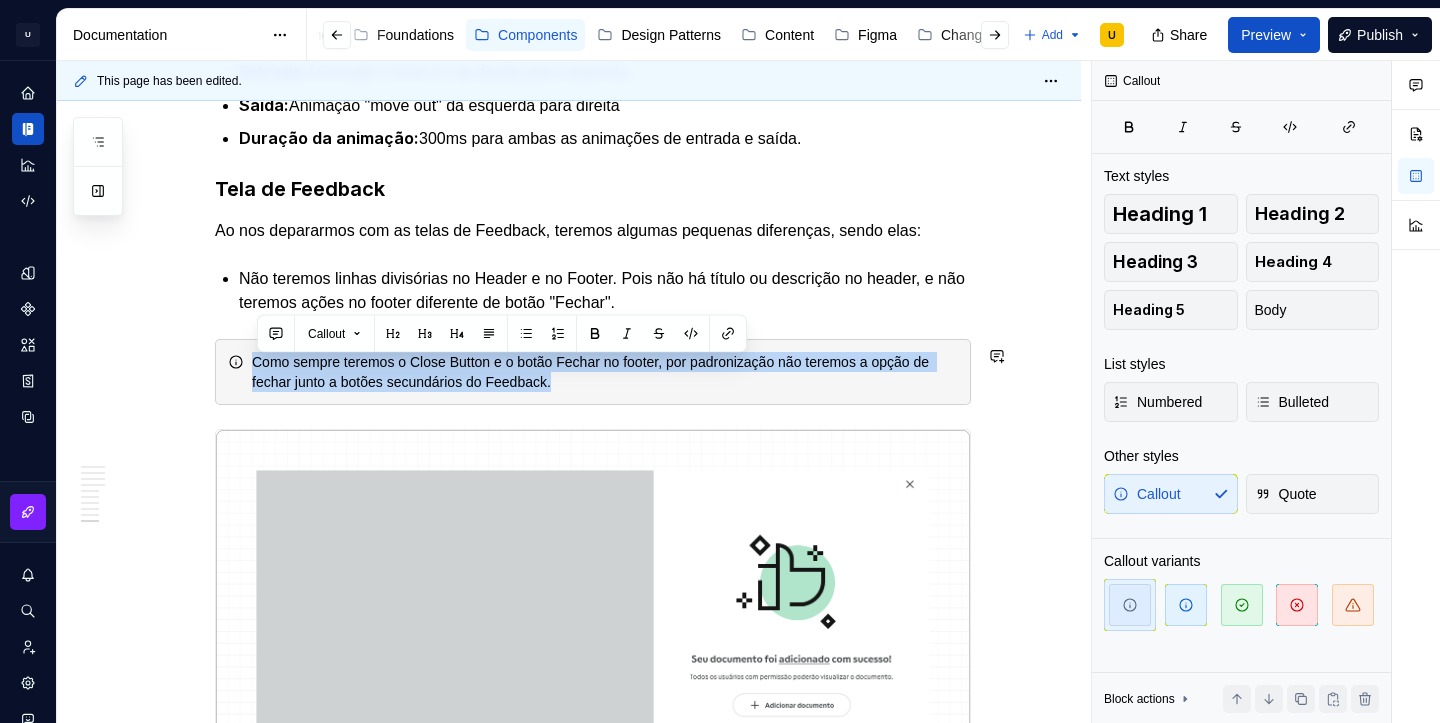 copy on "Como sempre teremos o Close Button e o botão Fechar no footer, por padronização não teremos a opção de fechar junto a botões secundários do Feedback." 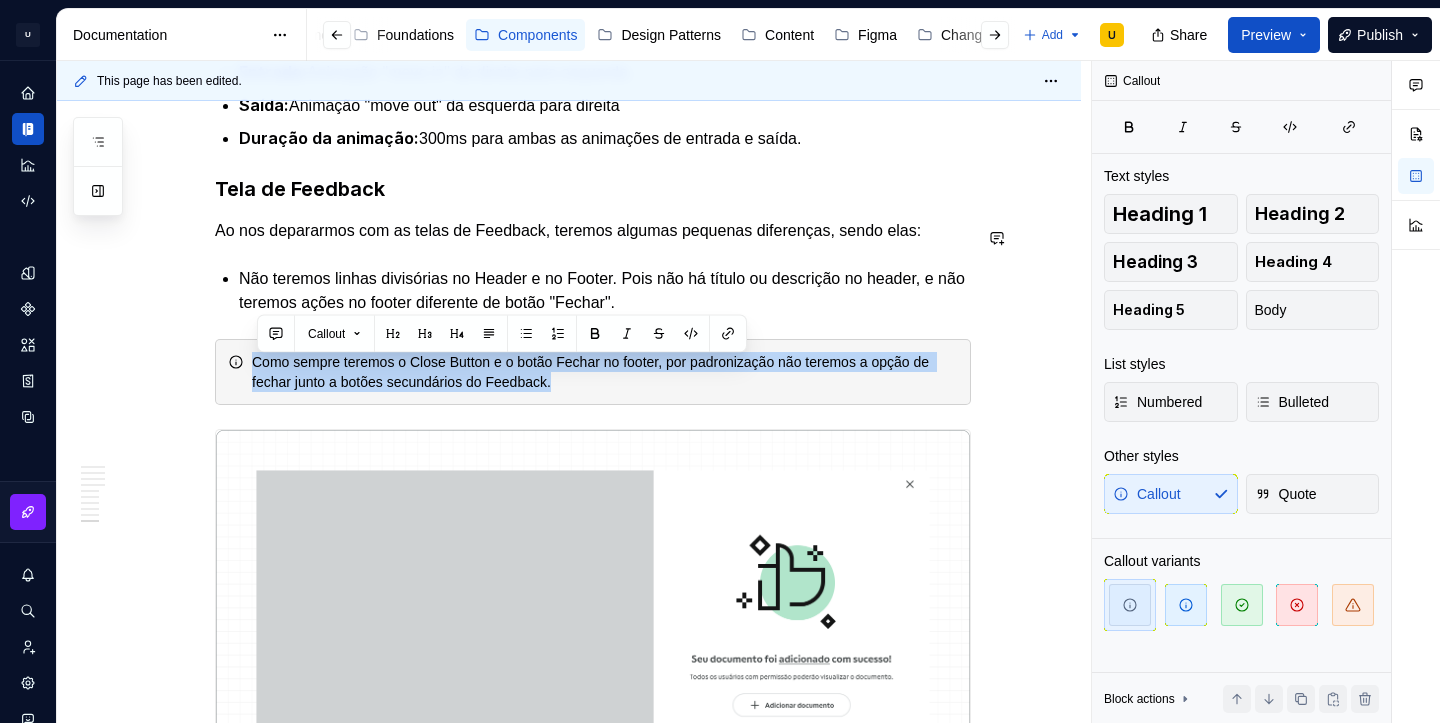 click on "**********" at bounding box center (593, -2319) 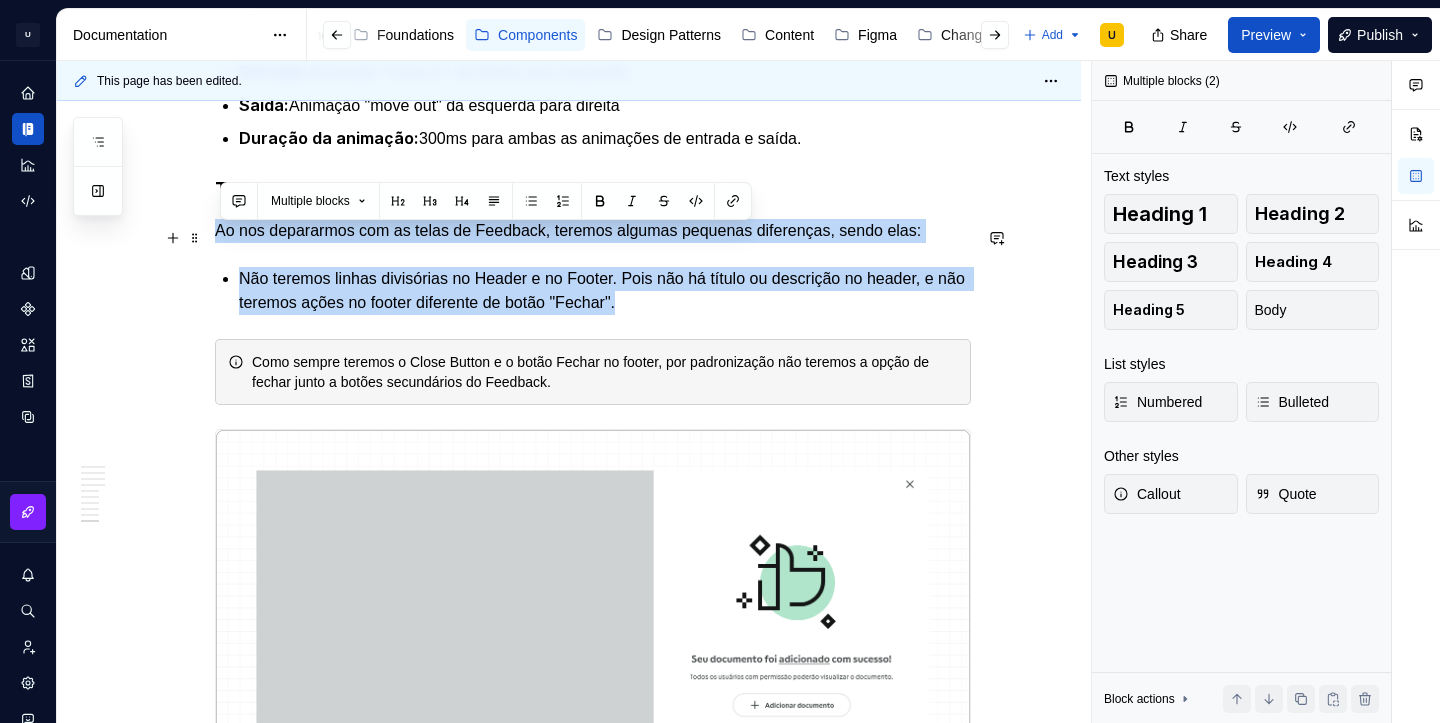 drag, startPoint x: 696, startPoint y: 309, endPoint x: 216, endPoint y: 242, distance: 484.65347 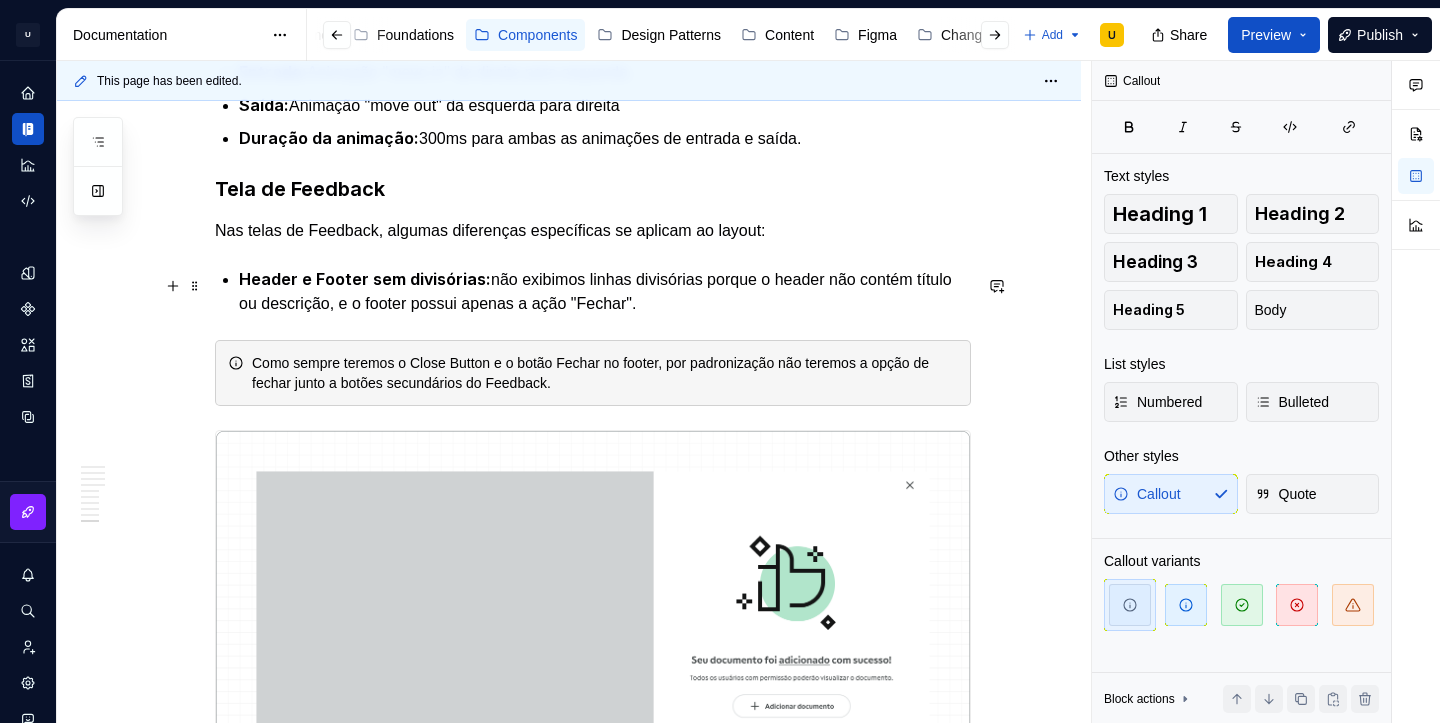 click on "Header e Footer sem divisórias: não exibimos linhas divisórias porque o header não contém título ou descrição, e o footer possui apenas a ação "Fechar"." at bounding box center (605, 291) 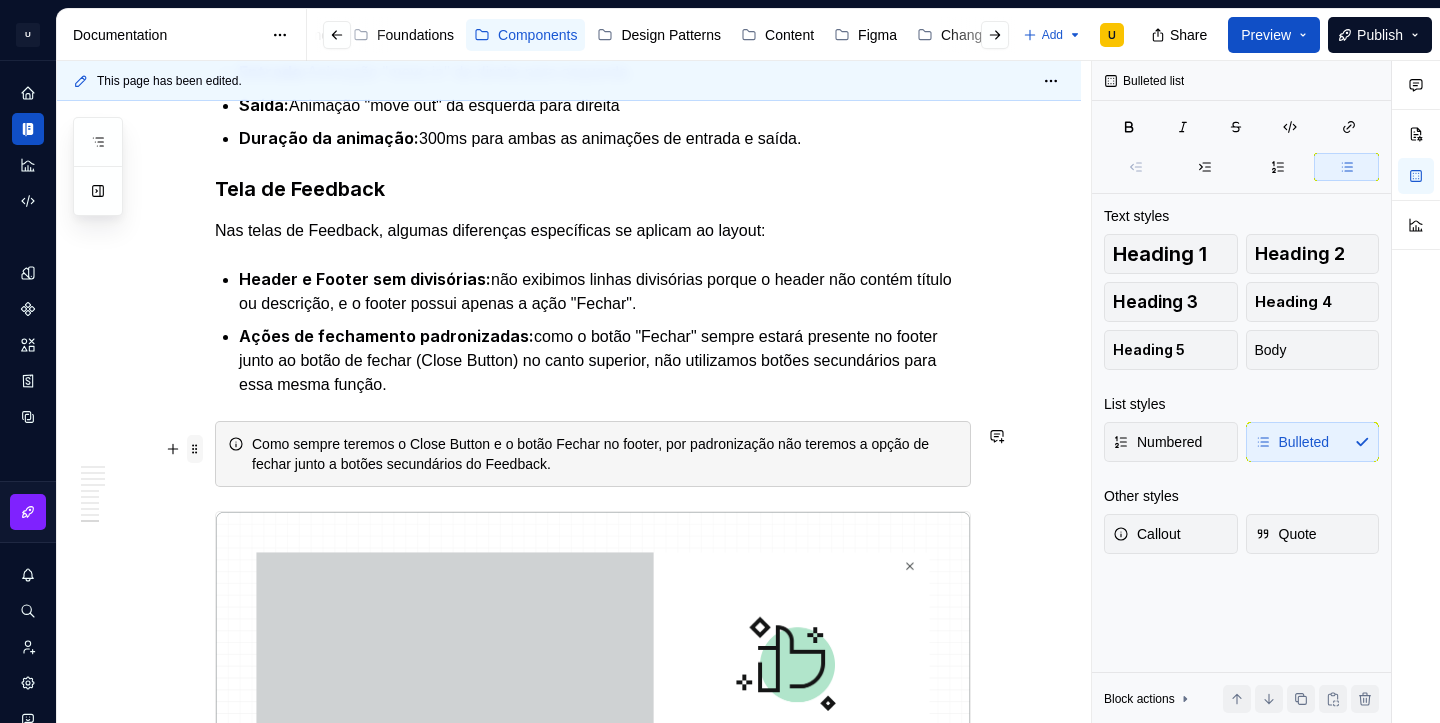 click at bounding box center (195, 449) 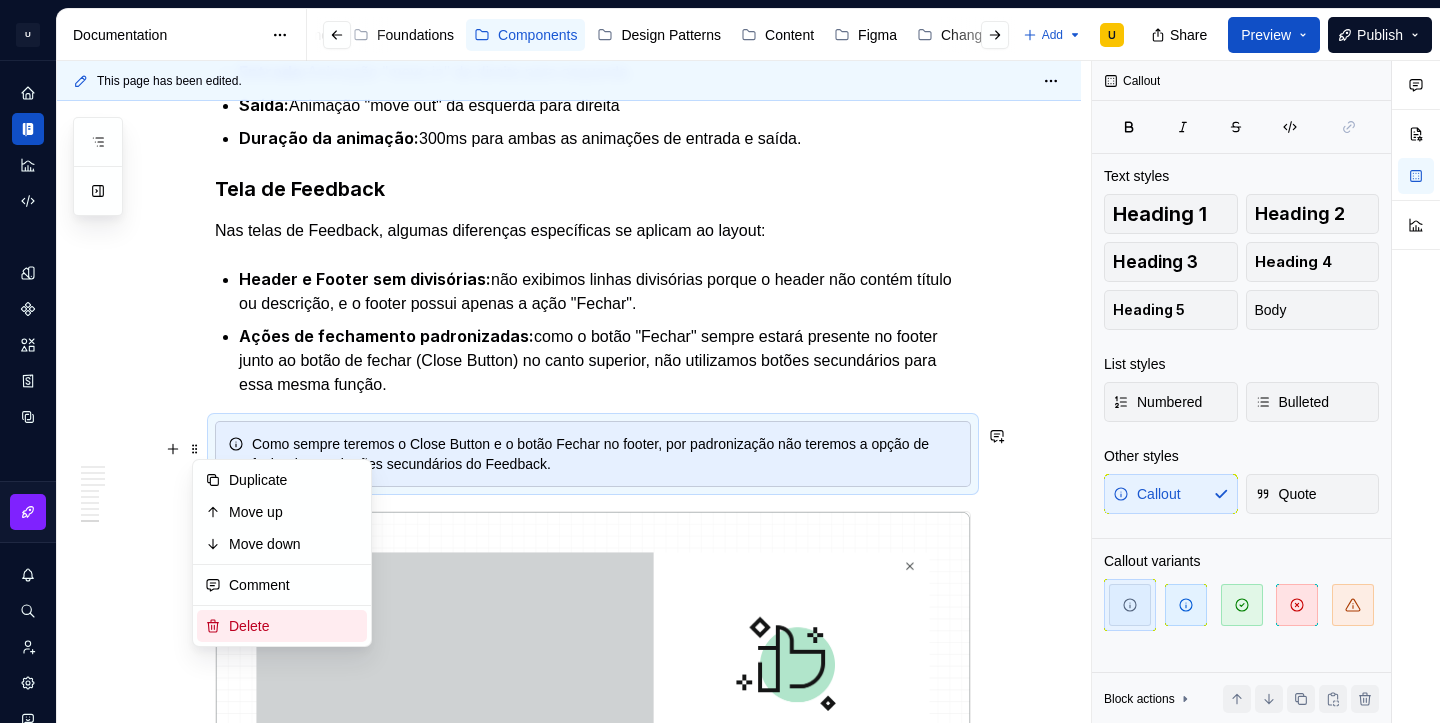 click on "Delete" at bounding box center (294, 626) 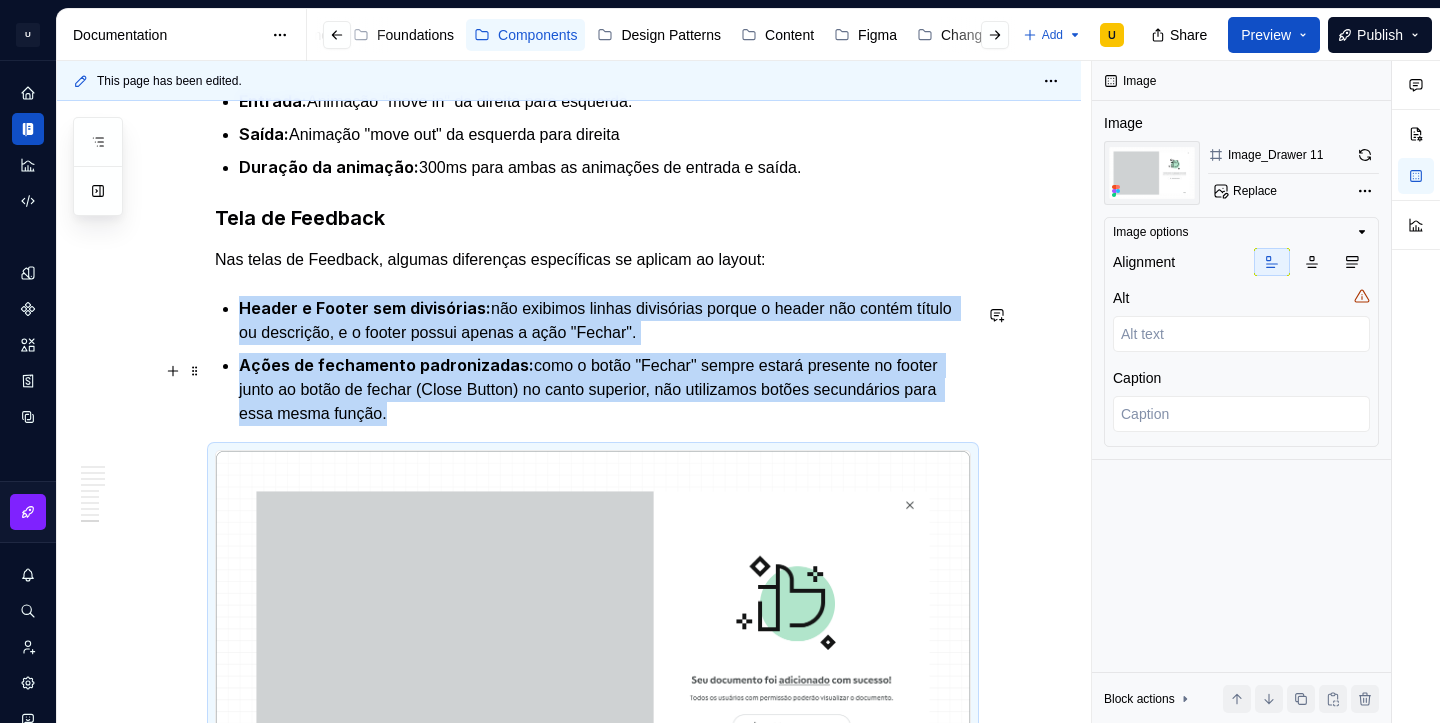 scroll, scrollTop: 5945, scrollLeft: 0, axis: vertical 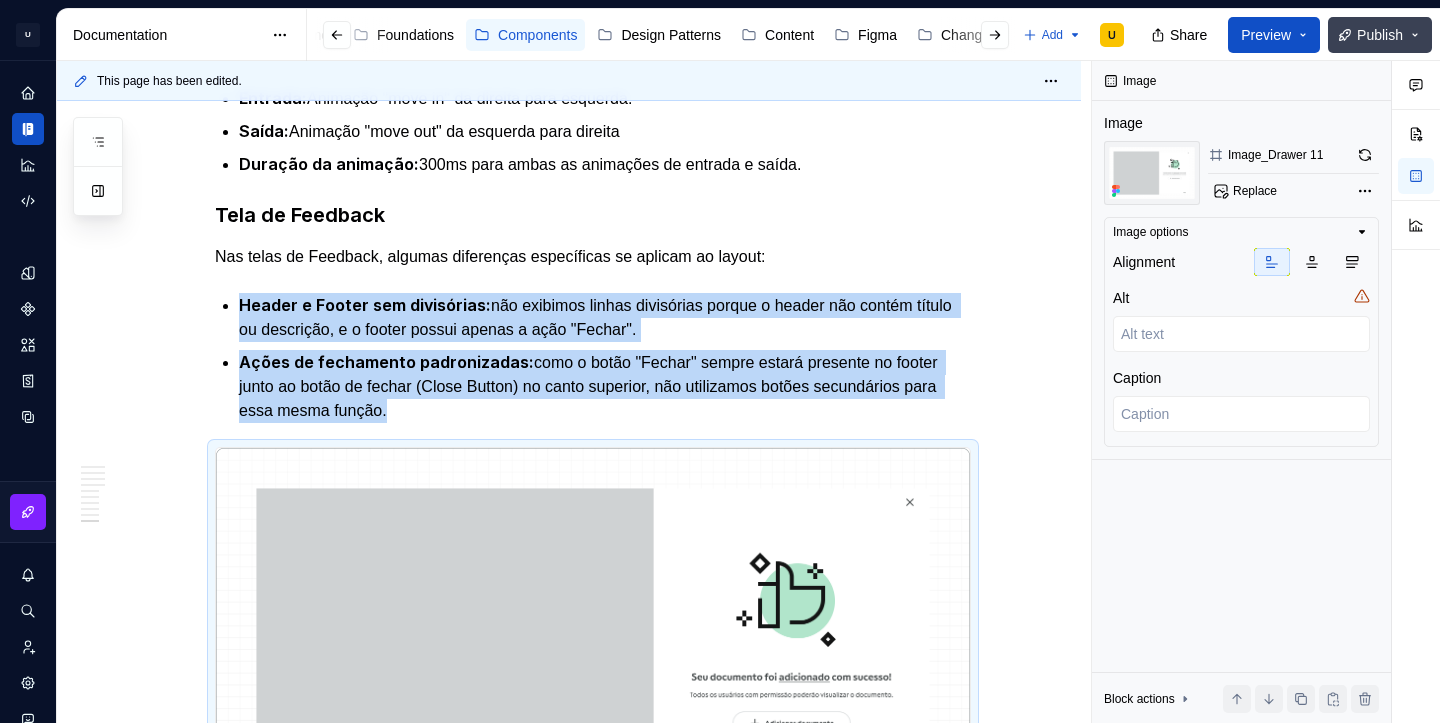 click on "Publish" at bounding box center [1380, 35] 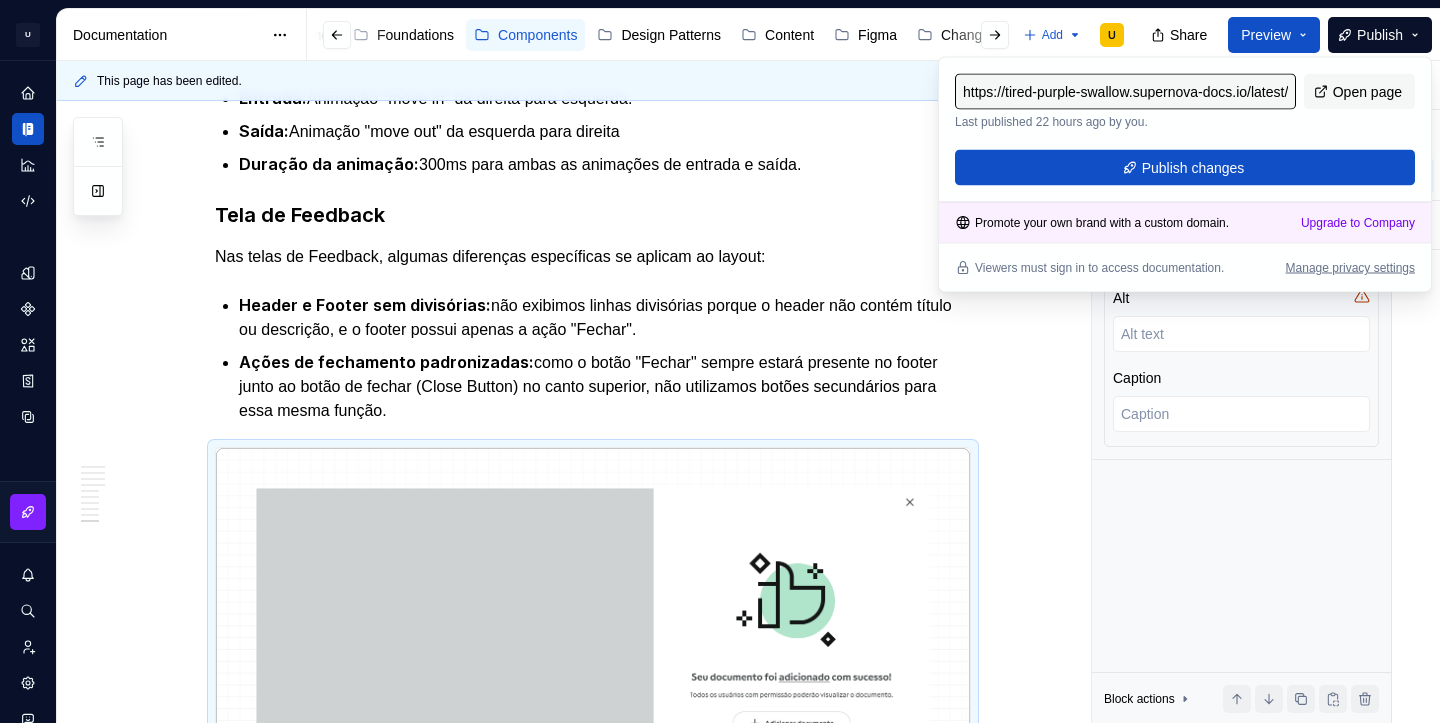 click on "Header e Footer sem divisórias: não exibimos linhas divisórias porque o header não contém título ou descrição, e o footer possui apenas a ação "Fechar"." at bounding box center (605, 317) 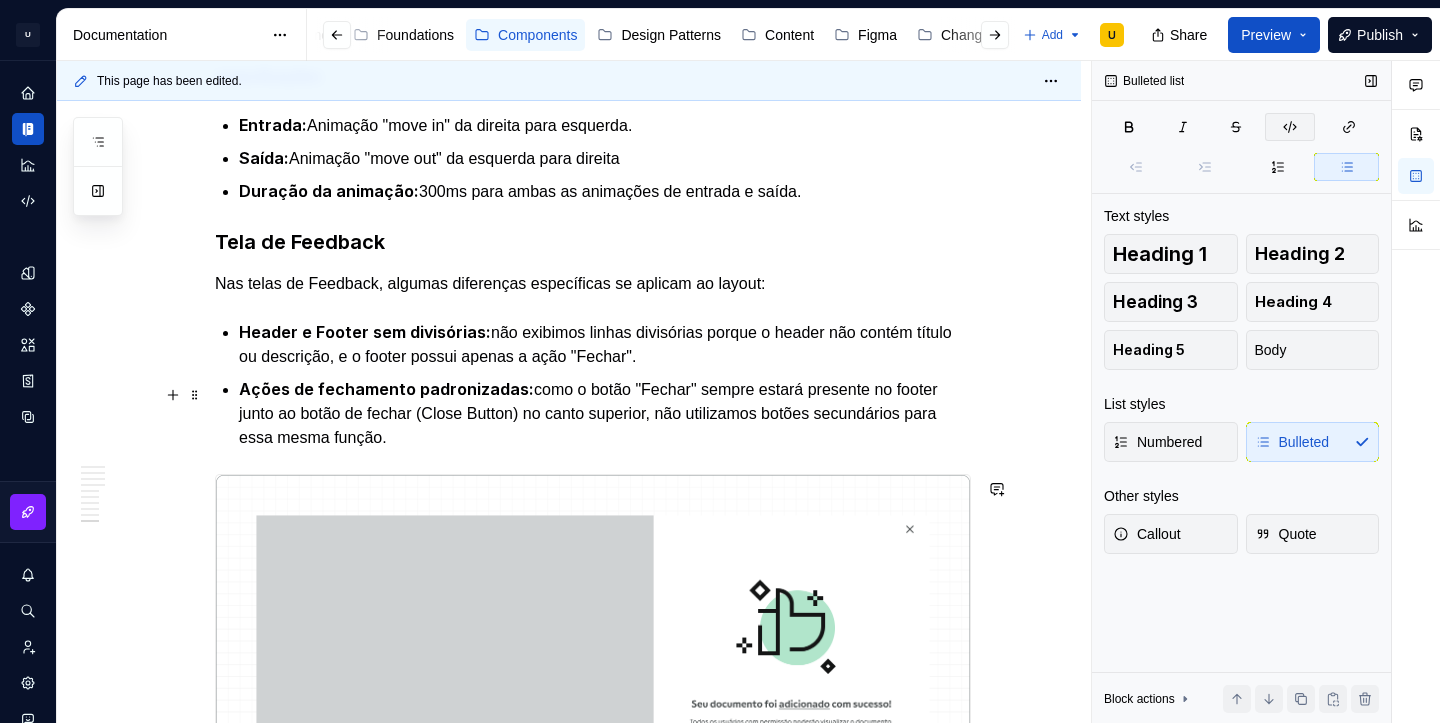 scroll, scrollTop: 5911, scrollLeft: 0, axis: vertical 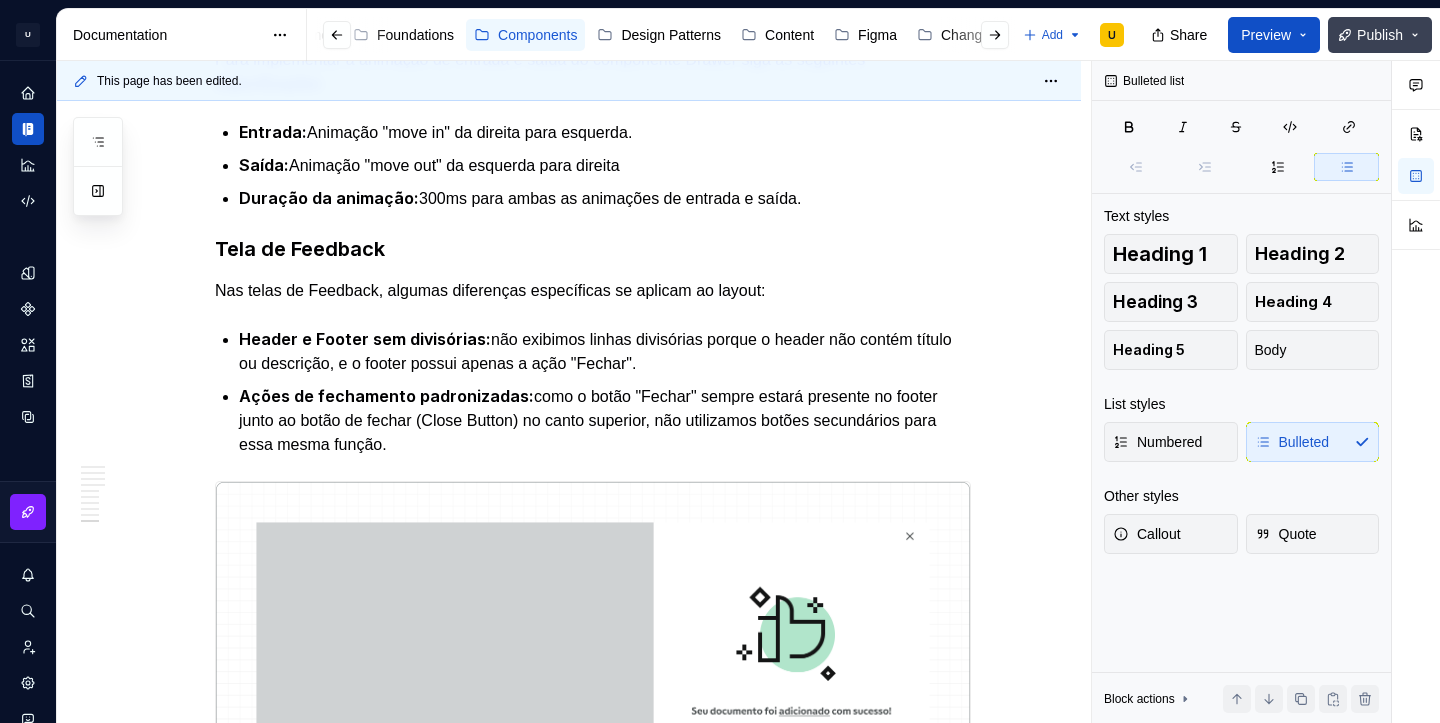 click on "Publish" at bounding box center (1380, 35) 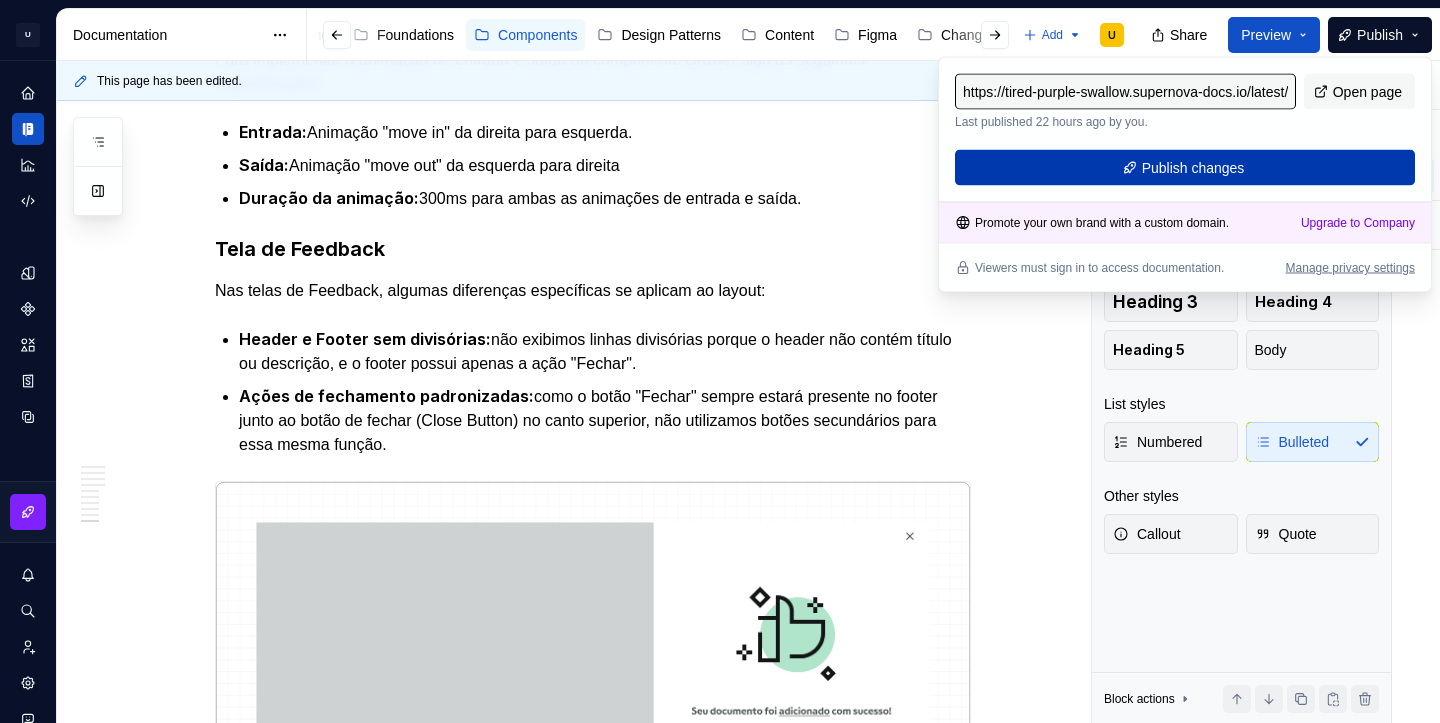 click on "Publish changes" at bounding box center (1193, 168) 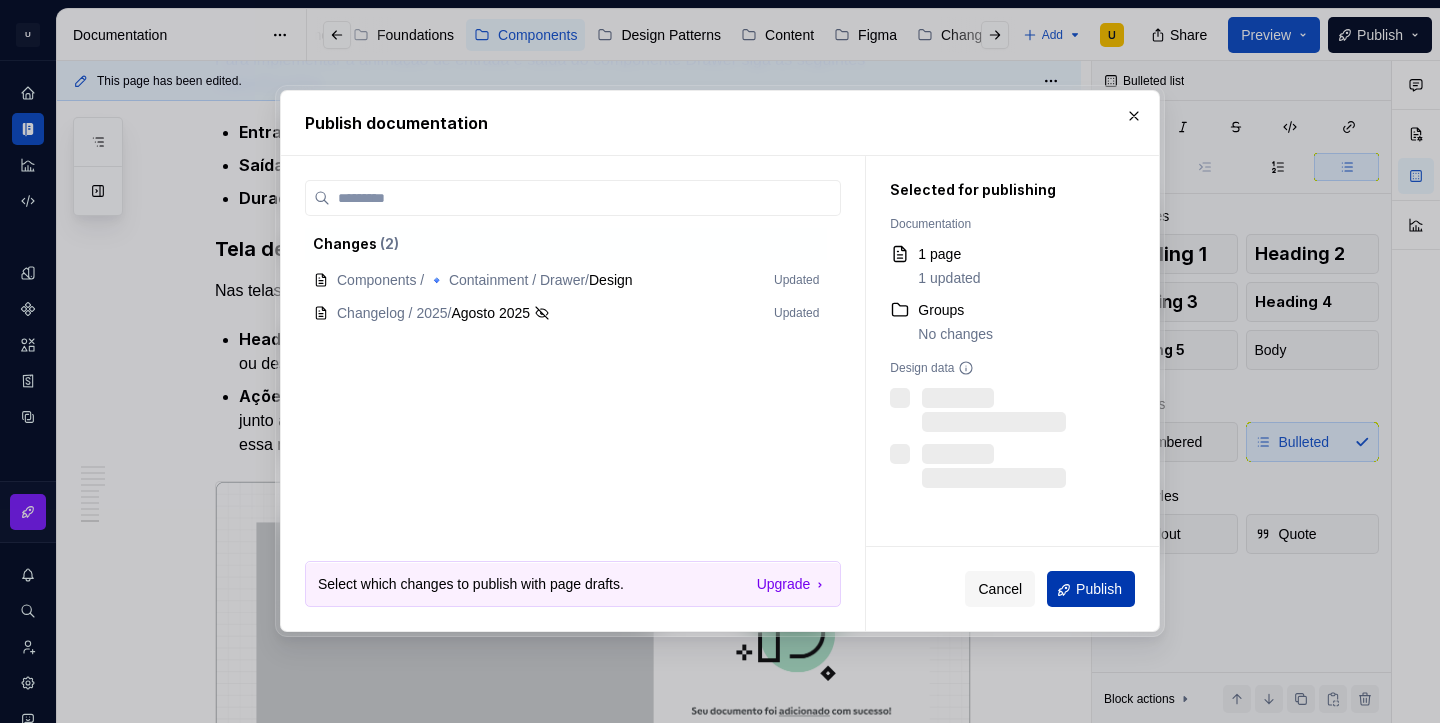 click on "Publish" at bounding box center [1099, 590] 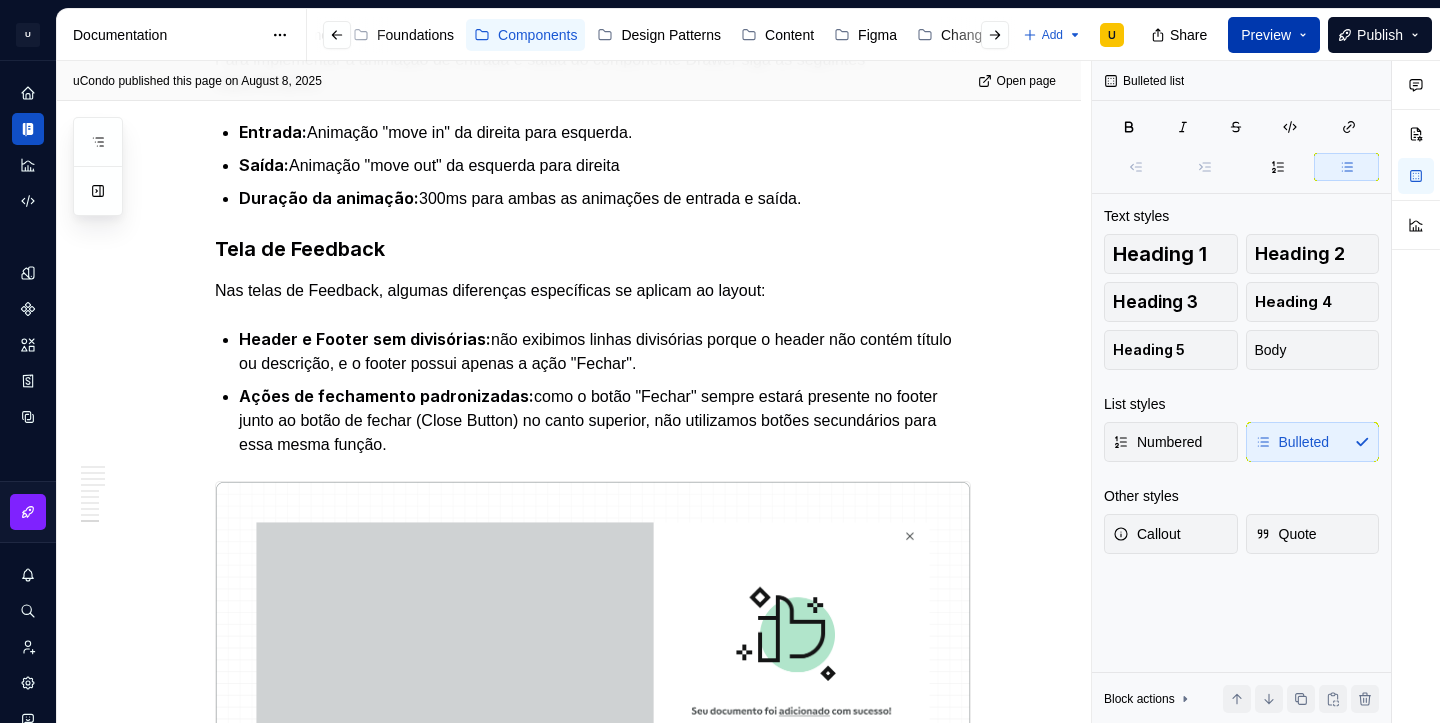 click on "Preview" at bounding box center [1274, 35] 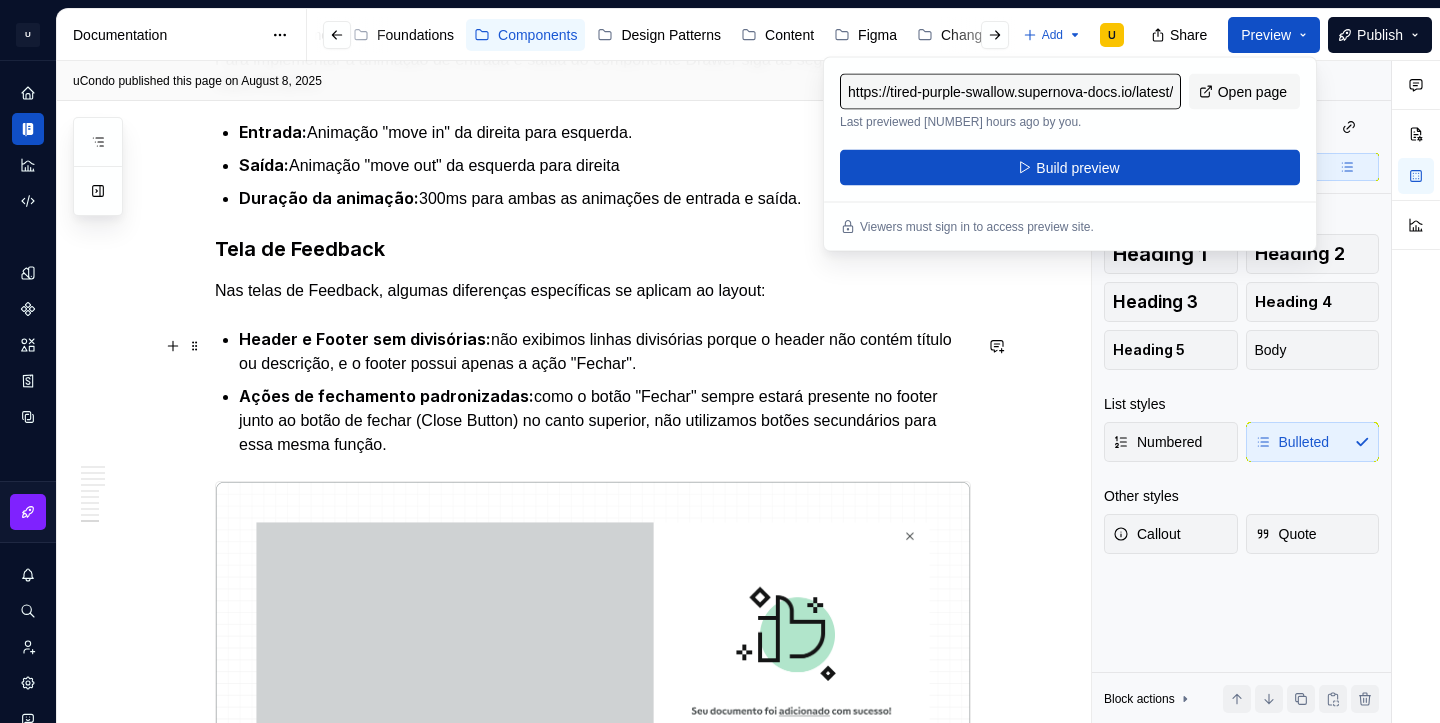 click on "Header e Footer sem divisórias: não exibimos linhas divisórias porque o header não contém título ou descrição, e o footer possui apenas a ação "Fechar"." at bounding box center [605, 351] 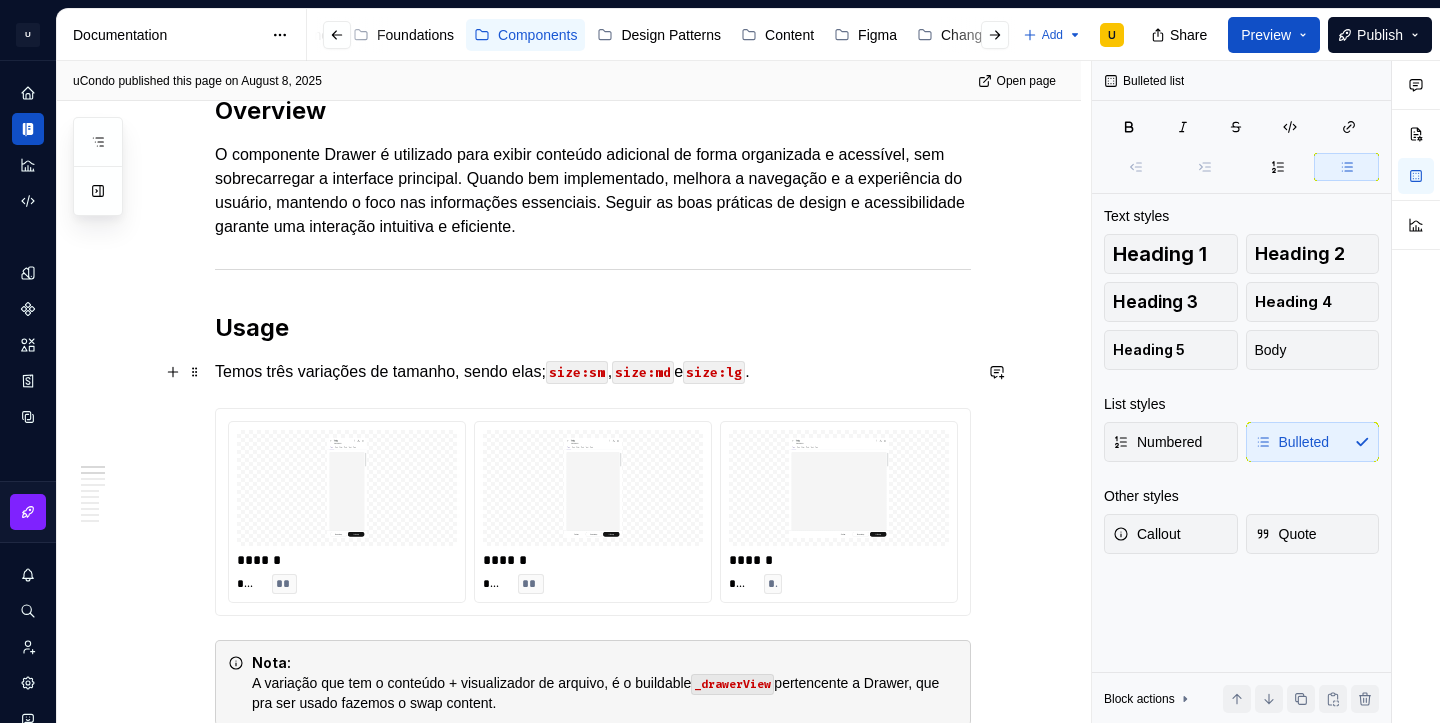scroll, scrollTop: 714, scrollLeft: 0, axis: vertical 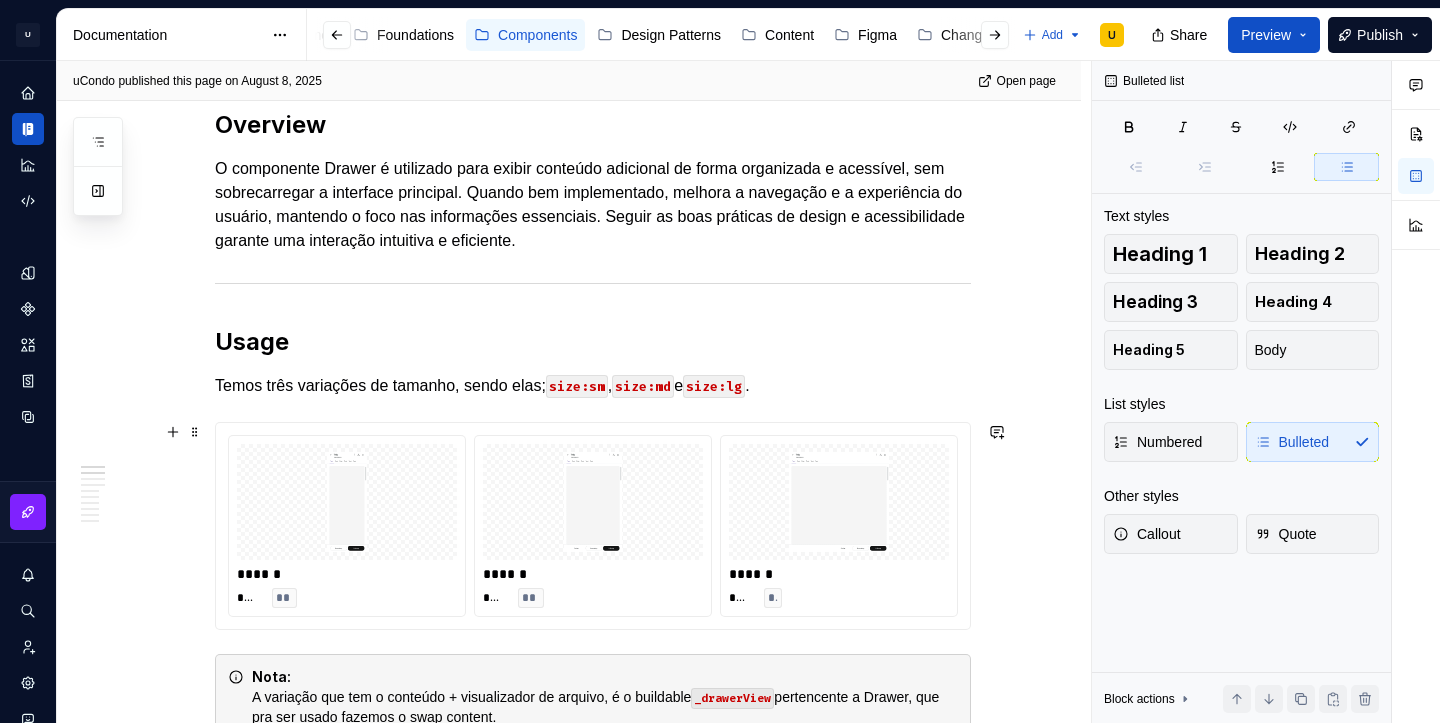 click on "**********" at bounding box center (593, 526) 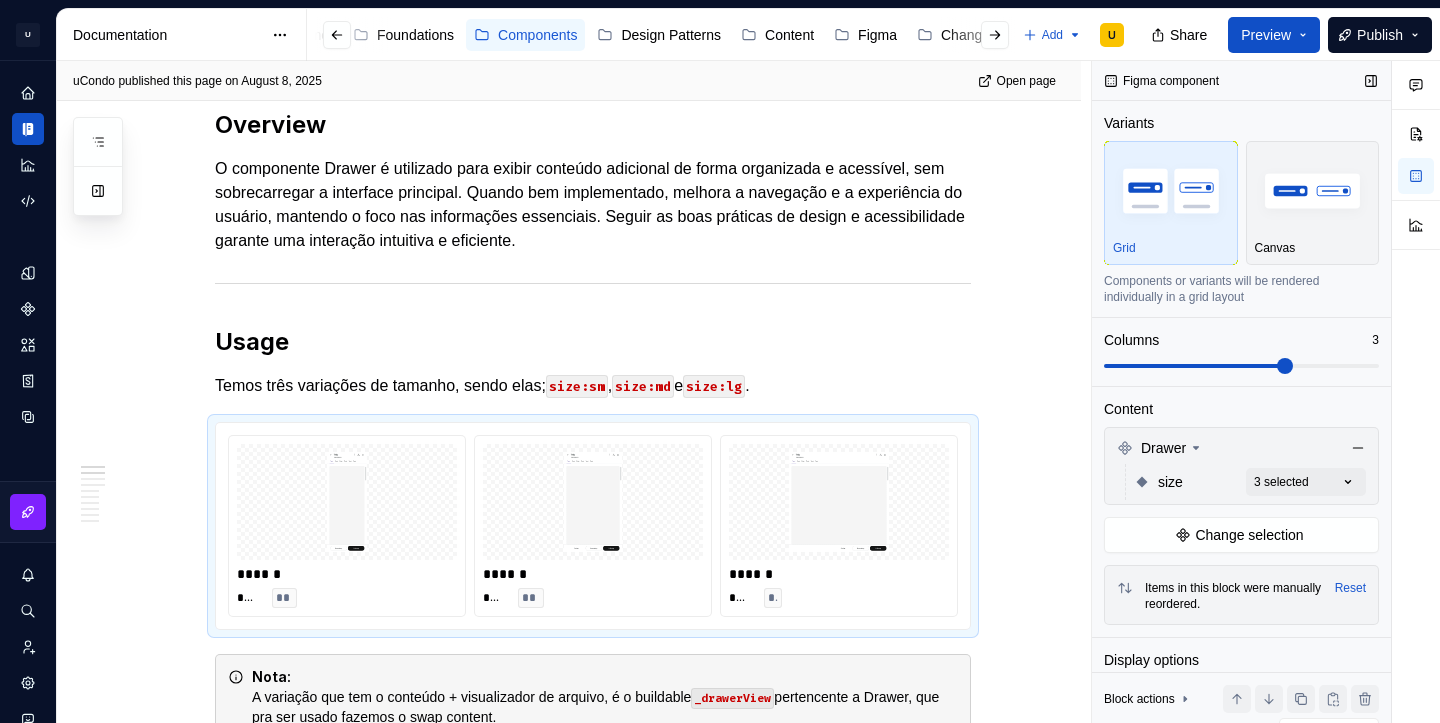 click at bounding box center [1241, 366] 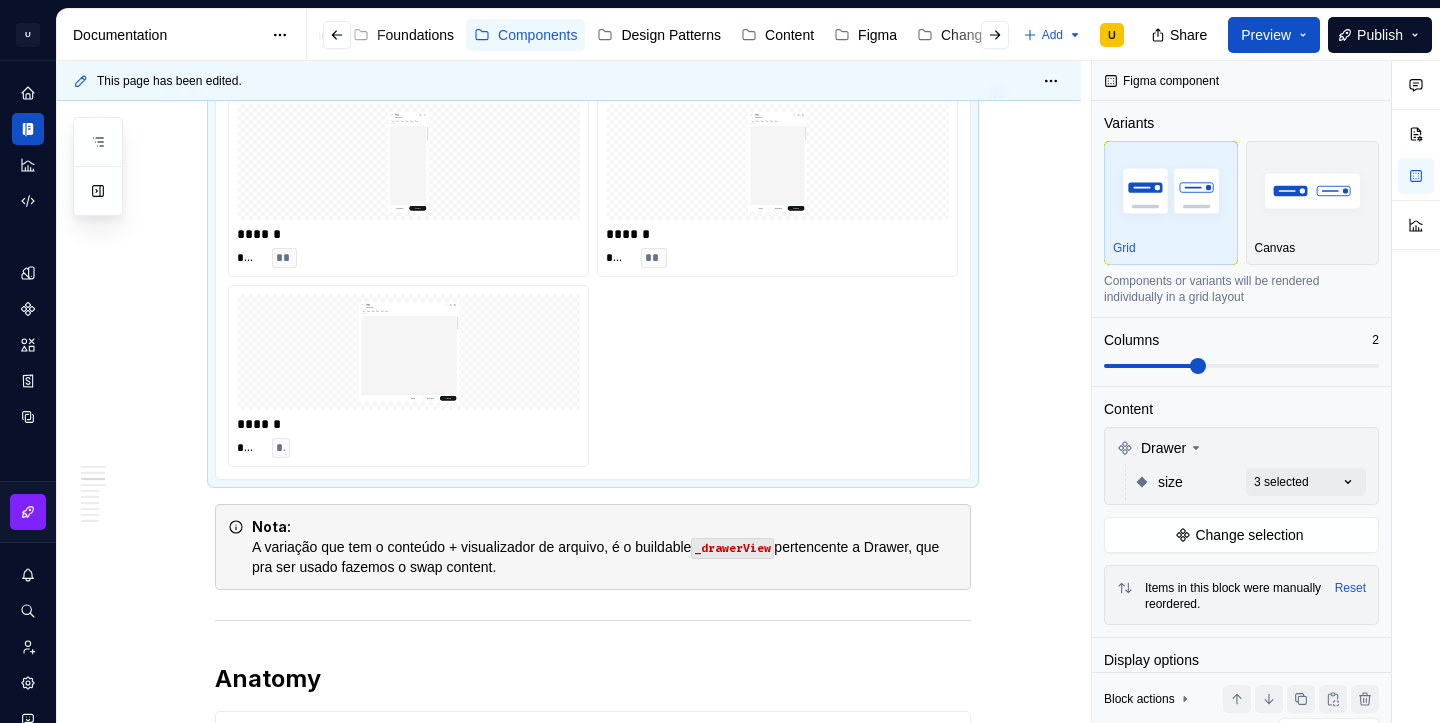 scroll, scrollTop: 1036, scrollLeft: 0, axis: vertical 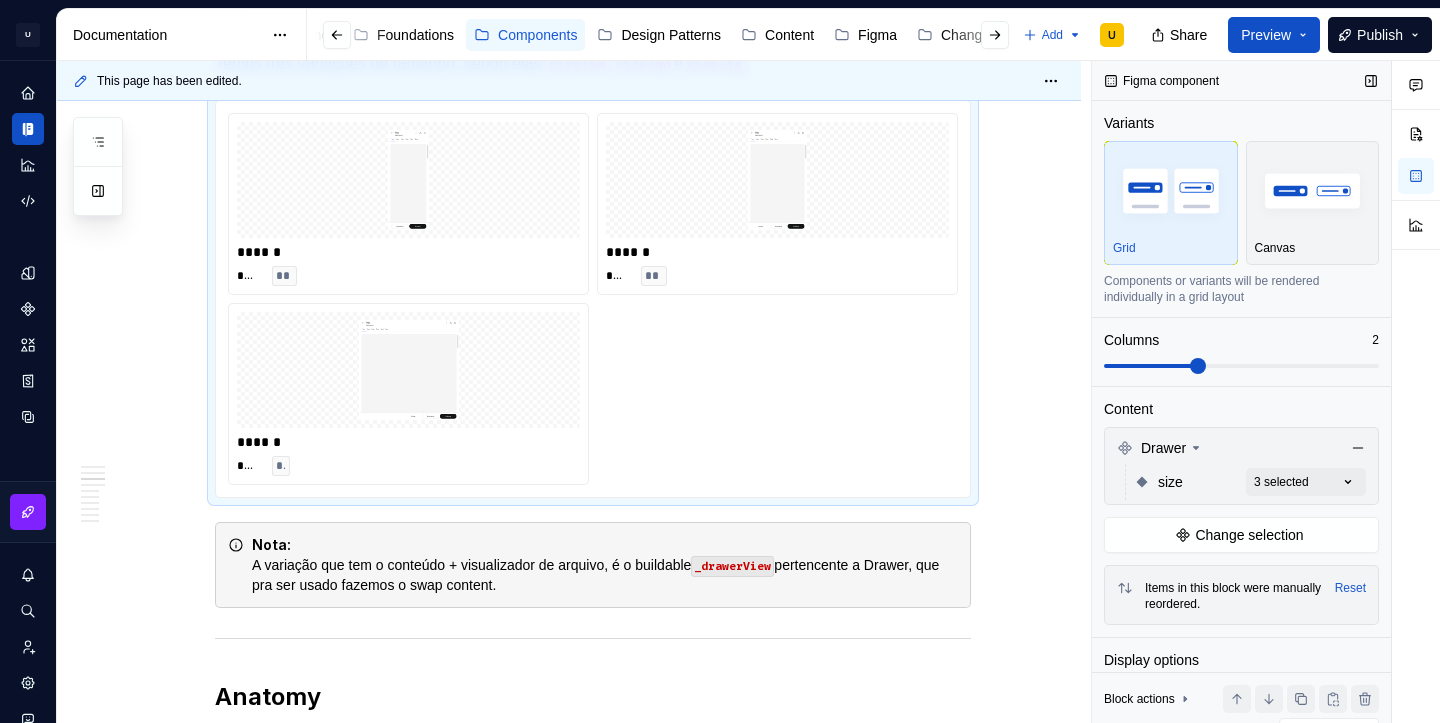 click at bounding box center (1150, 366) 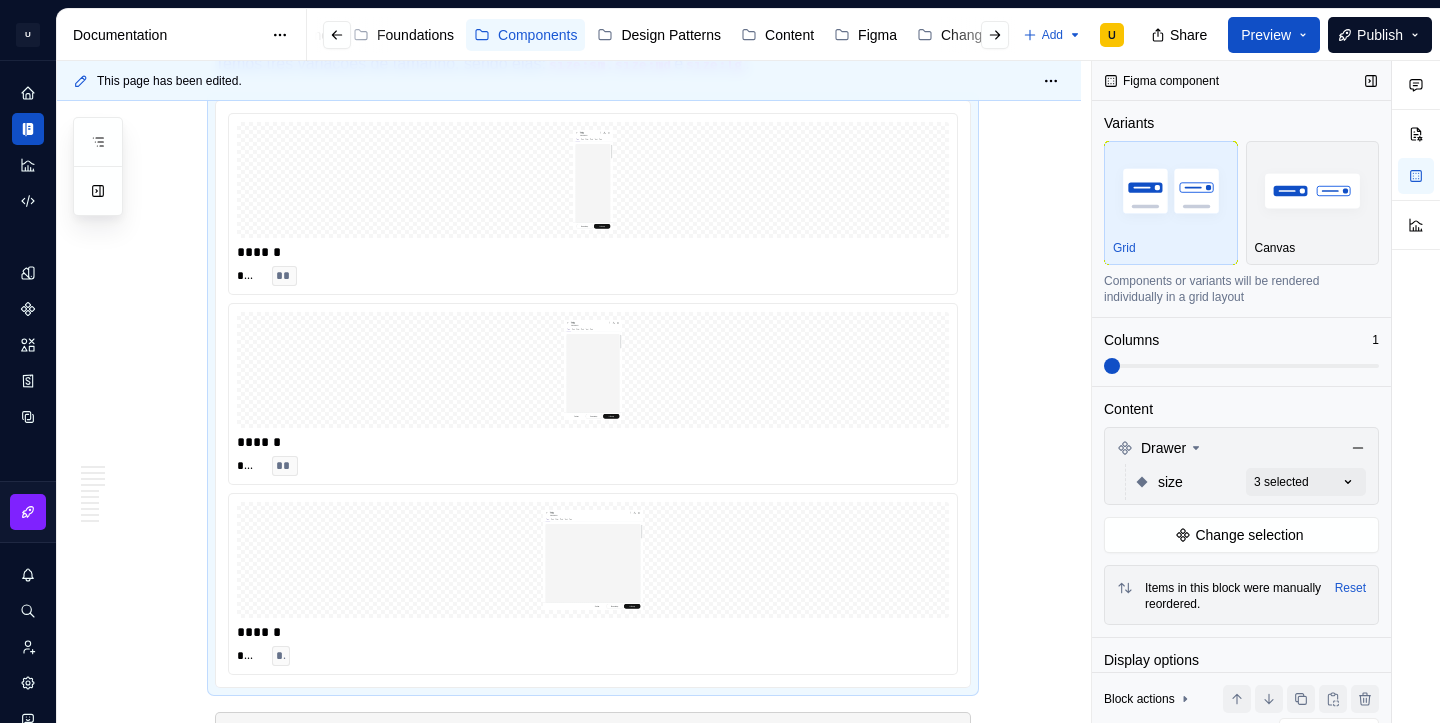 click at bounding box center (1241, 366) 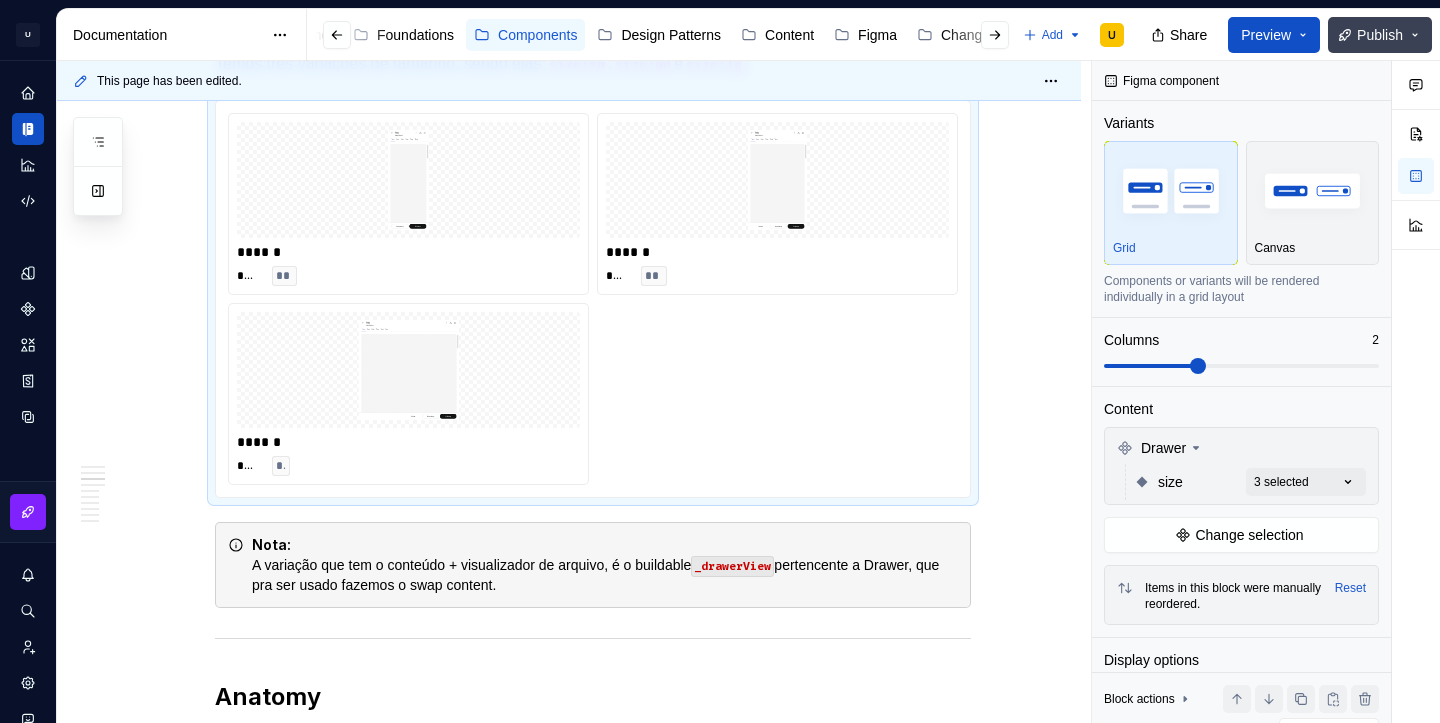 click on "Publish" at bounding box center (1380, 35) 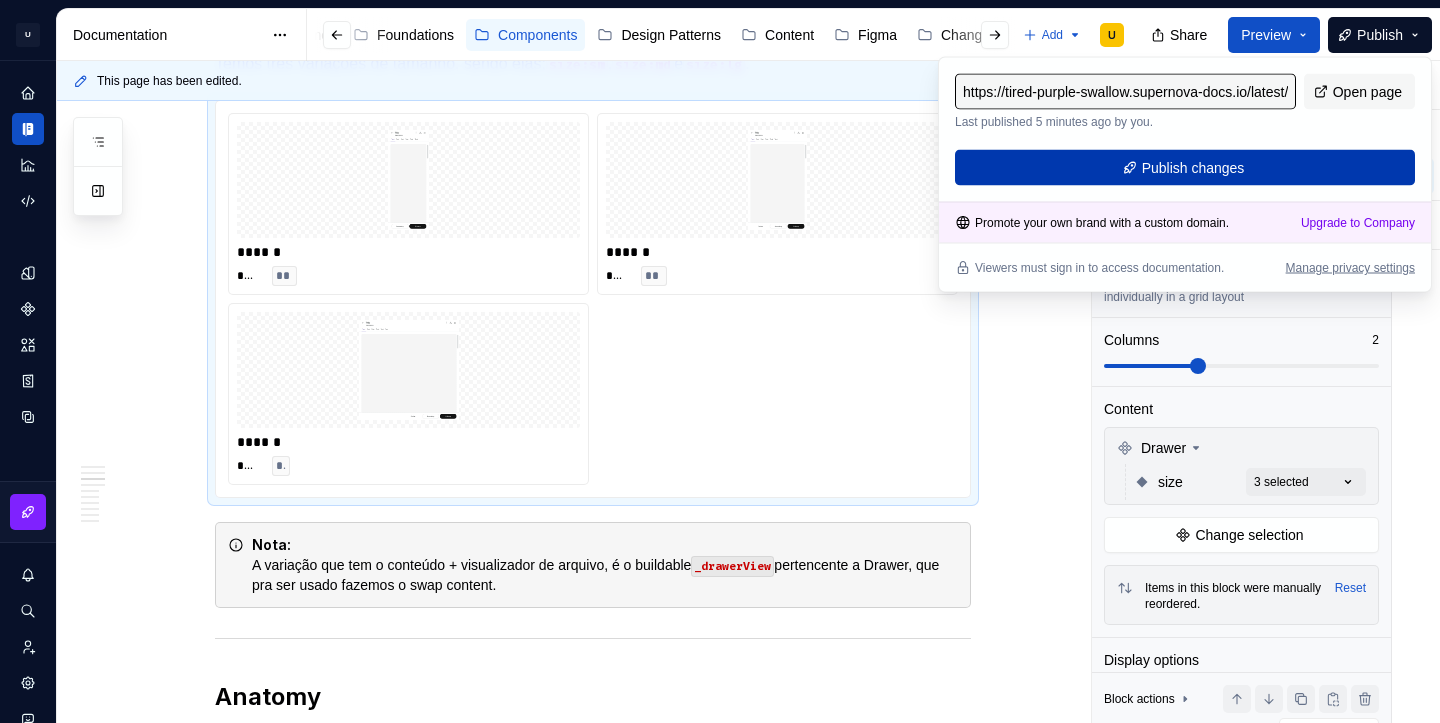 click on "Publish changes" at bounding box center (1185, 168) 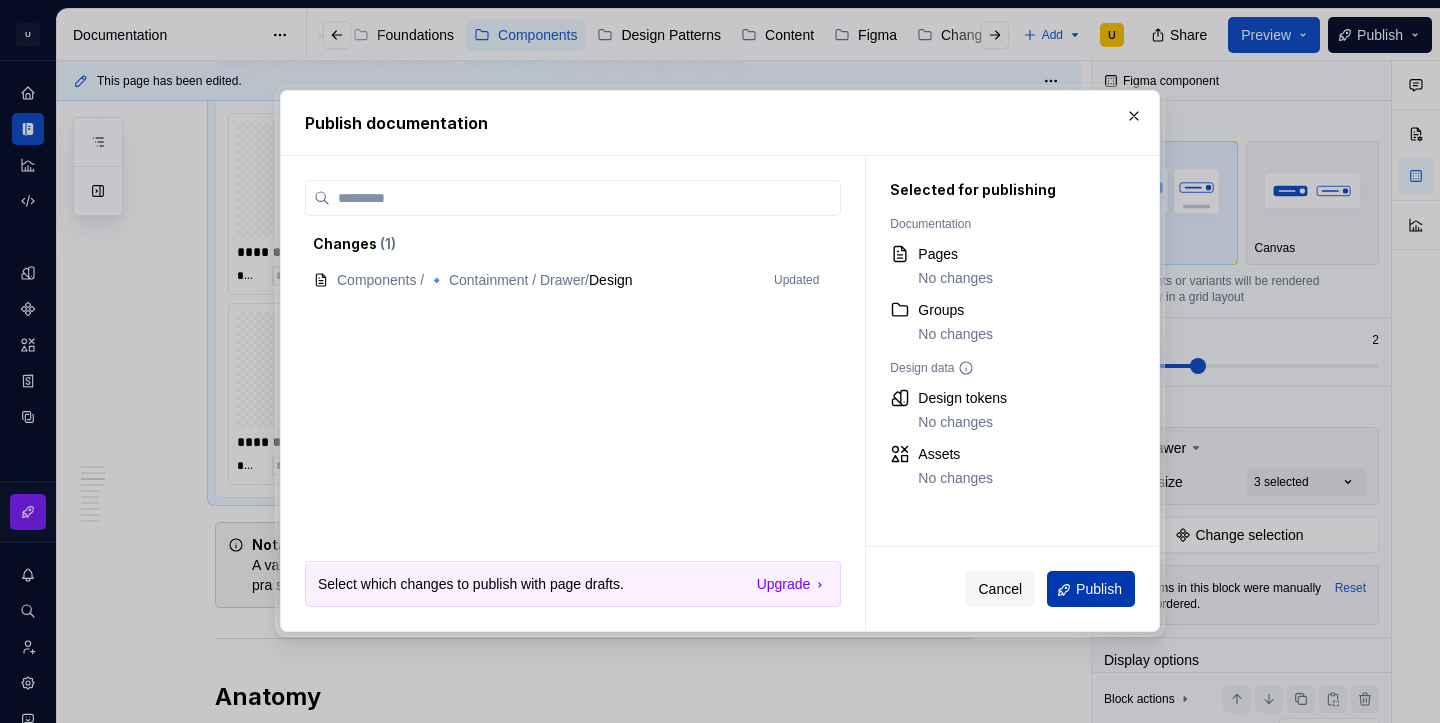 click on "Publish" at bounding box center (1099, 590) 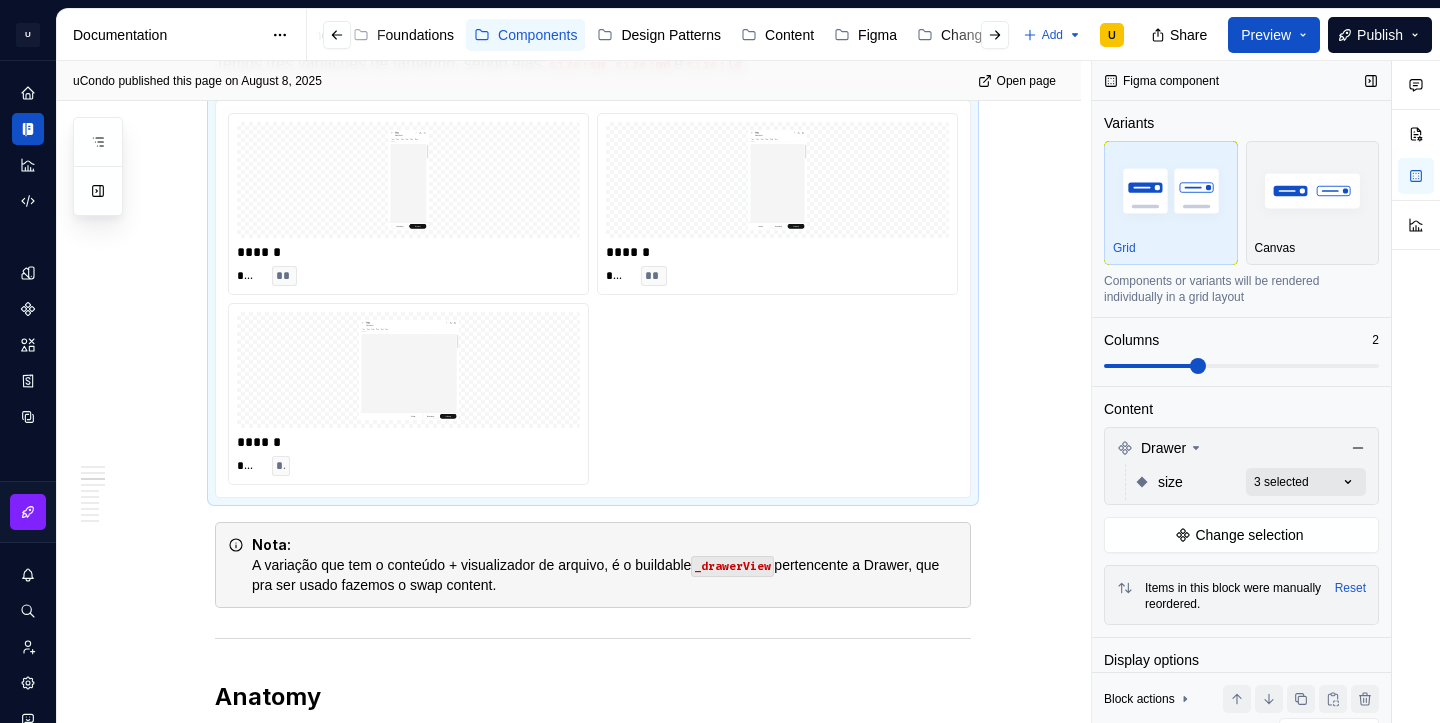 click on "Comments Open comments No comments yet Select ‘Comment’ from the block context menu to add one. Figma component Variants Grid Canvas Components or variants will be rendered individually in a grid layout Columns 2 Content Drawer size 3 selected Change selection Items in this block were manually reordered. Reset Display options Preview box size Preview box height px Preview background Show component name Yes Show properties details Yes Show variant description Yes Block actions Move up Move down Duplicate Copy (⌘C) Cut (⌘X) Delete" at bounding box center [1266, 392] 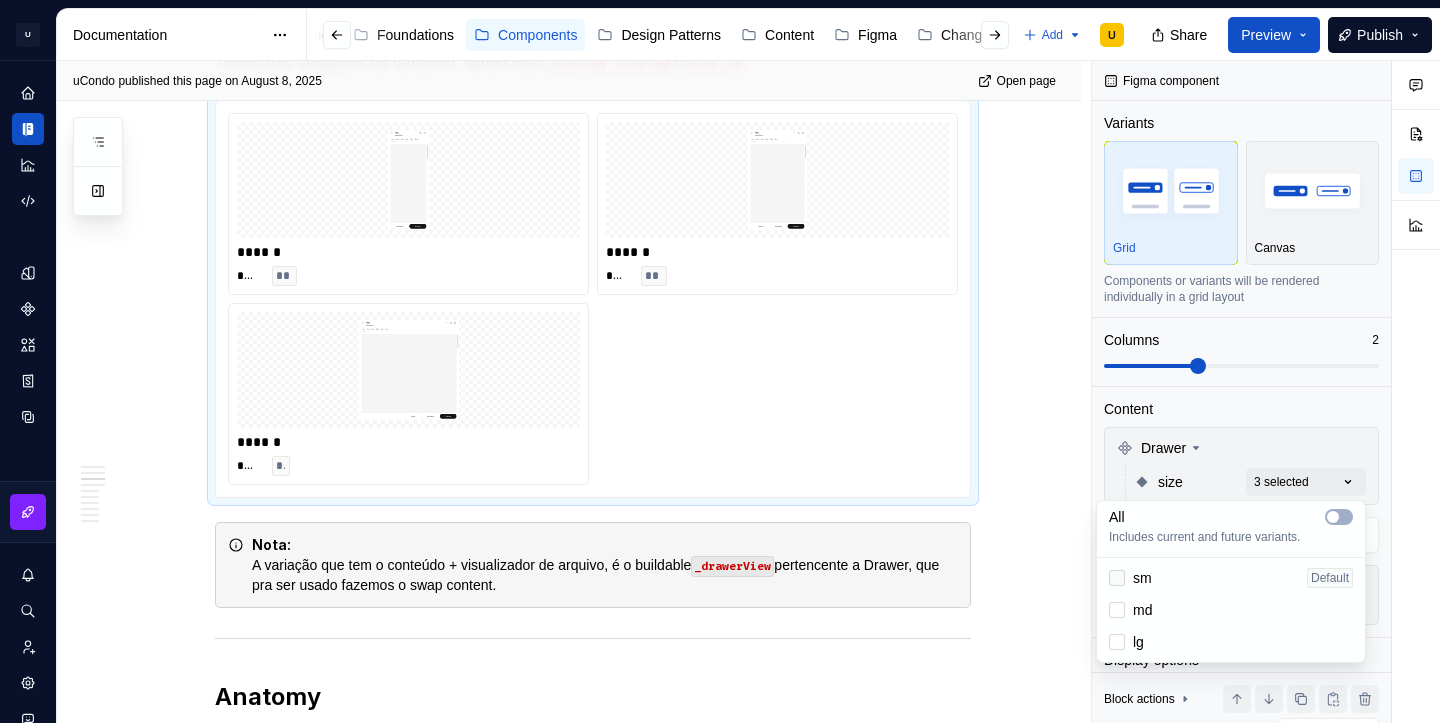 click at bounding box center [1117, 578] 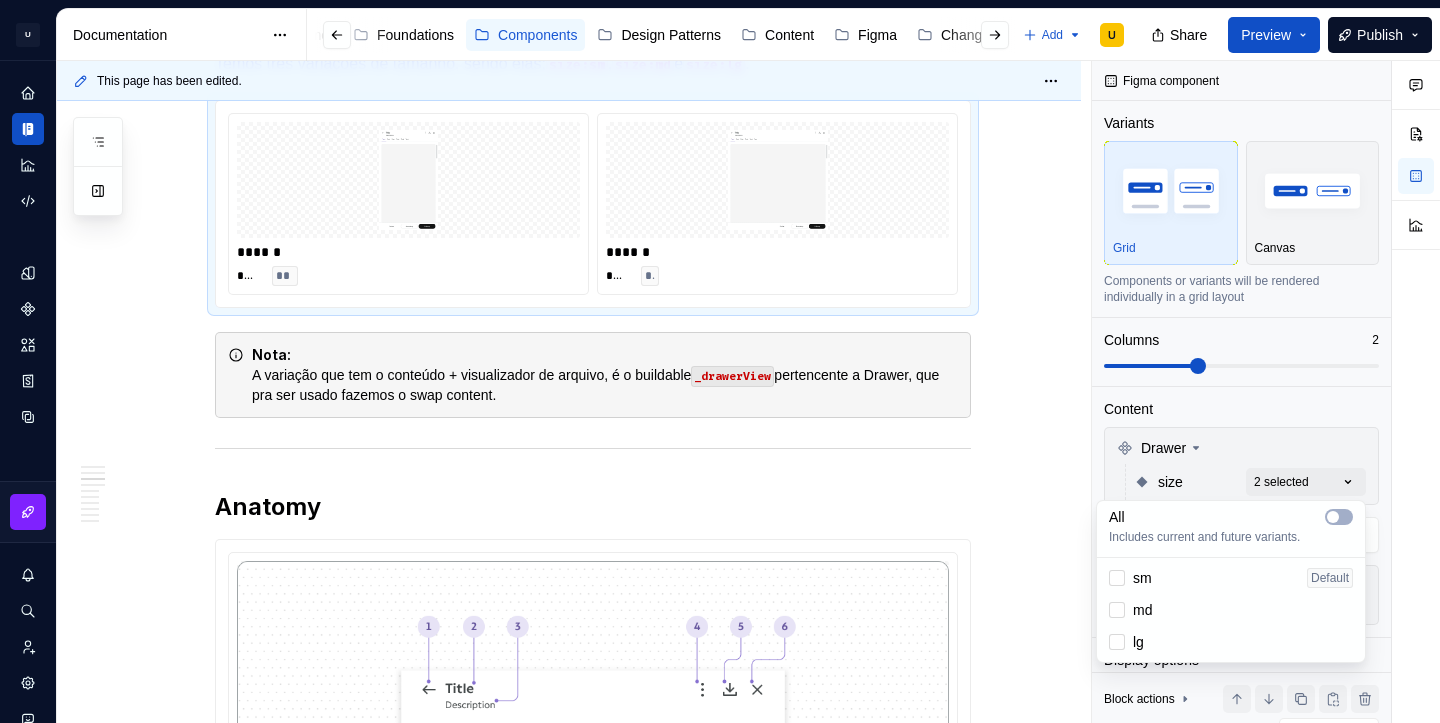 click on "lg" at bounding box center [1126, 642] 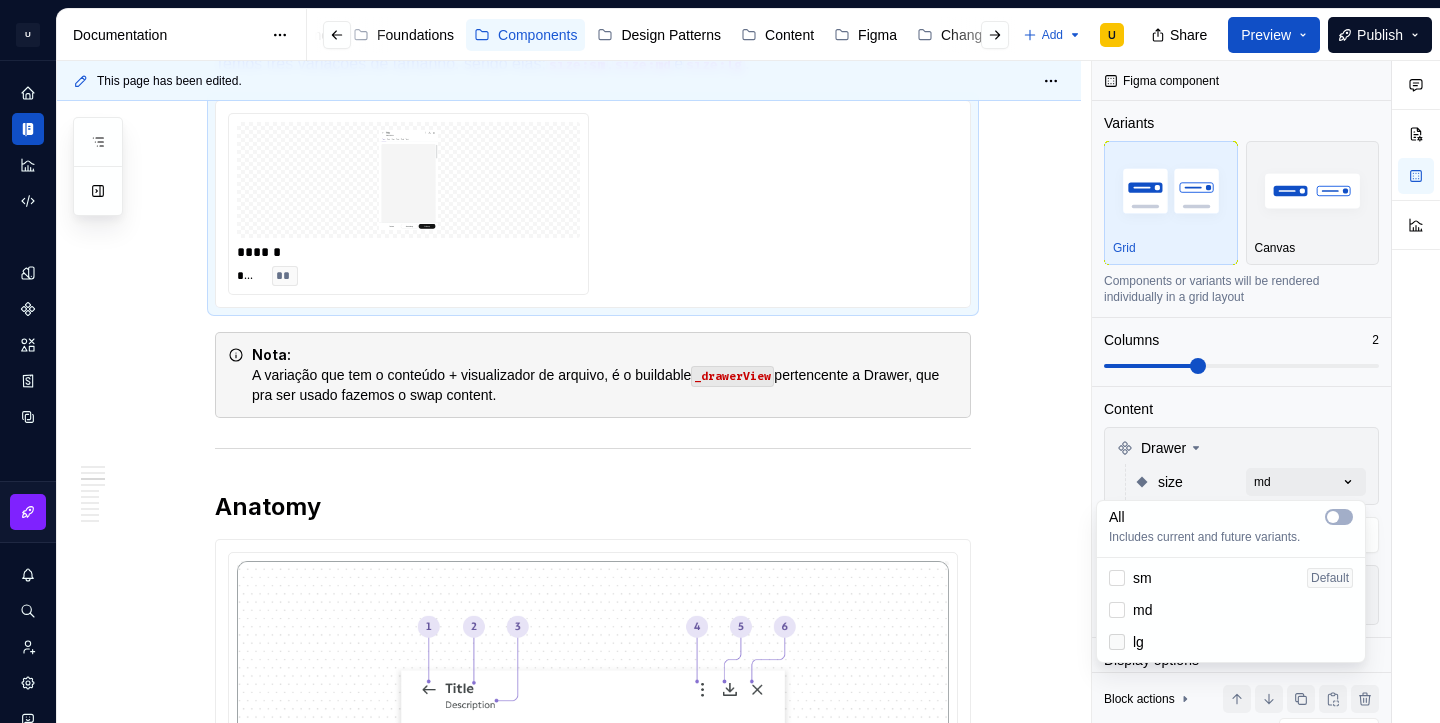 click at bounding box center [1117, 642] 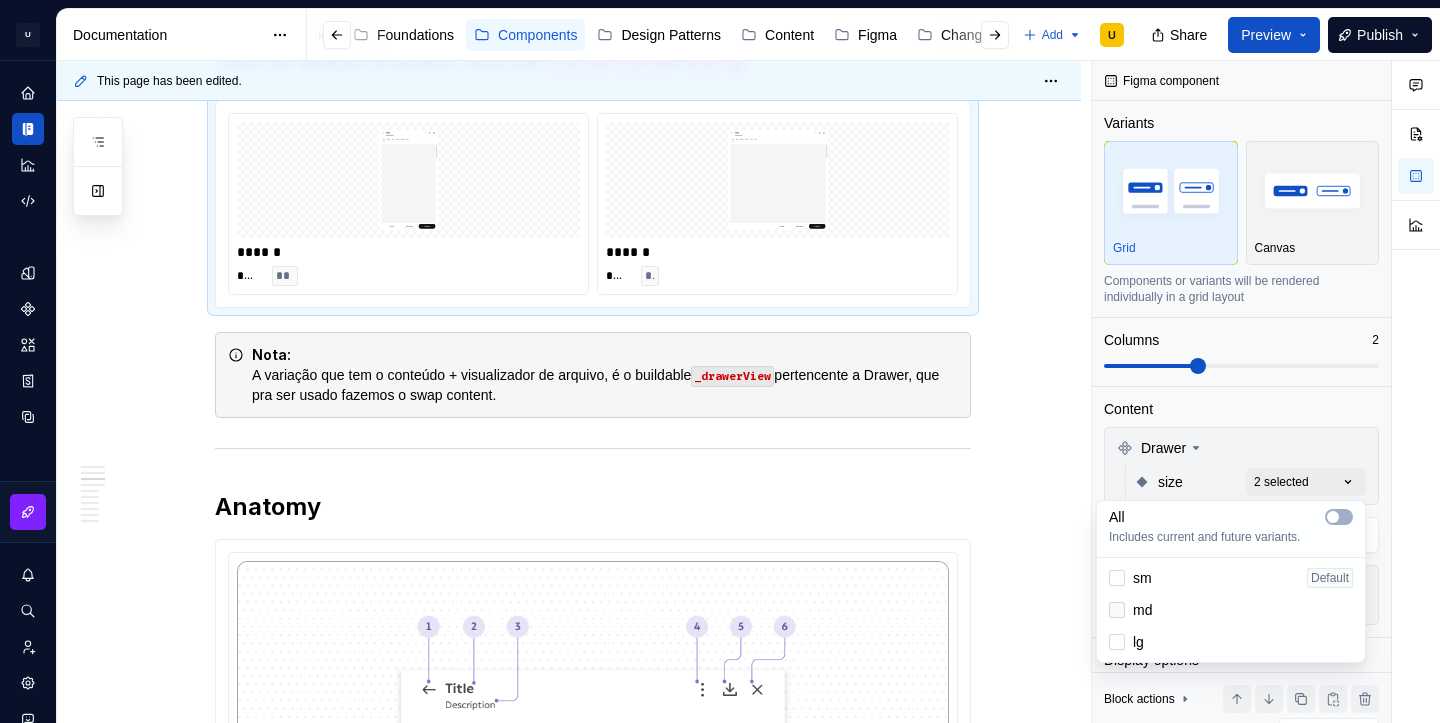click 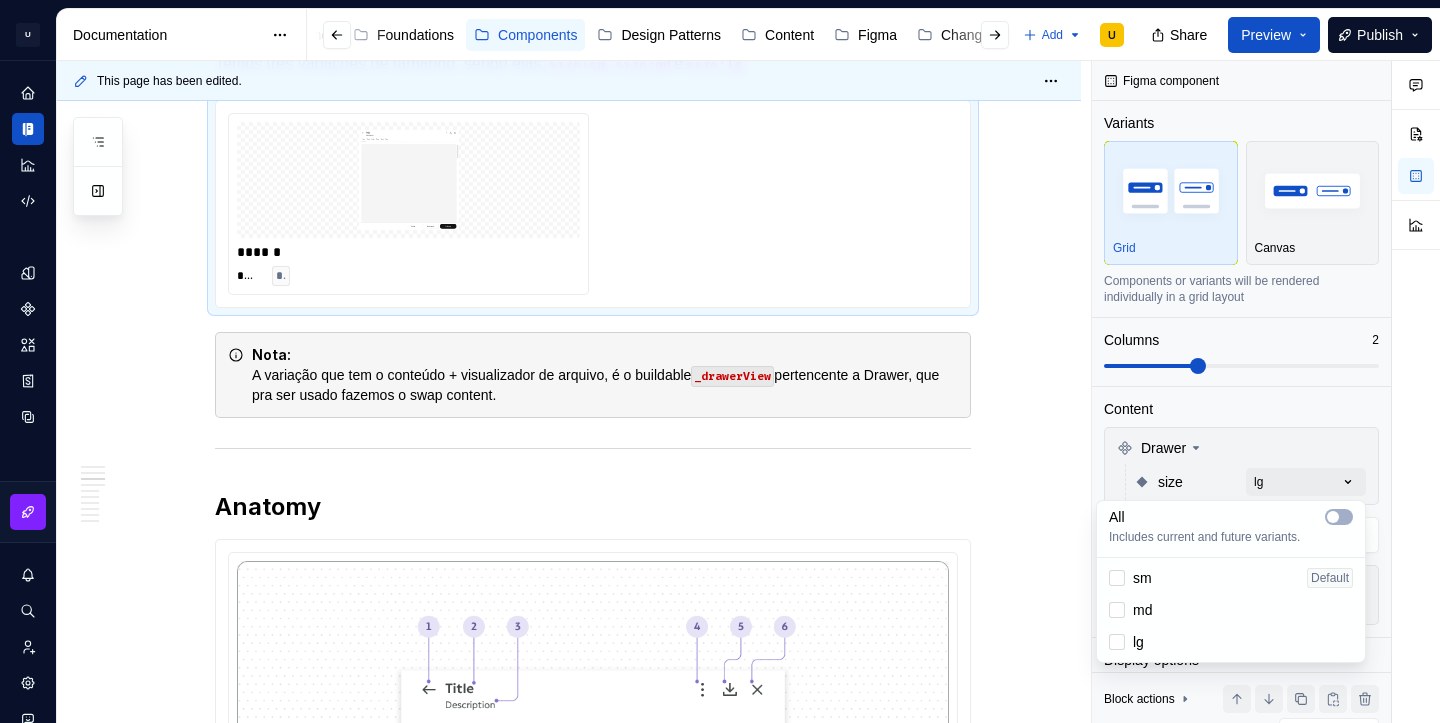 click on "Comments Open comments No comments yet Select ‘Comment’ from the block context menu to add one. Figma component Variants Grid Canvas Components or variants will be rendered individually in a grid layout Columns 2 Content Drawer size lg Change selection Items in this block were manually reordered. Reset Display options Preview box size Preview box height px Preview background Show component name Yes Show properties details Yes Show variant description Yes Block actions Move up Move down Duplicate Copy (⌘C) Cut (⌘X) Delete" at bounding box center [1266, 392] 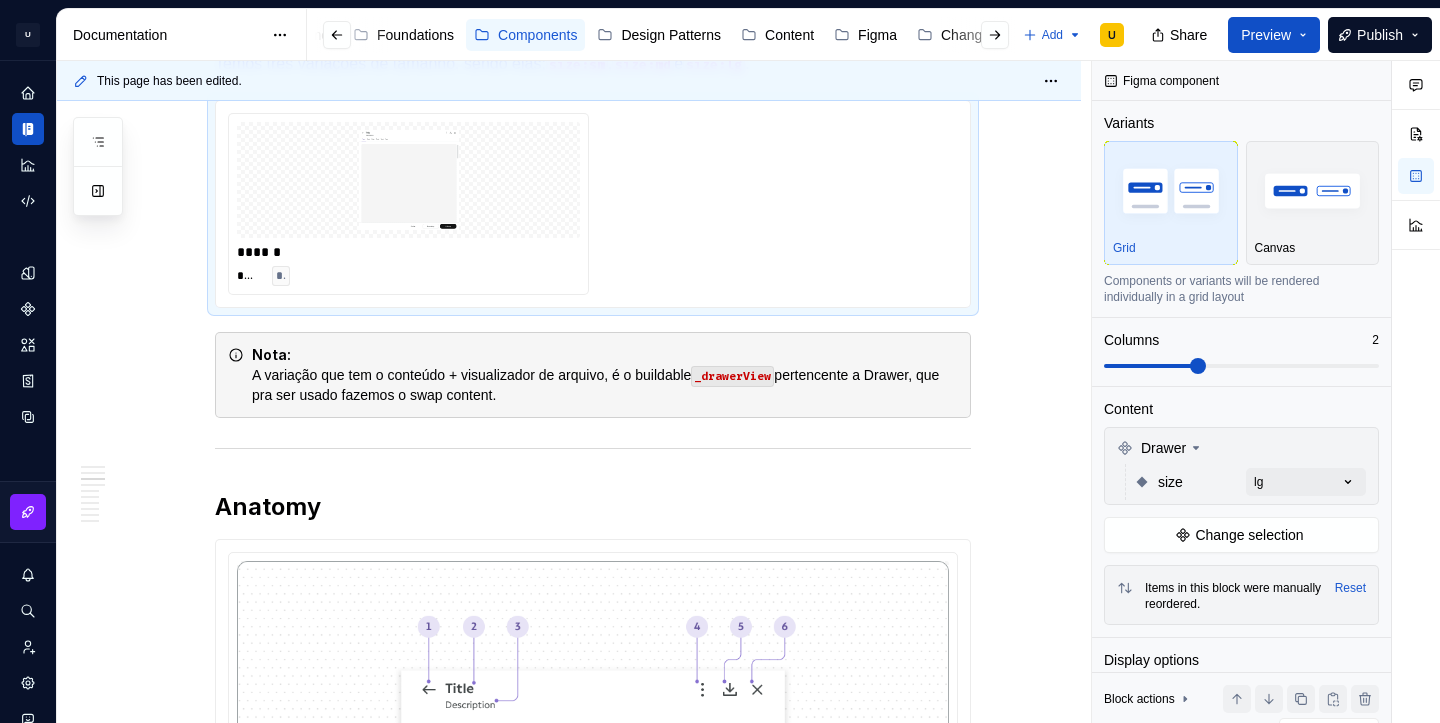 click at bounding box center [1150, 366] 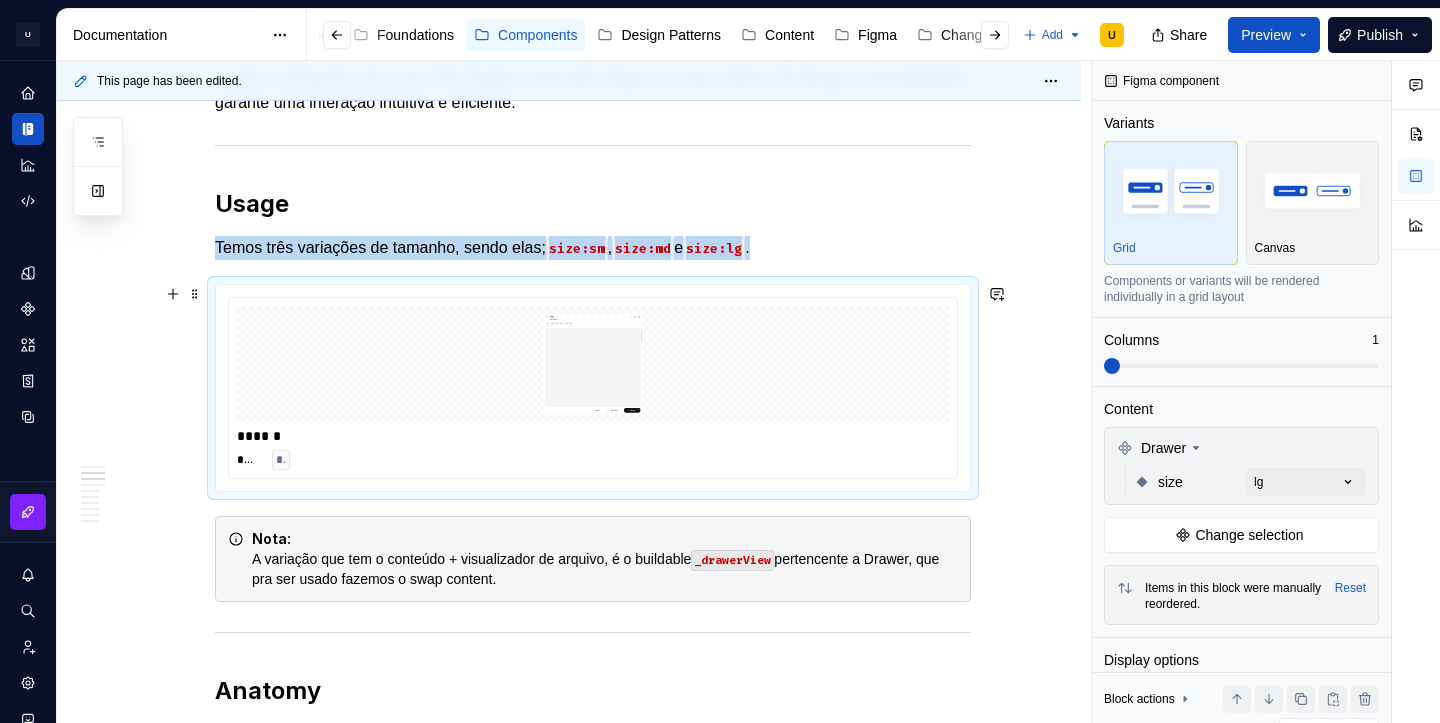 scroll, scrollTop: 736, scrollLeft: 0, axis: vertical 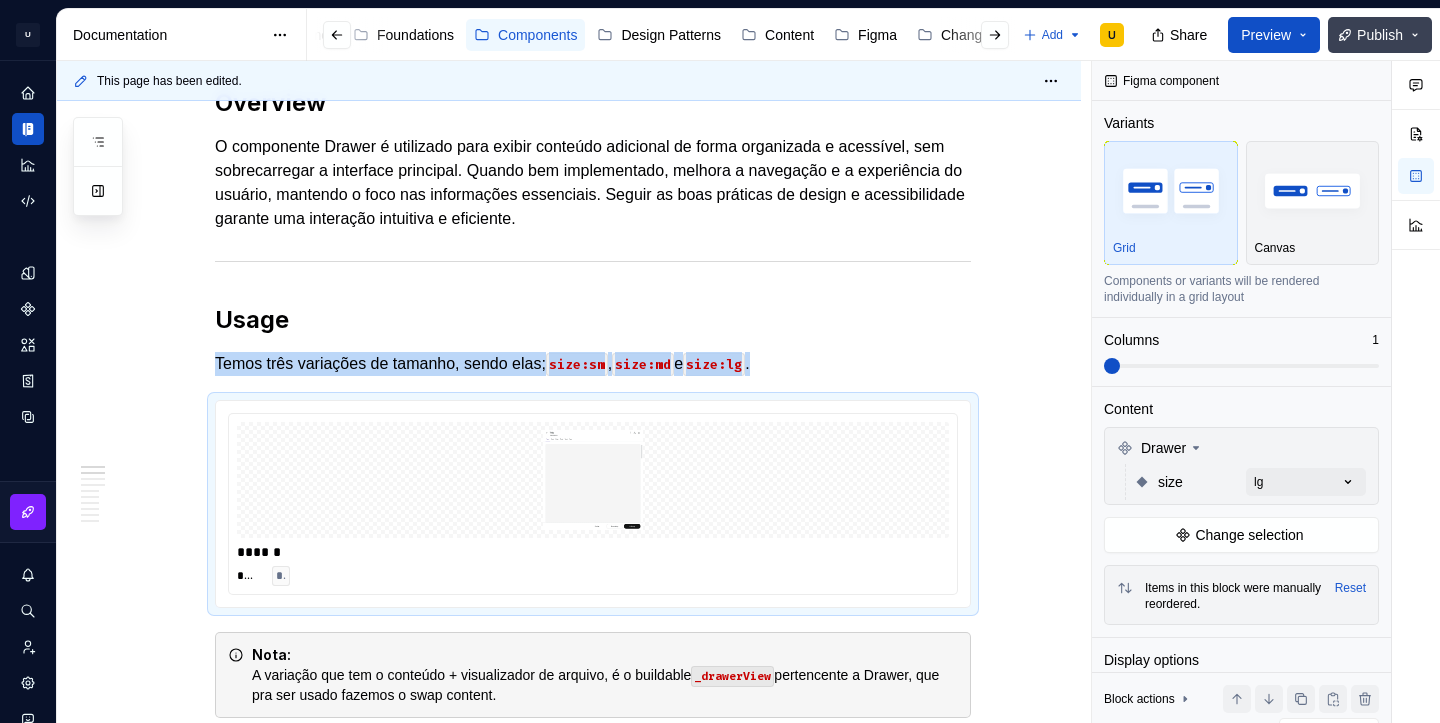 click on "Publish" at bounding box center [1380, 35] 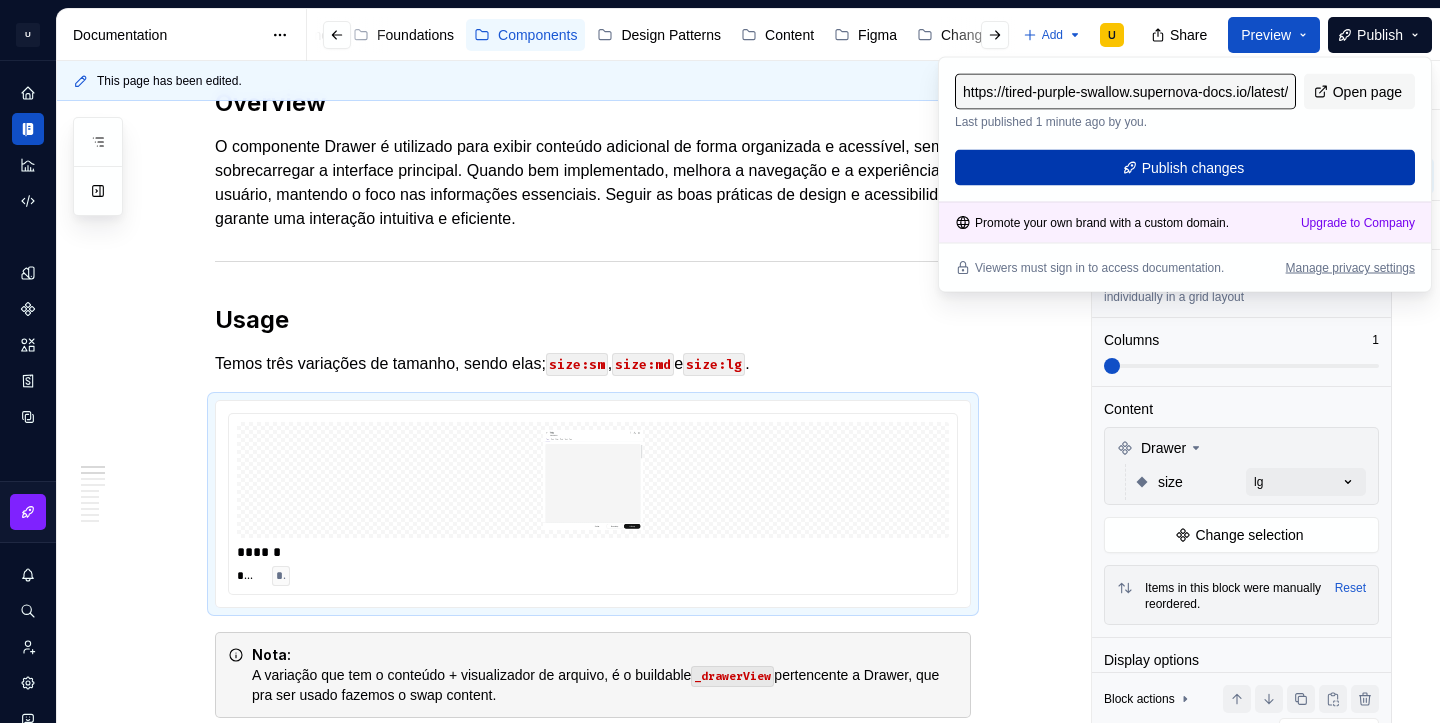 click on "Publish changes" at bounding box center (1185, 168) 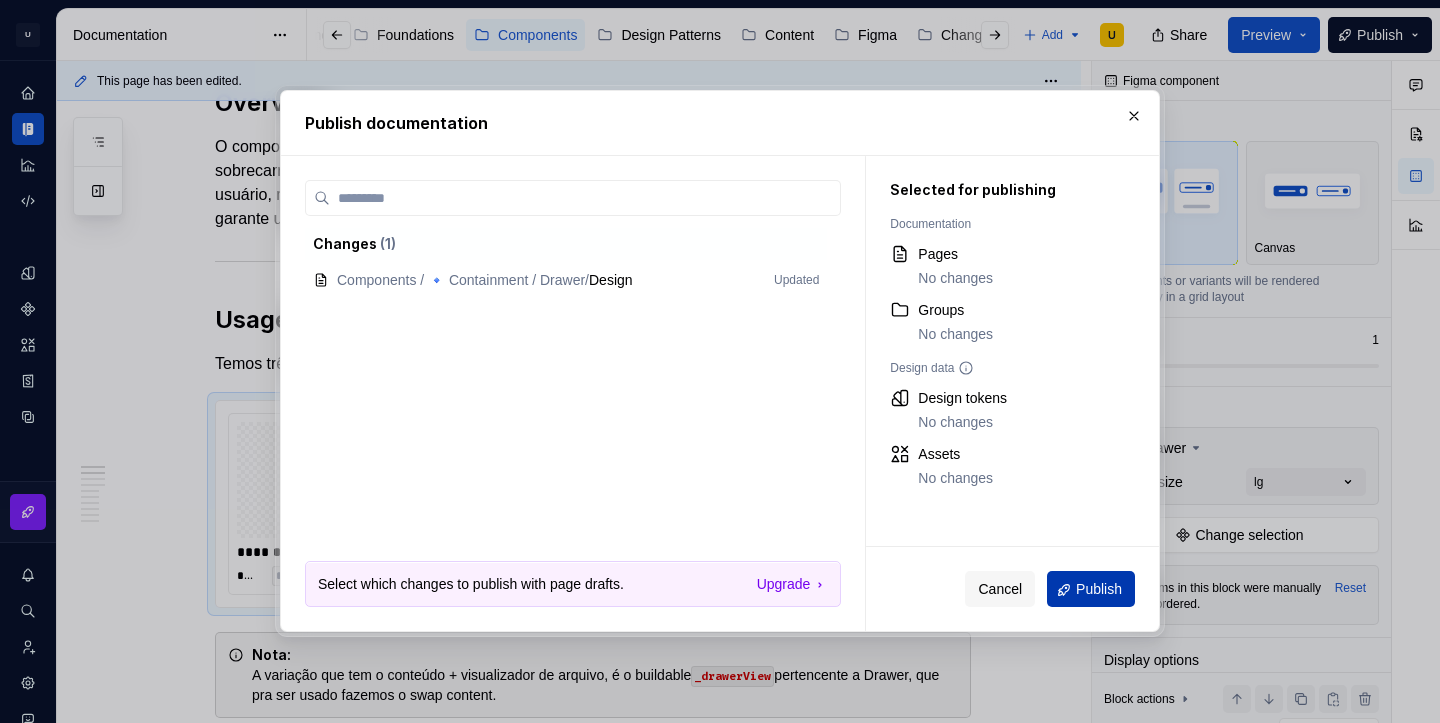 click on "Publish" at bounding box center (1099, 590) 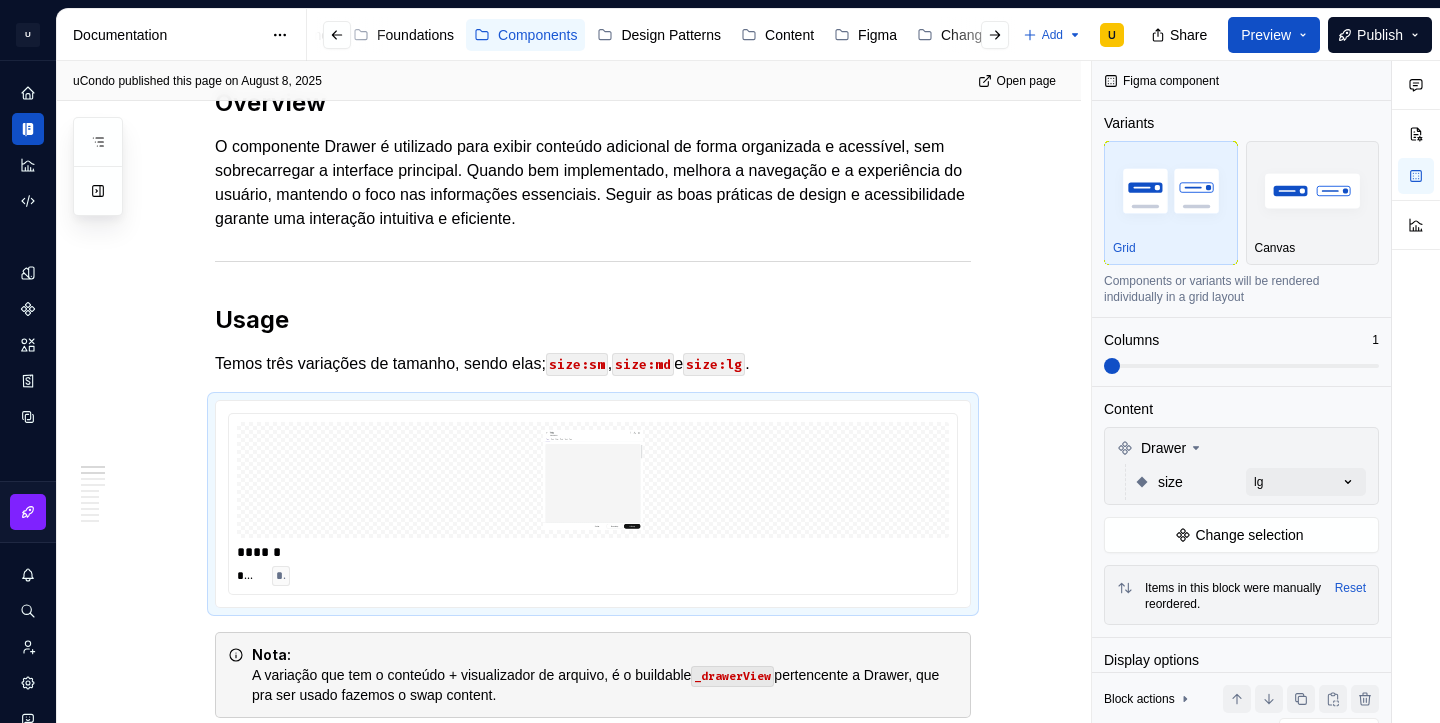 type on "*" 